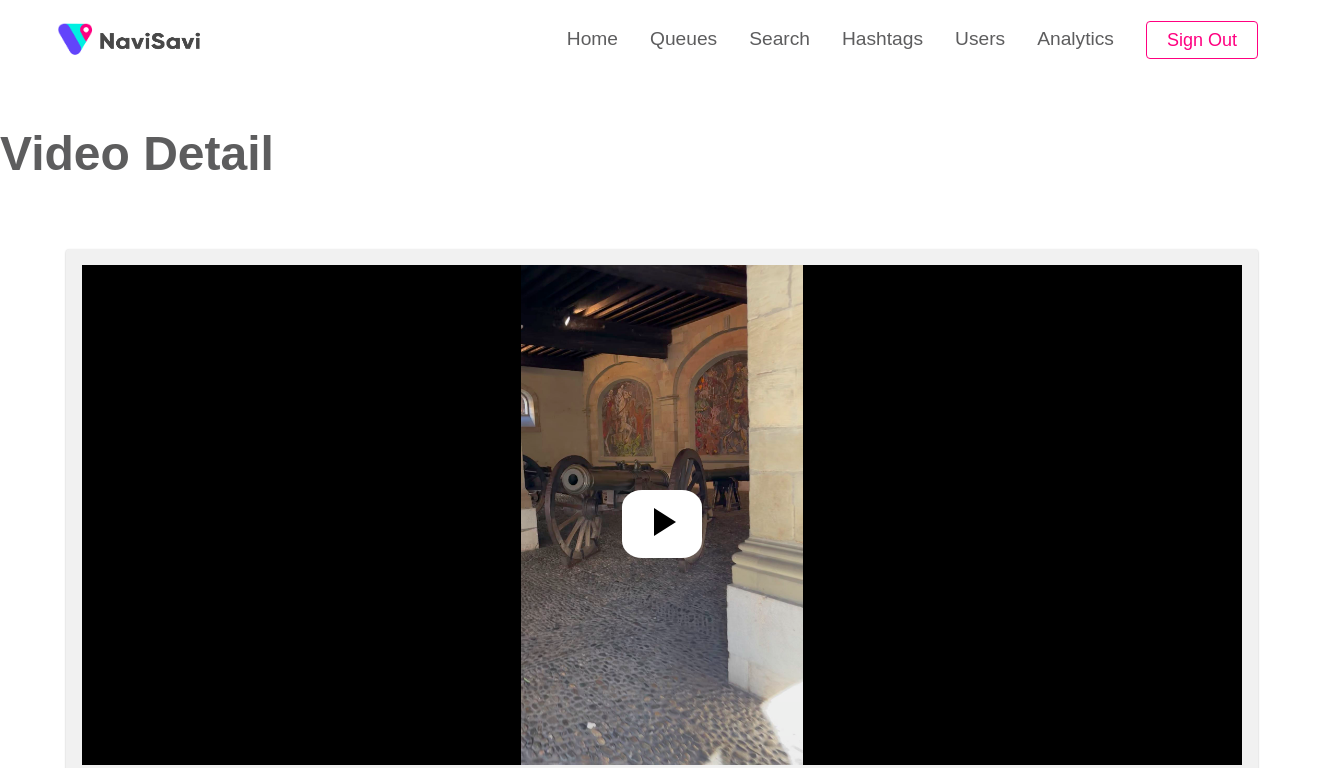 select on "**********" 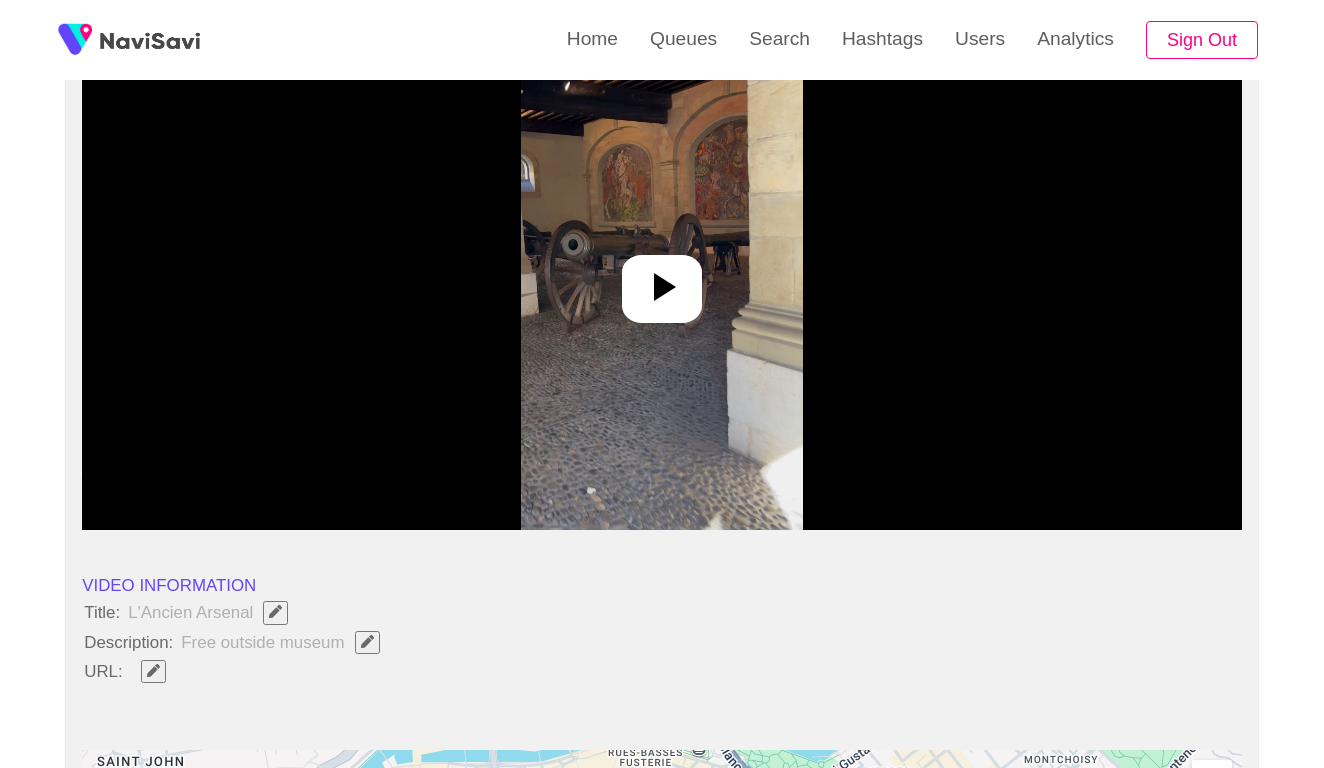 scroll, scrollTop: 235, scrollLeft: 0, axis: vertical 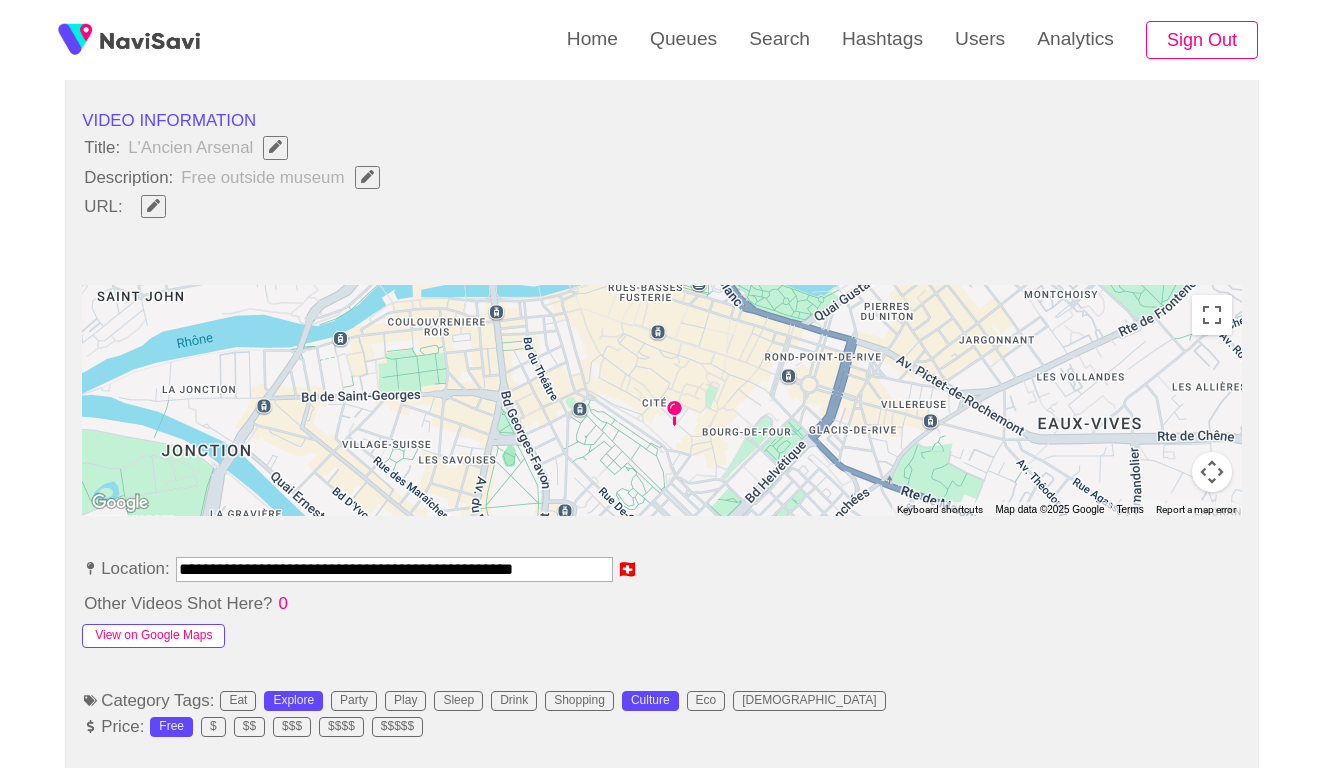 click on "View on Google Maps" at bounding box center (153, 636) 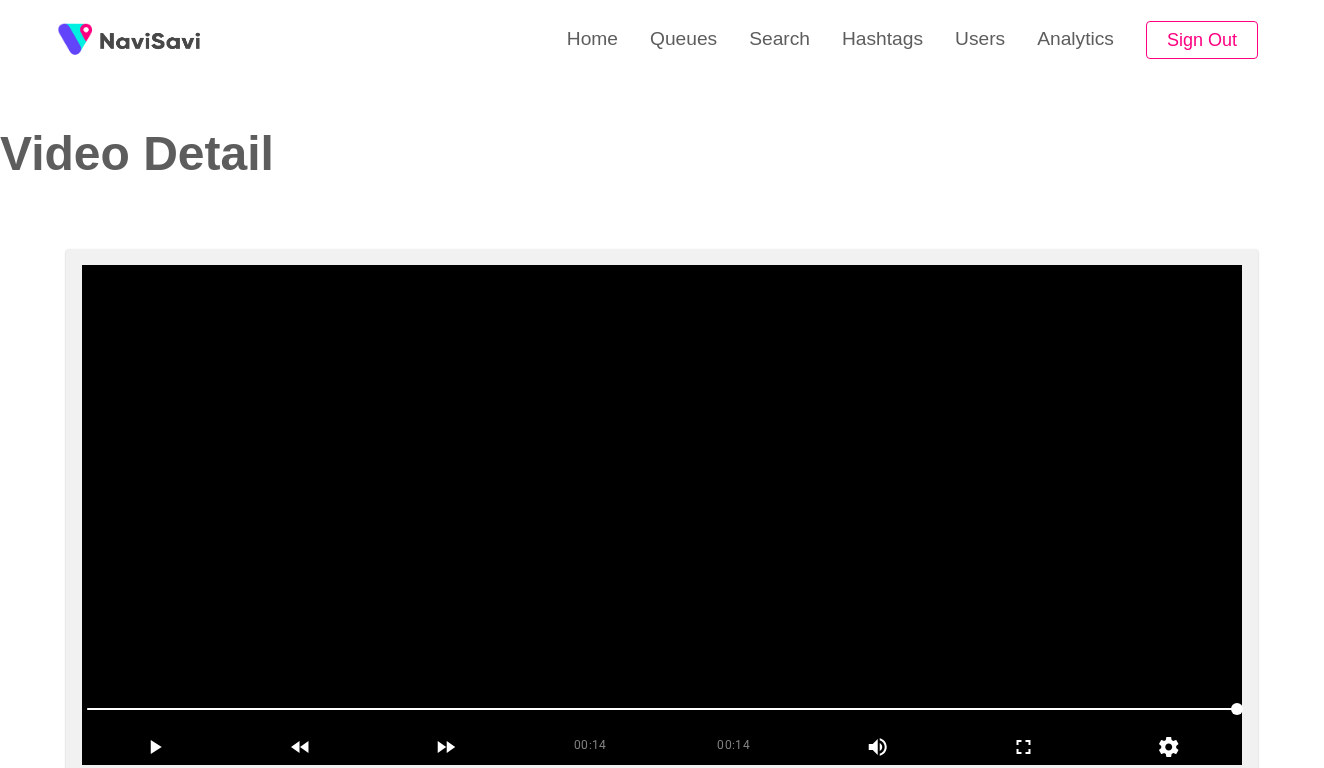 scroll, scrollTop: 0, scrollLeft: 0, axis: both 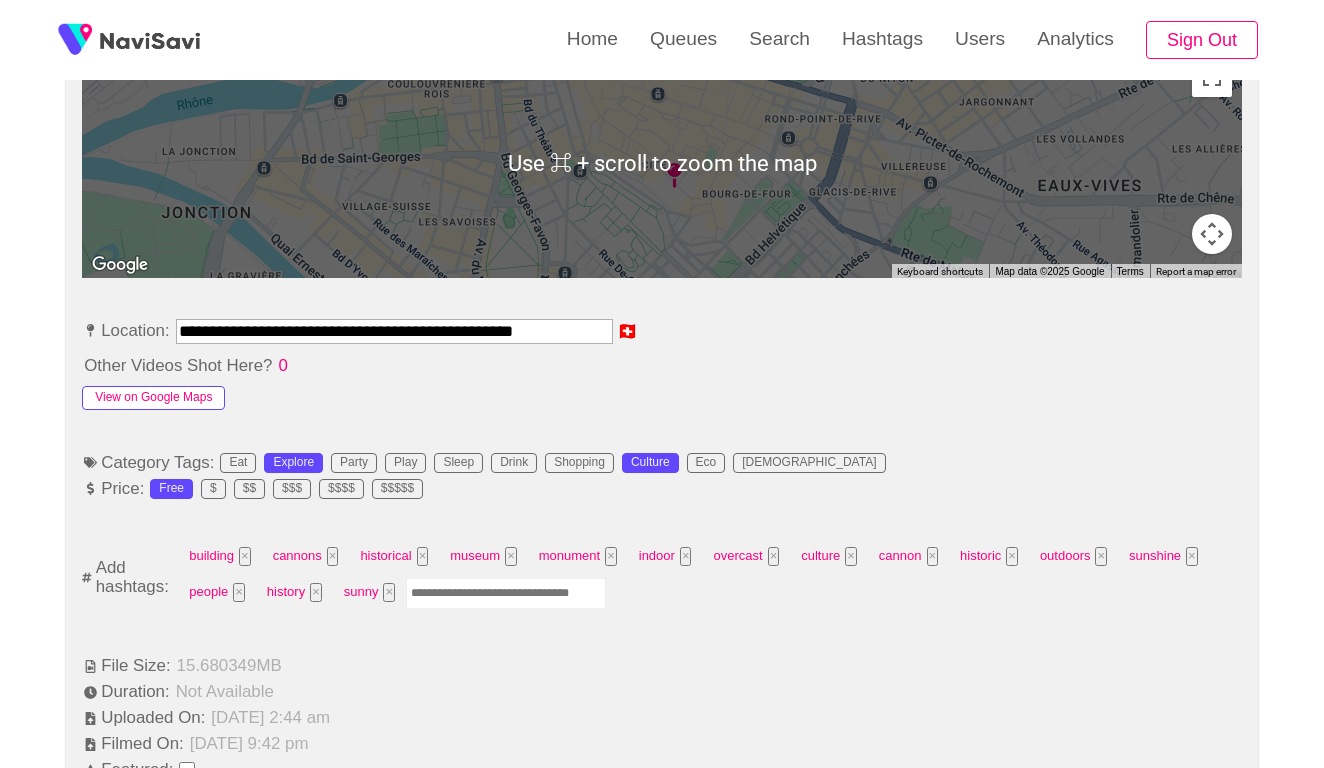 click on "View on Google Maps" at bounding box center (153, 398) 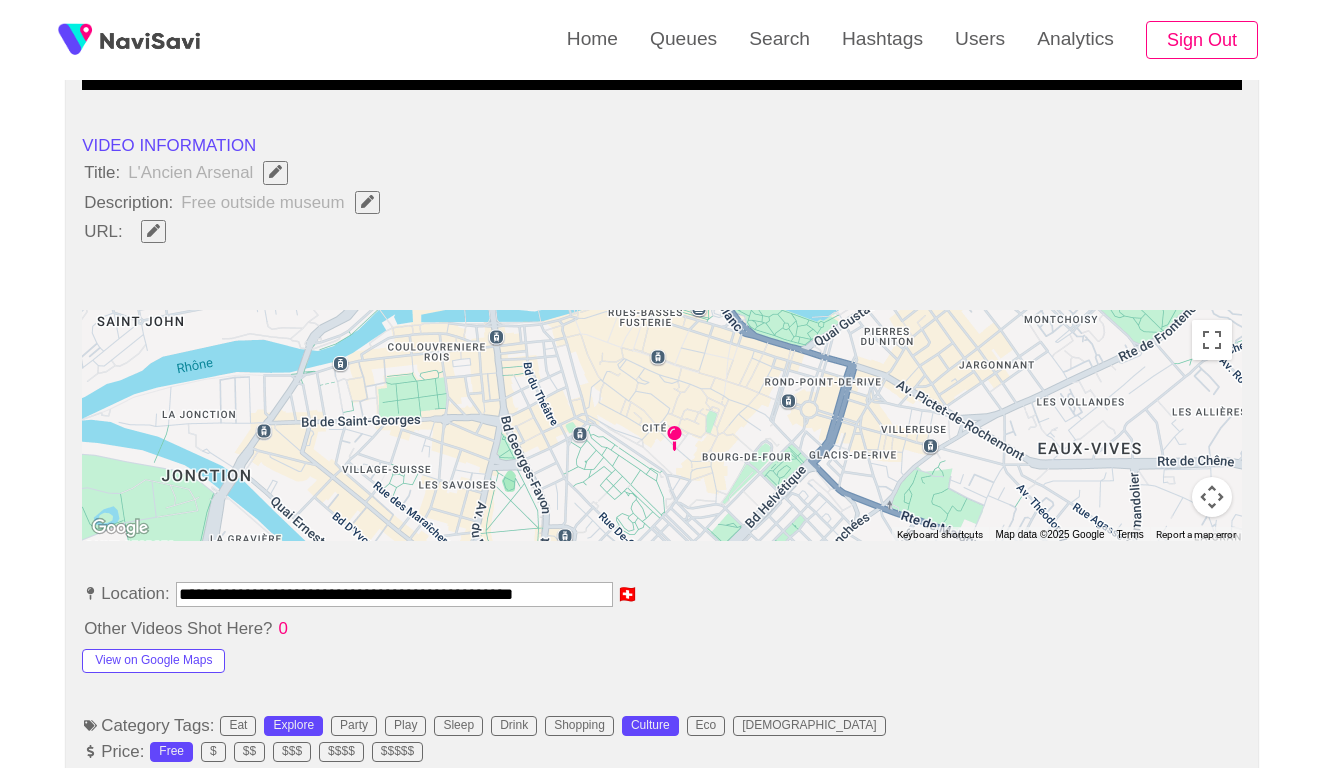 scroll, scrollTop: 596, scrollLeft: 0, axis: vertical 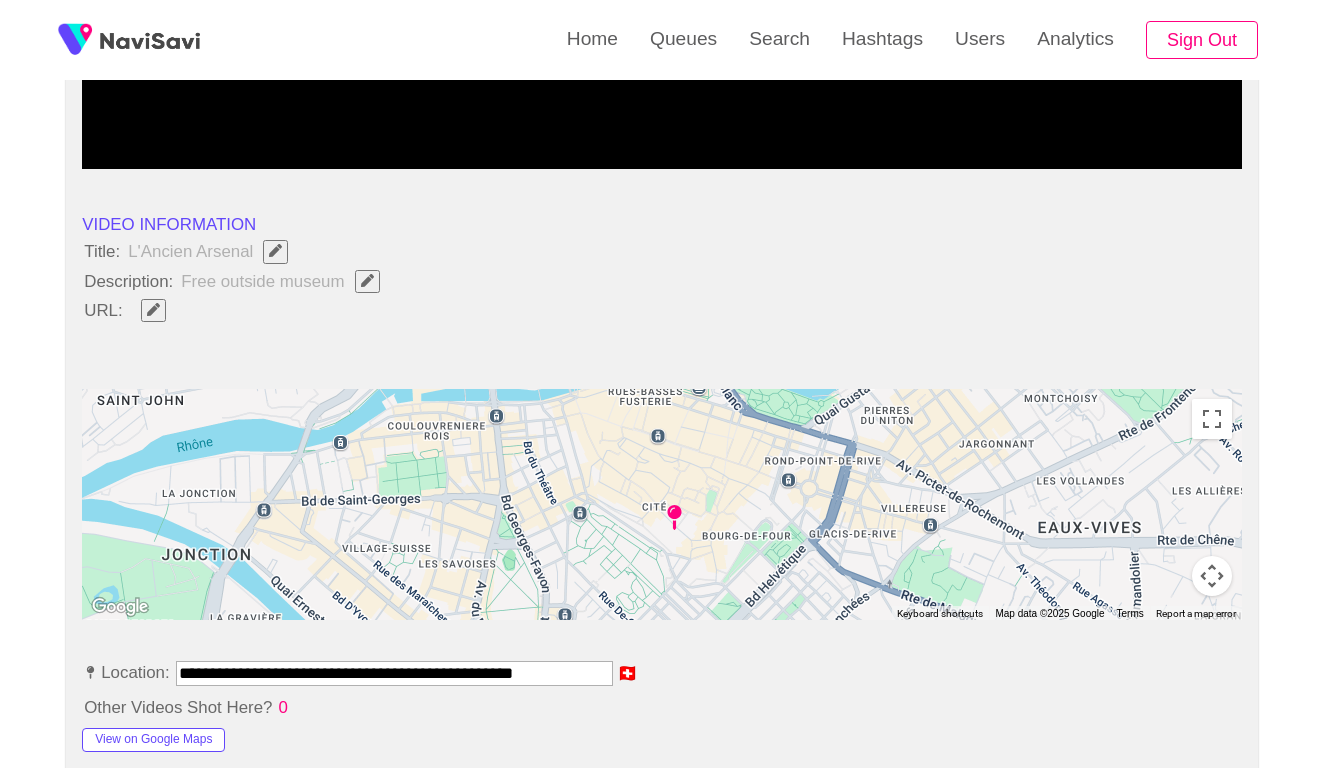 click 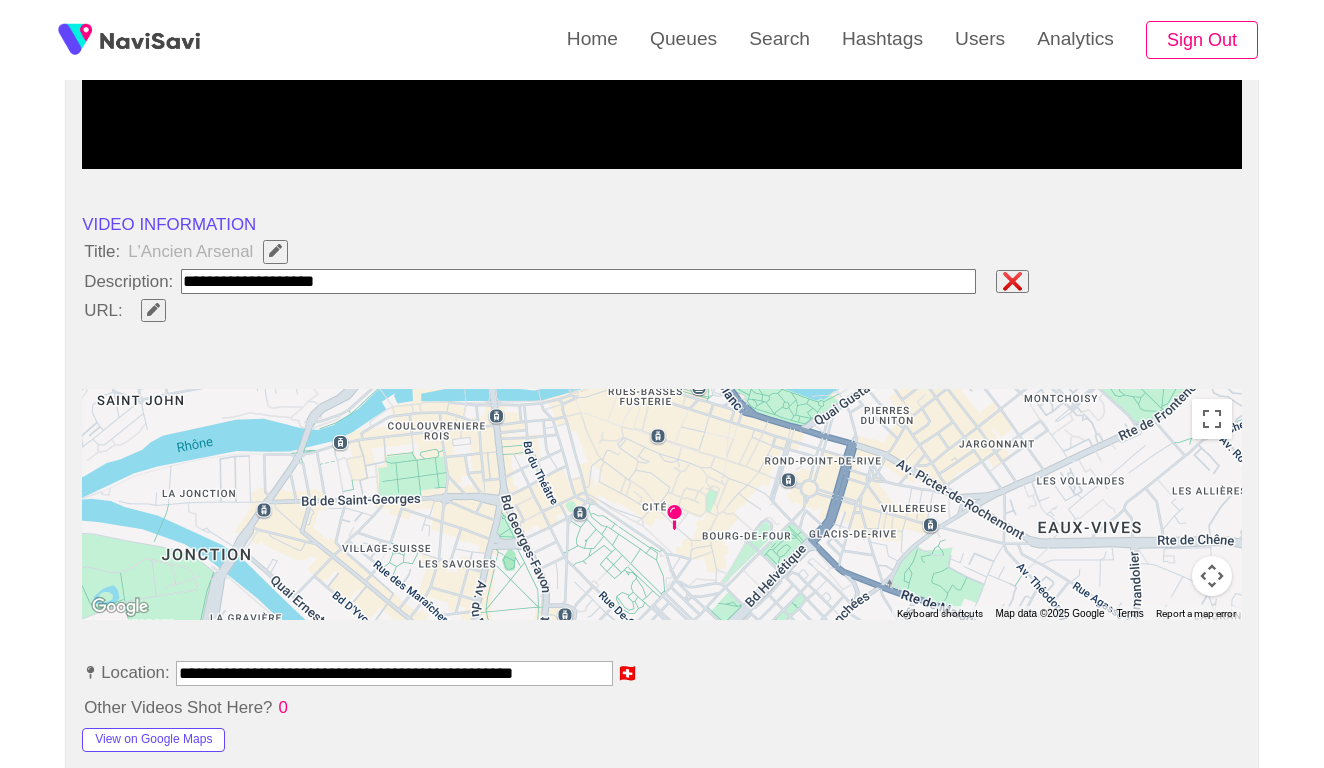 click at bounding box center [578, 281] 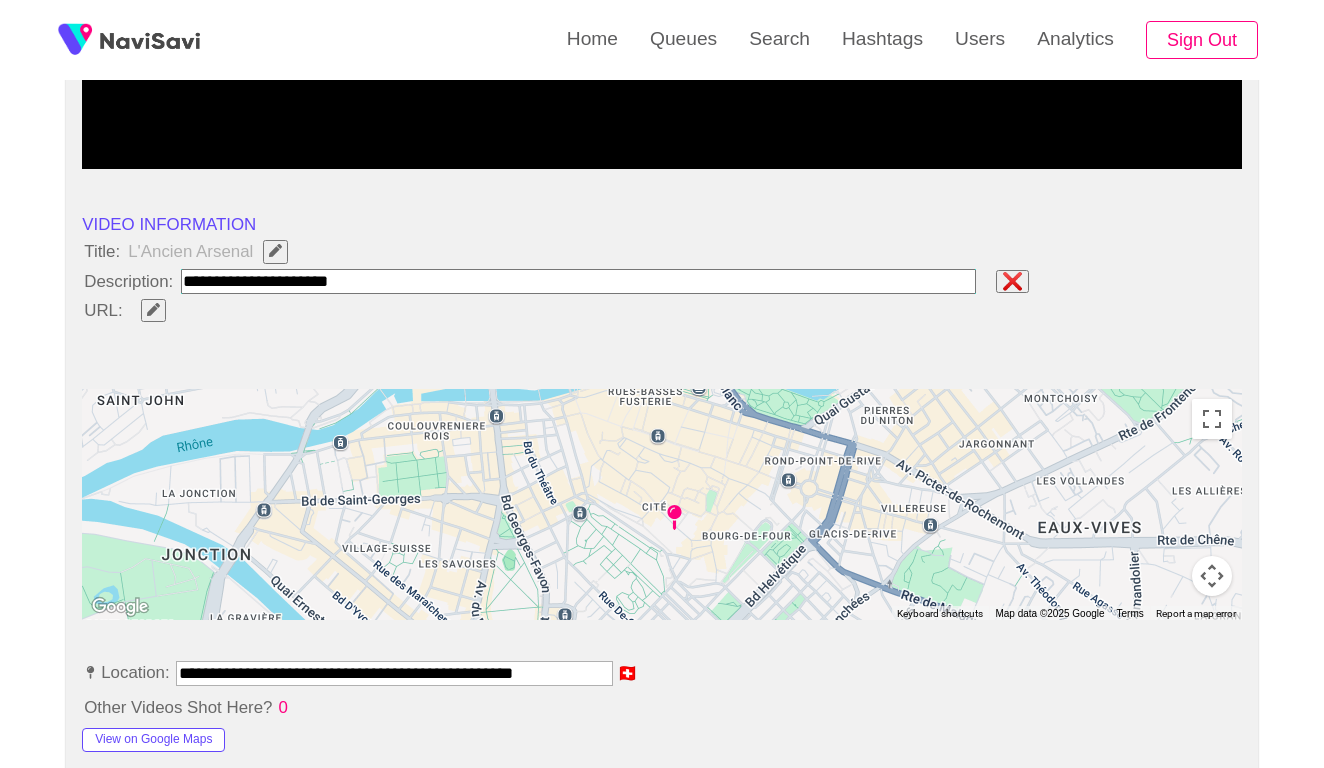 type on "**********" 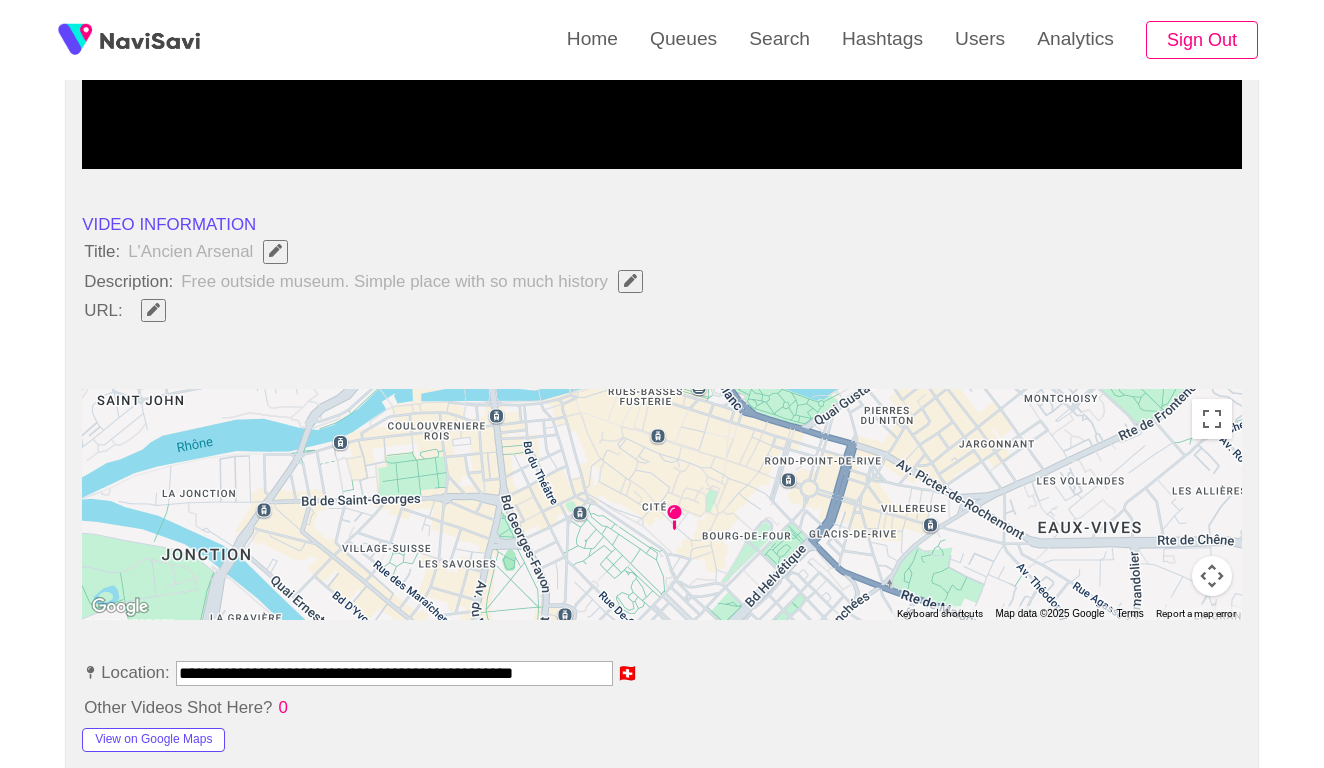 click on "**********" at bounding box center [394, 673] 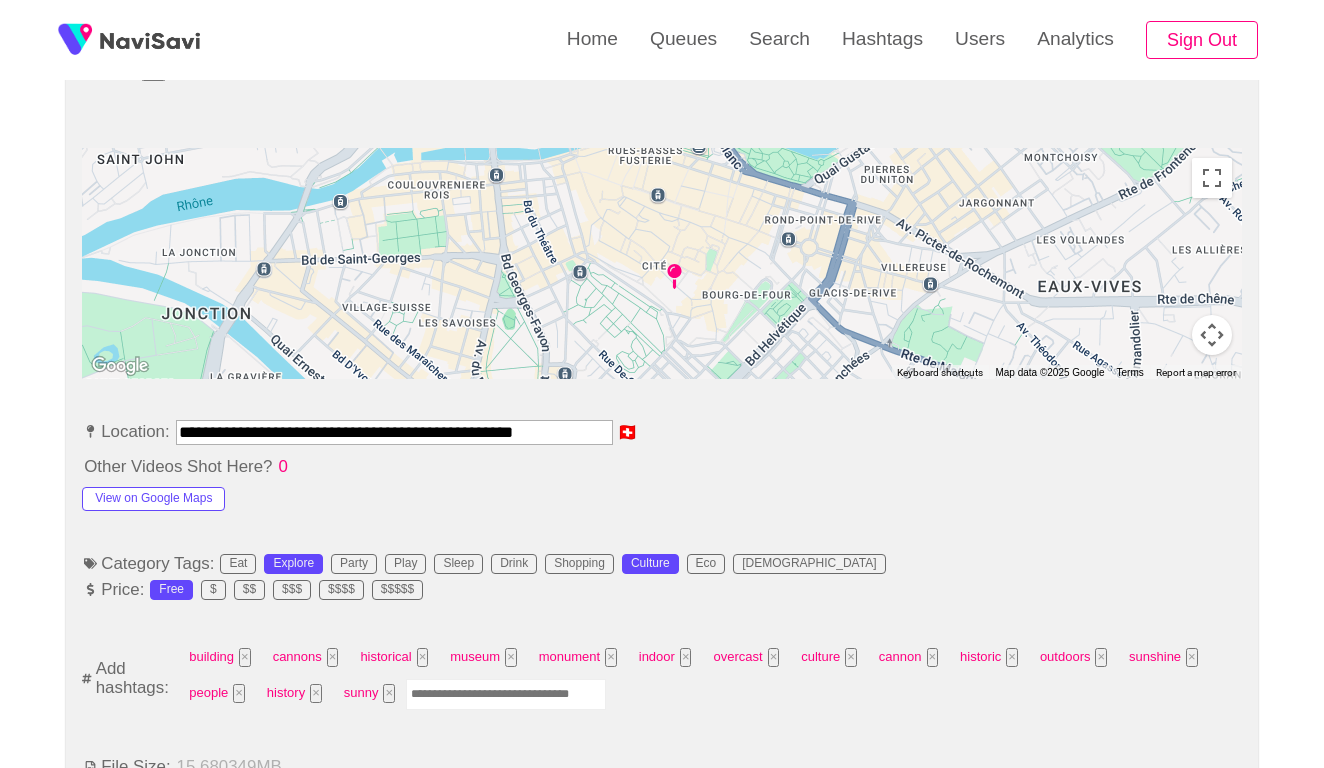 scroll, scrollTop: 842, scrollLeft: 0, axis: vertical 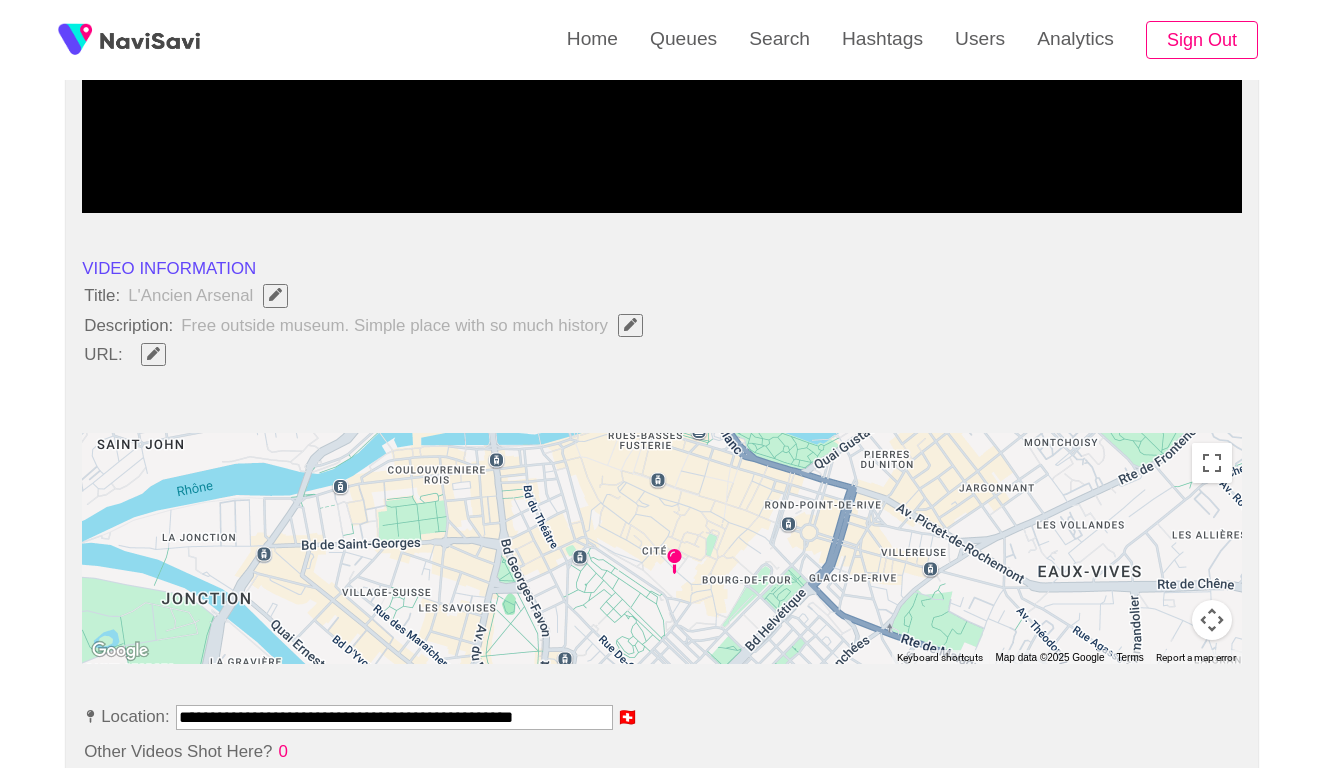 click 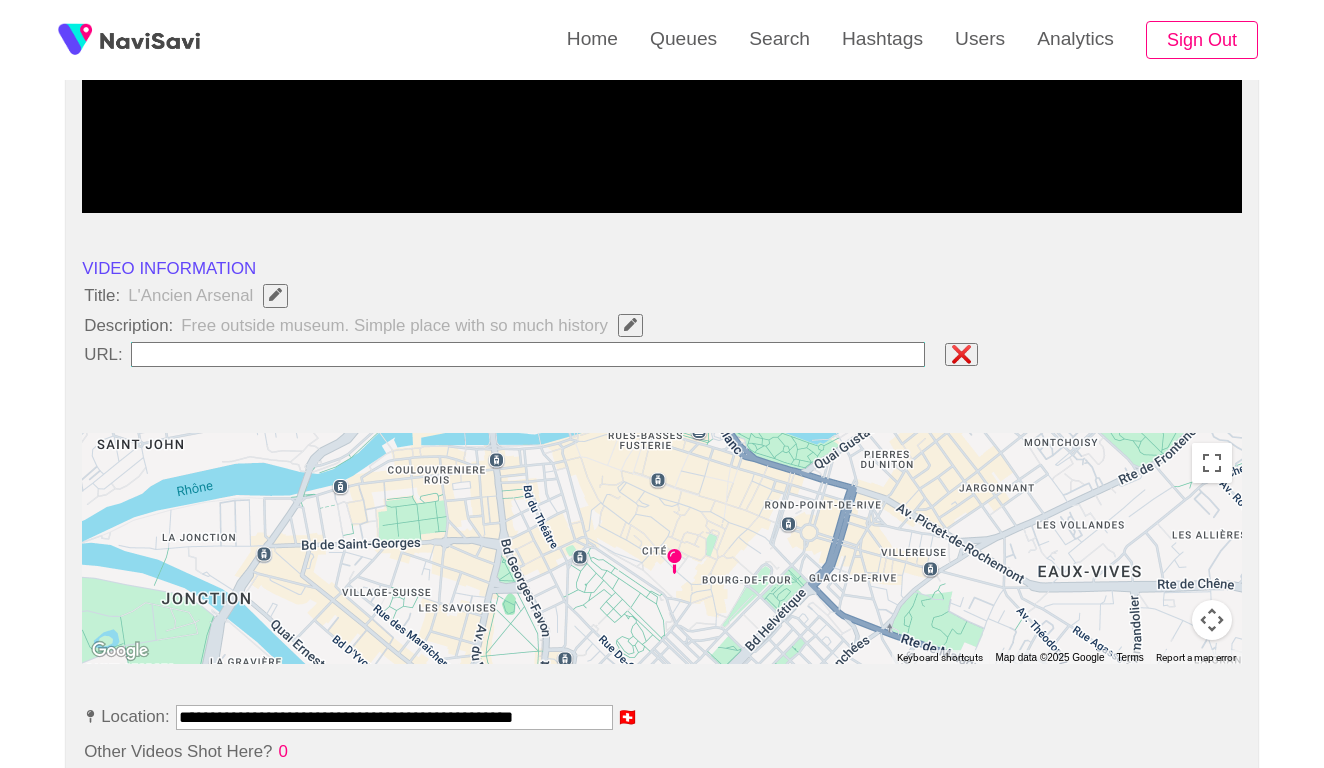type on "**********" 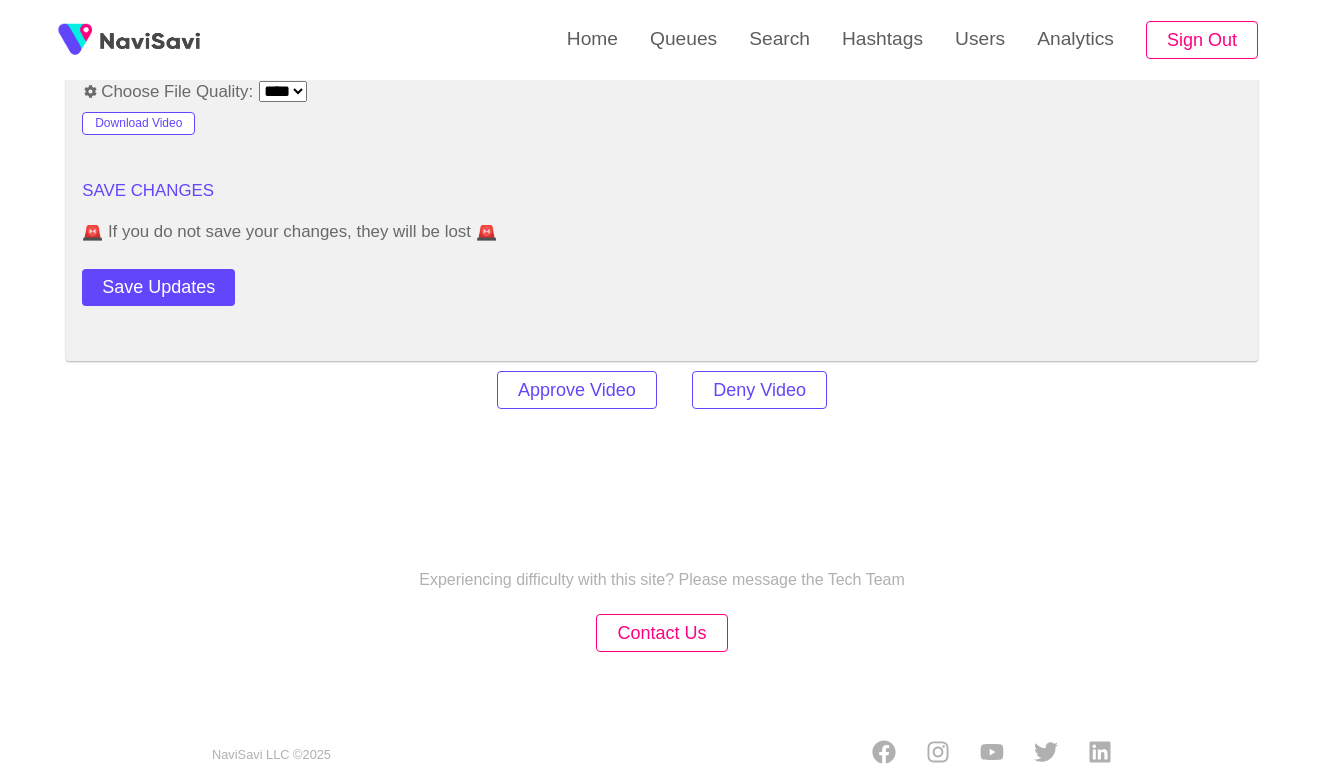 scroll, scrollTop: 2446, scrollLeft: 0, axis: vertical 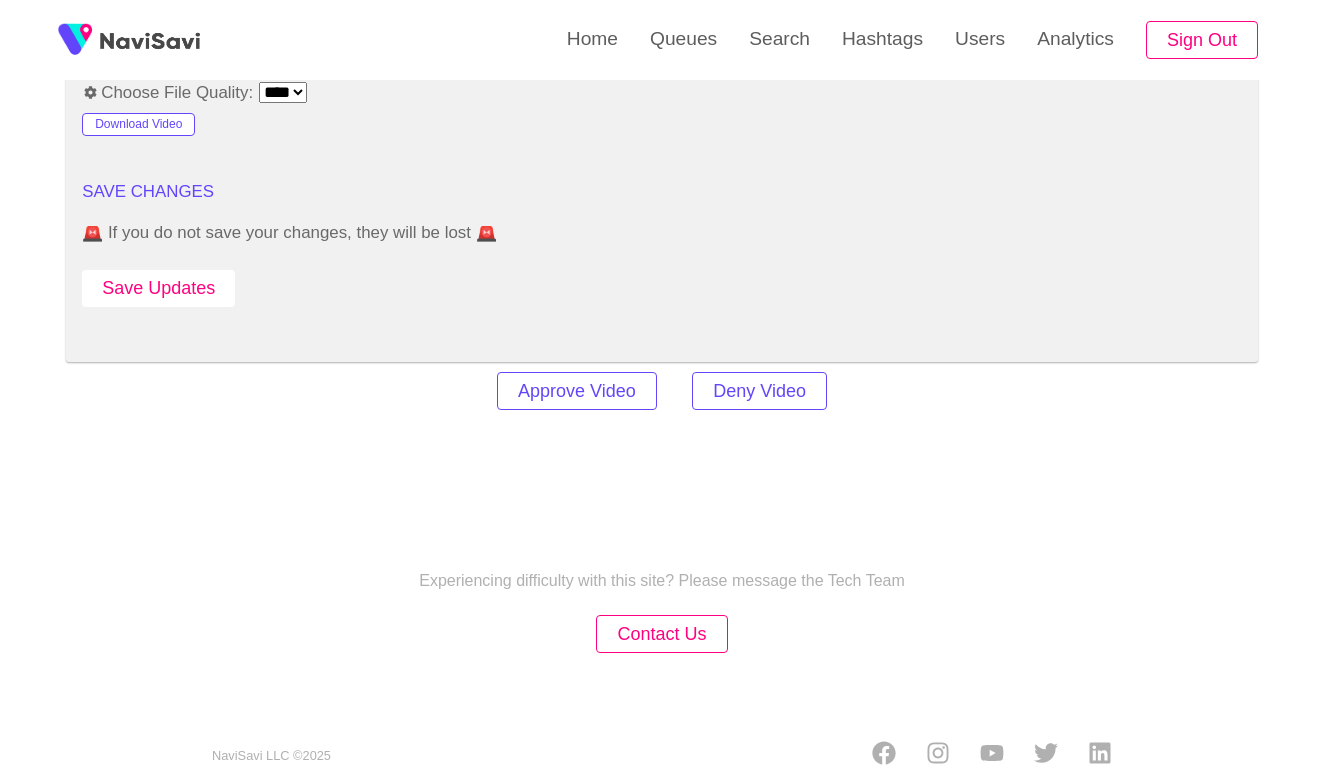 click on "Save Updates" at bounding box center (158, 288) 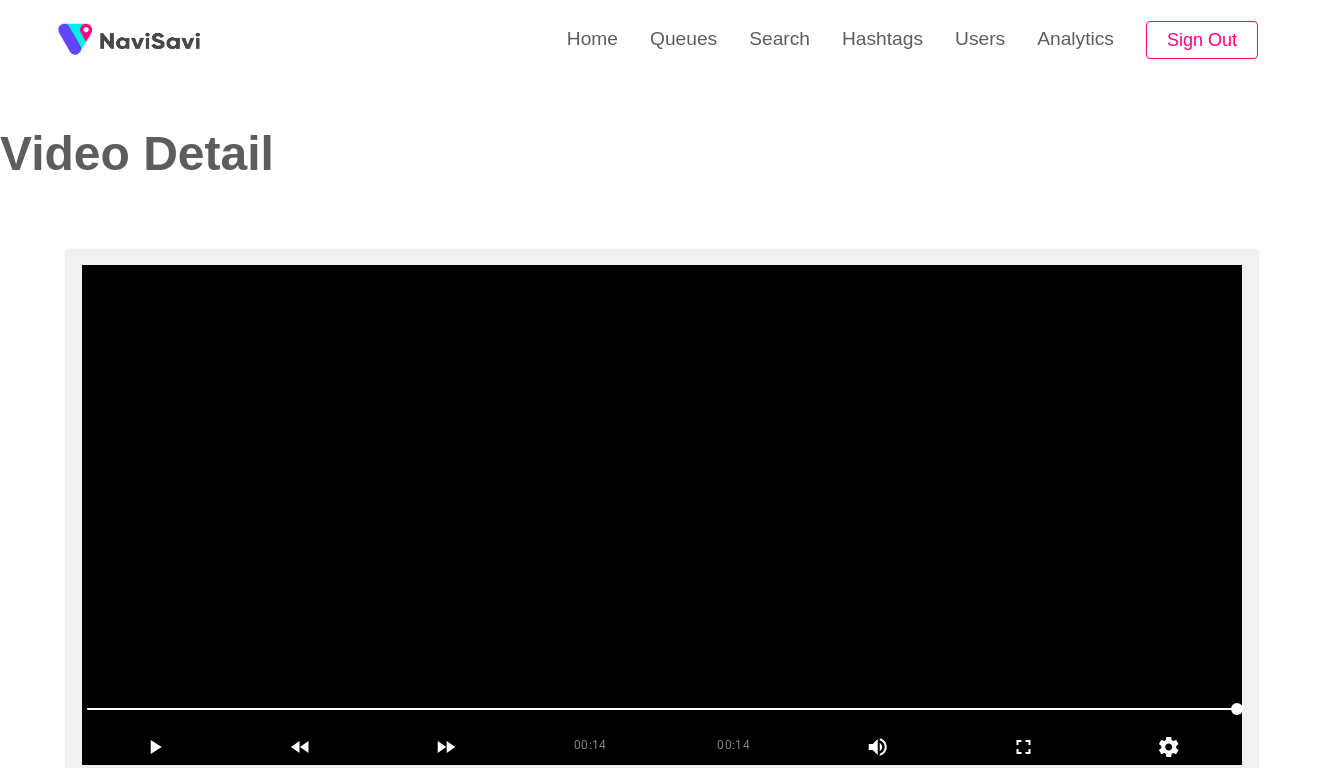 scroll, scrollTop: 0, scrollLeft: 0, axis: both 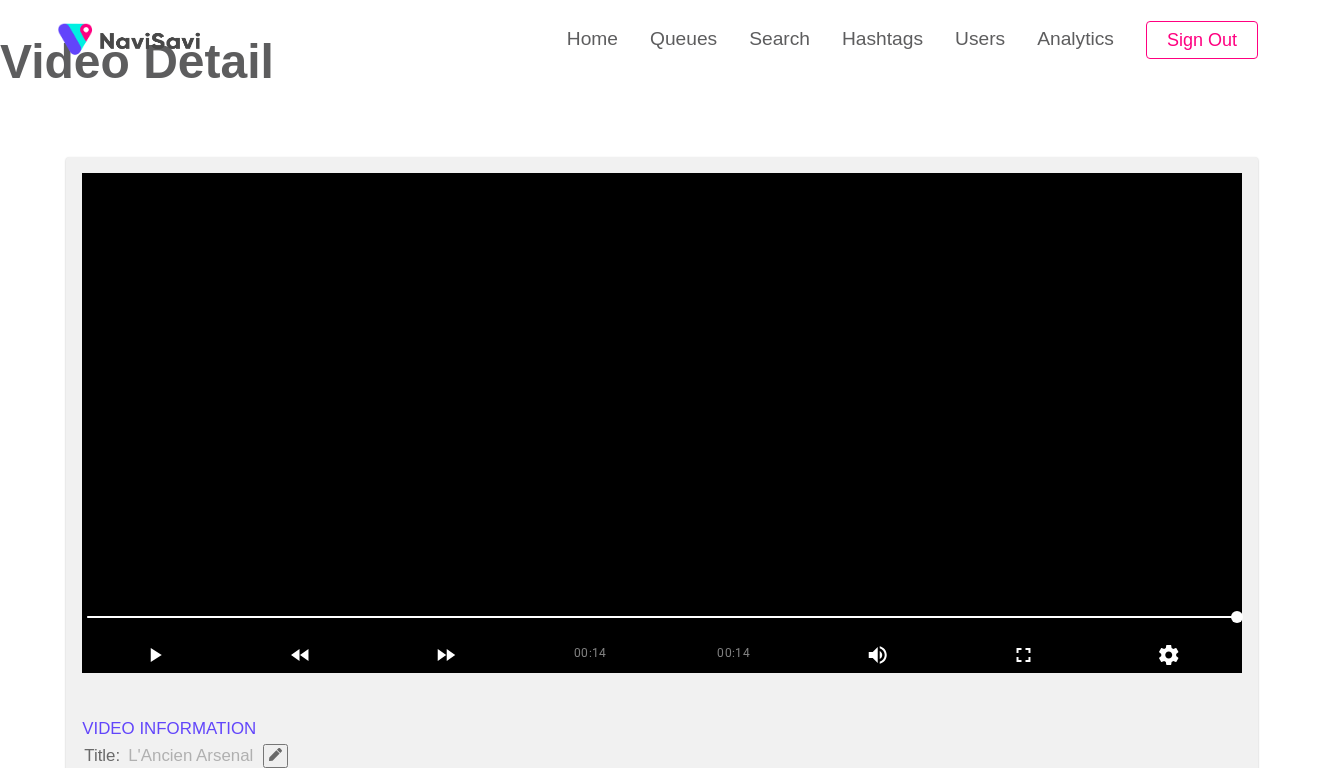 click at bounding box center (662, 423) 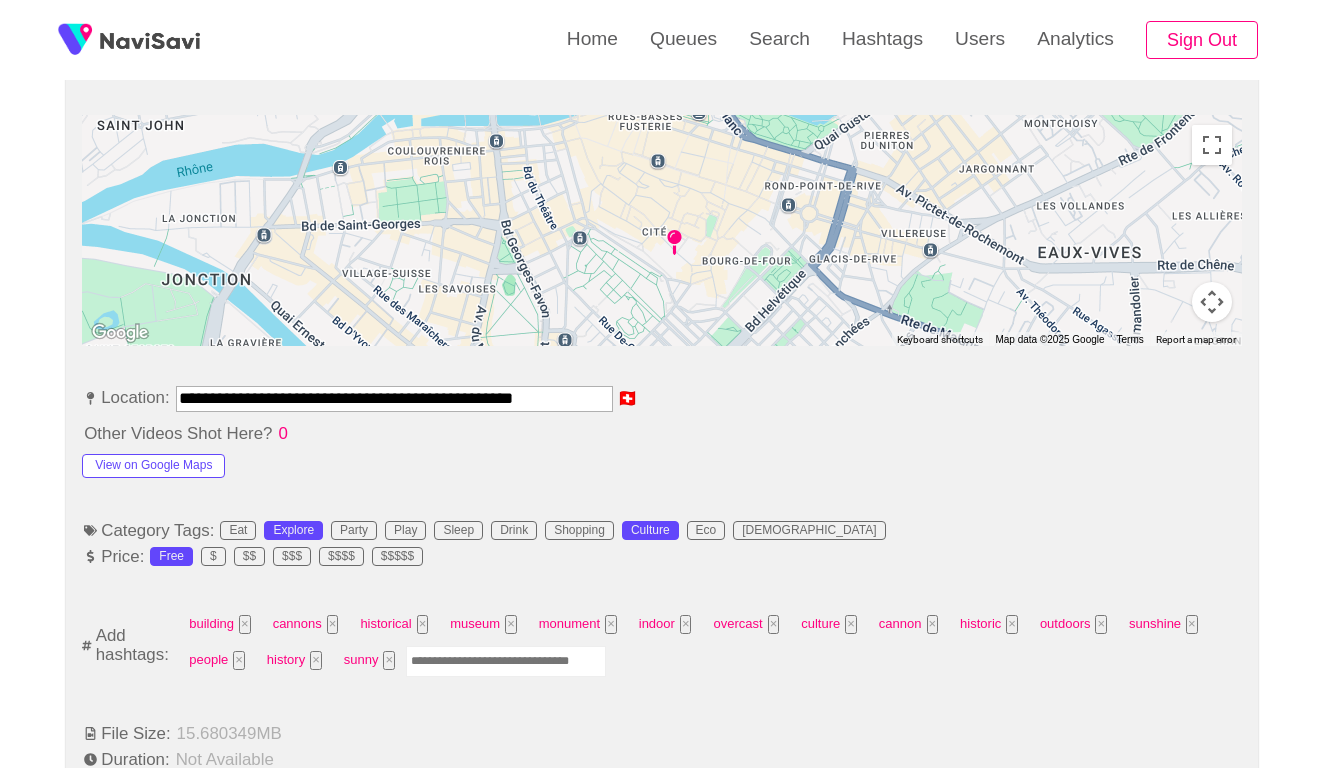 scroll, scrollTop: 975, scrollLeft: 0, axis: vertical 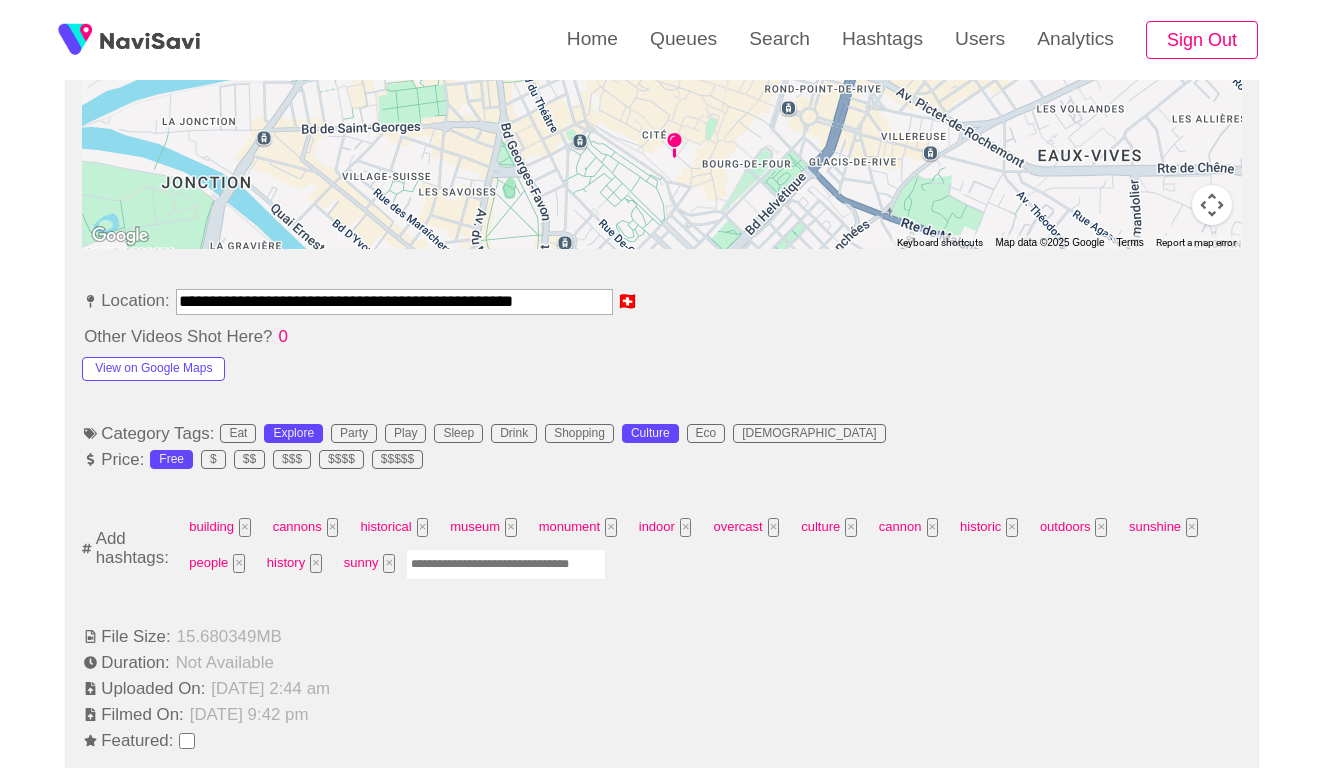 click at bounding box center [506, 564] 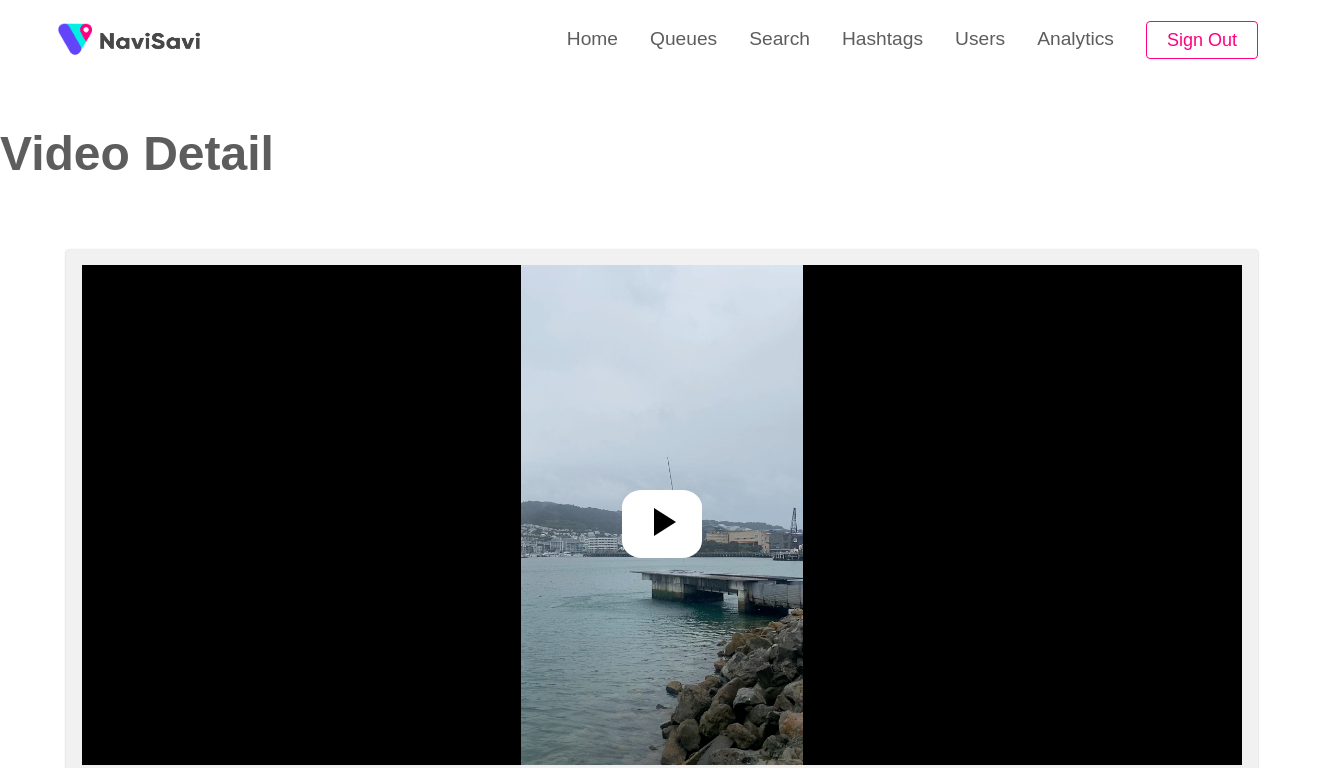 select on "**********" 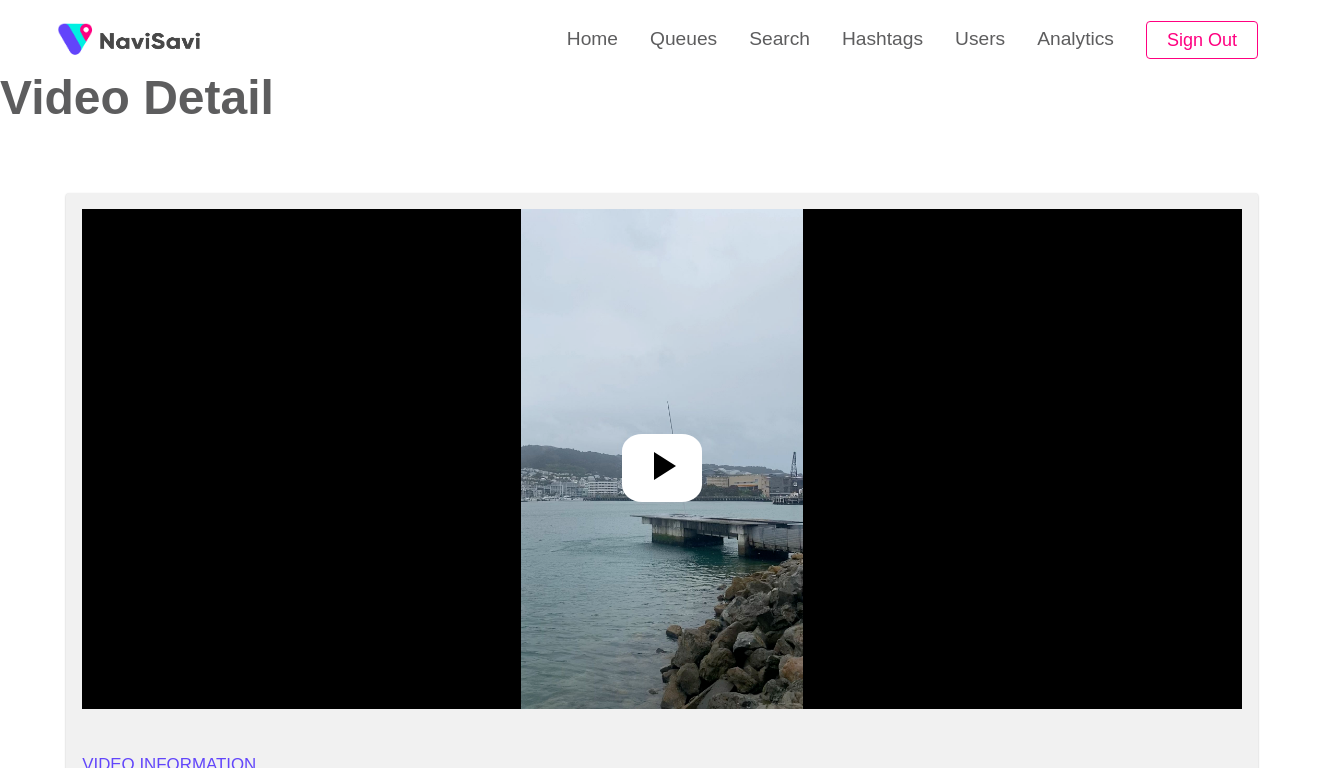 scroll, scrollTop: 229, scrollLeft: 0, axis: vertical 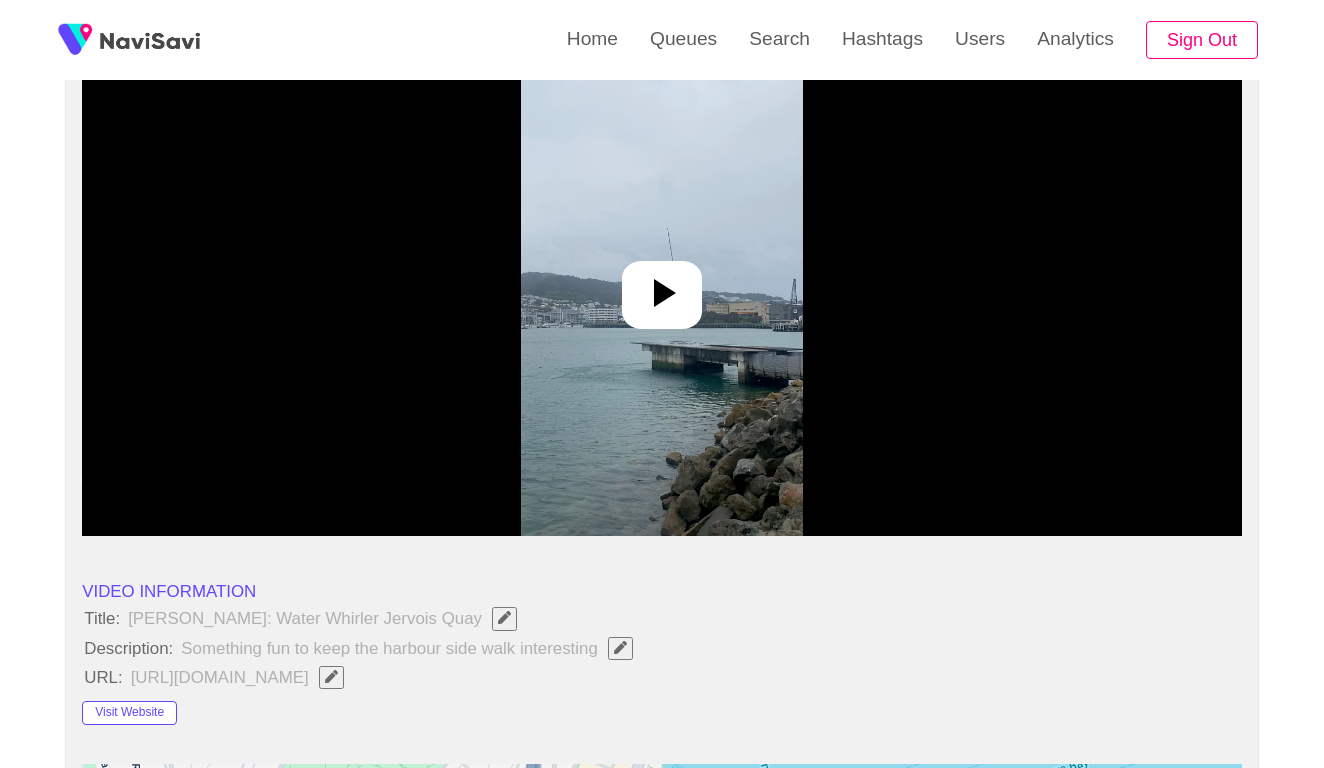 click at bounding box center [662, 286] 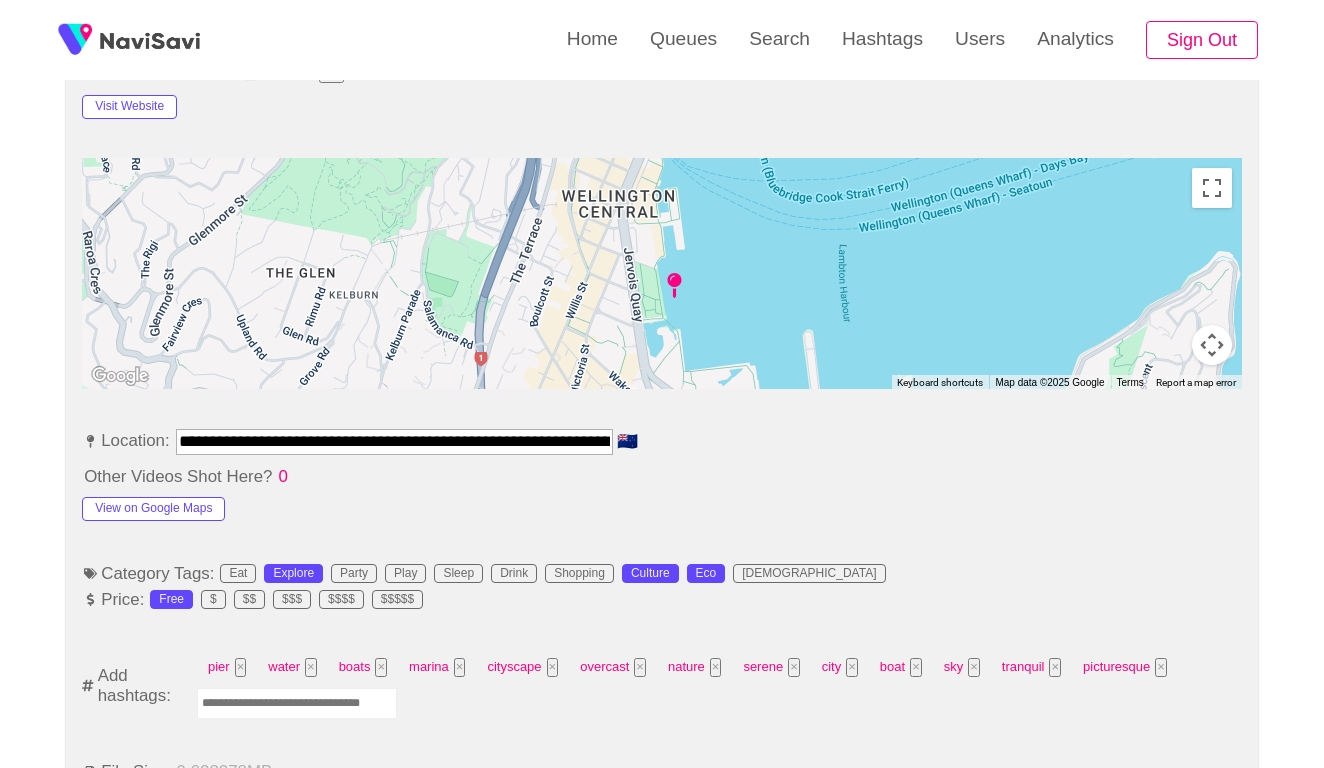 scroll, scrollTop: 922, scrollLeft: 0, axis: vertical 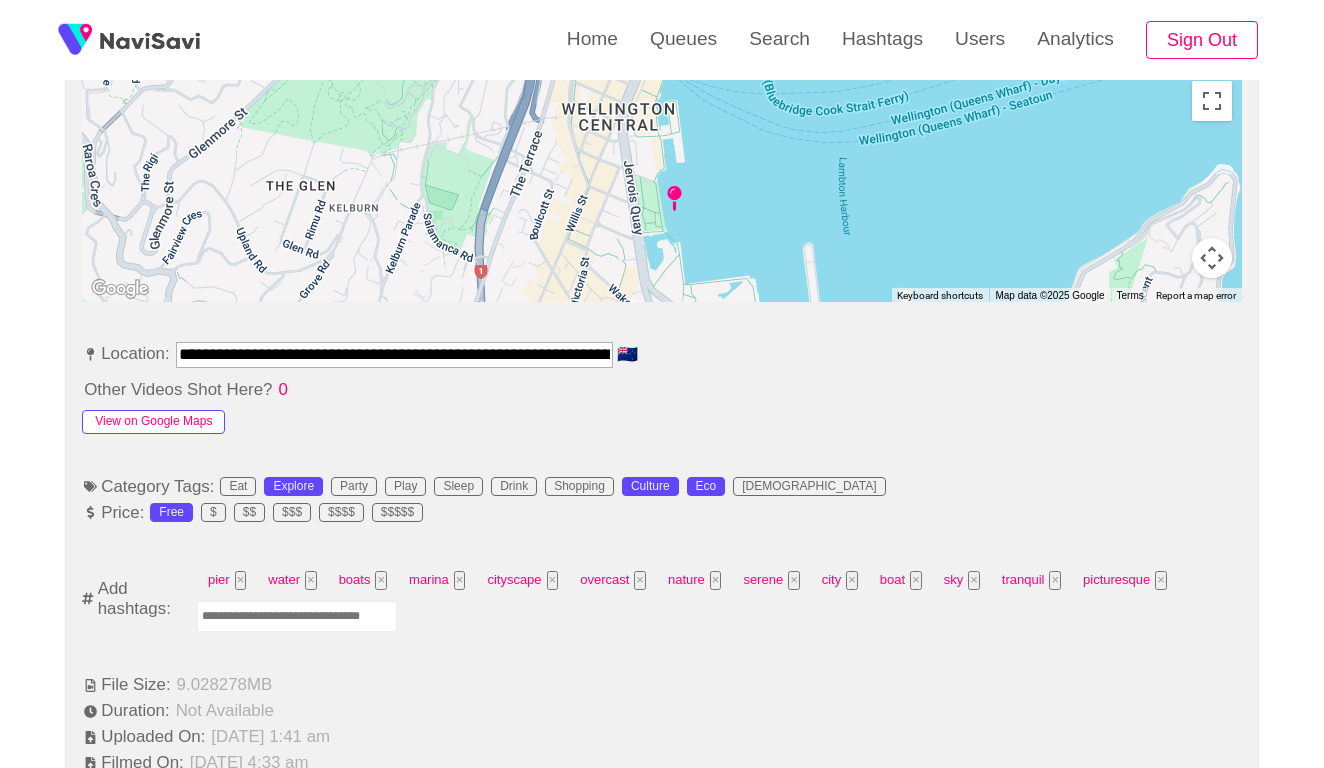 click on "View on Google Maps" at bounding box center (153, 422) 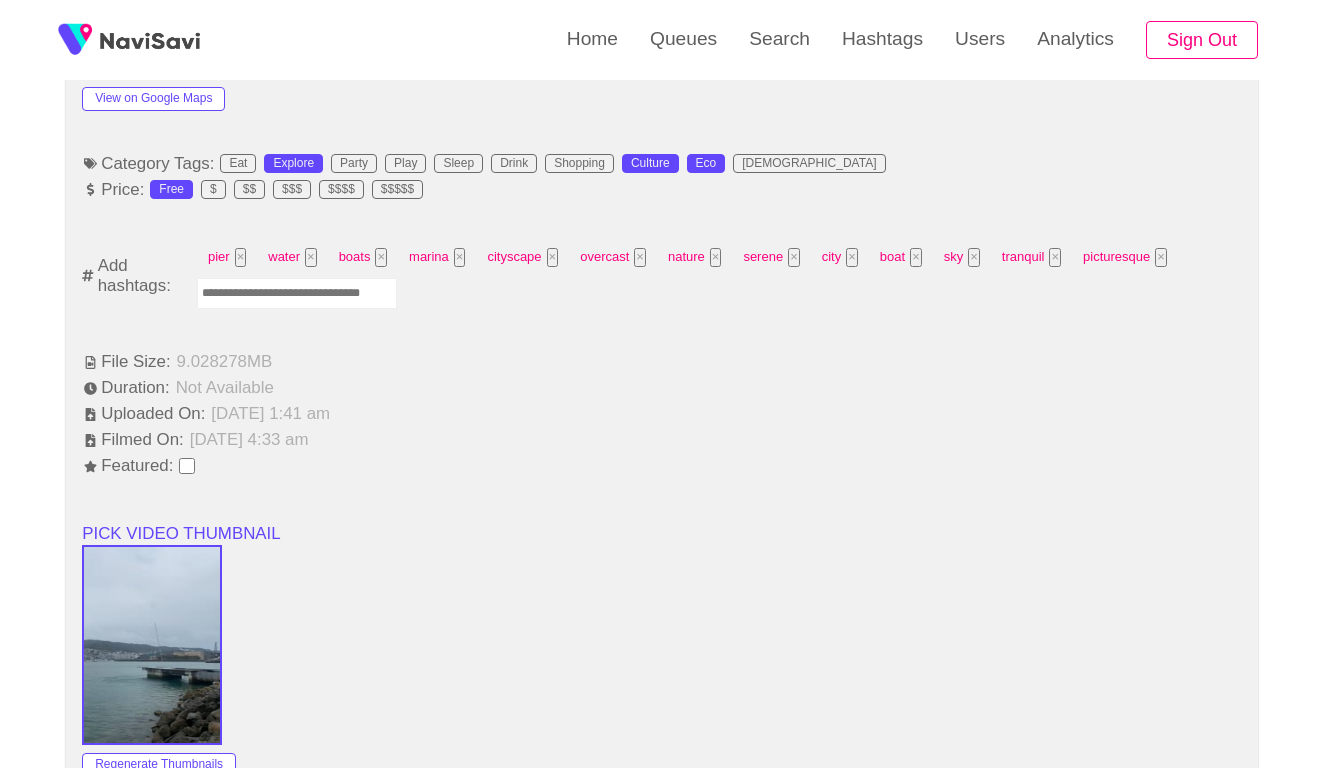 scroll, scrollTop: 1181, scrollLeft: 0, axis: vertical 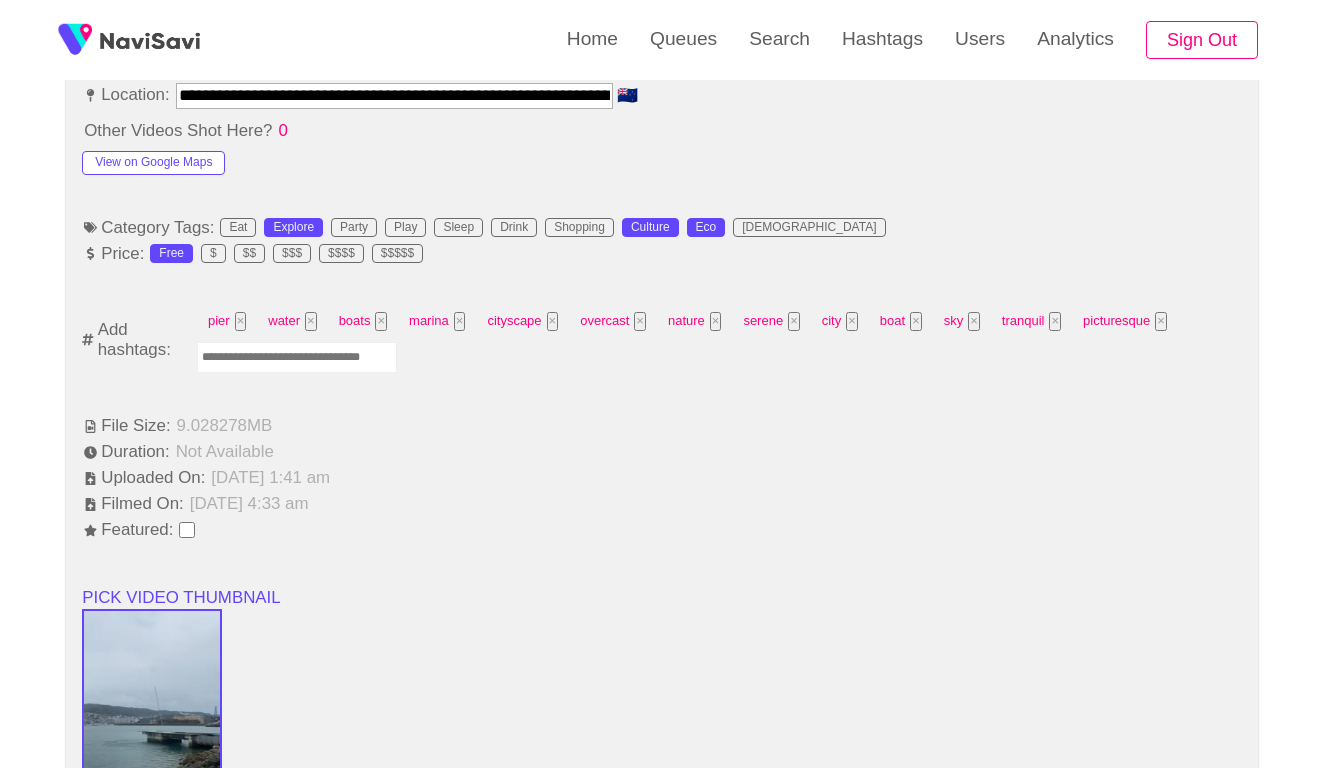 click at bounding box center [297, 357] 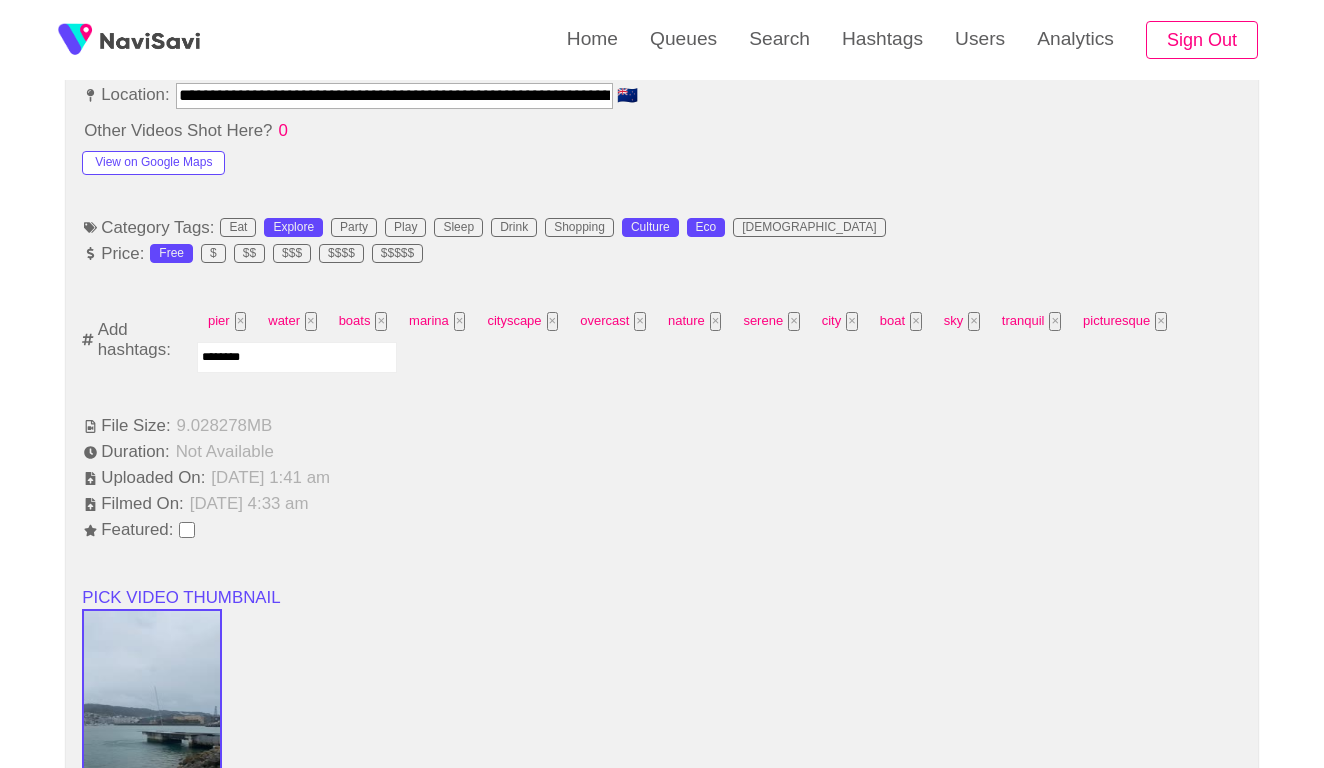 type on "*********" 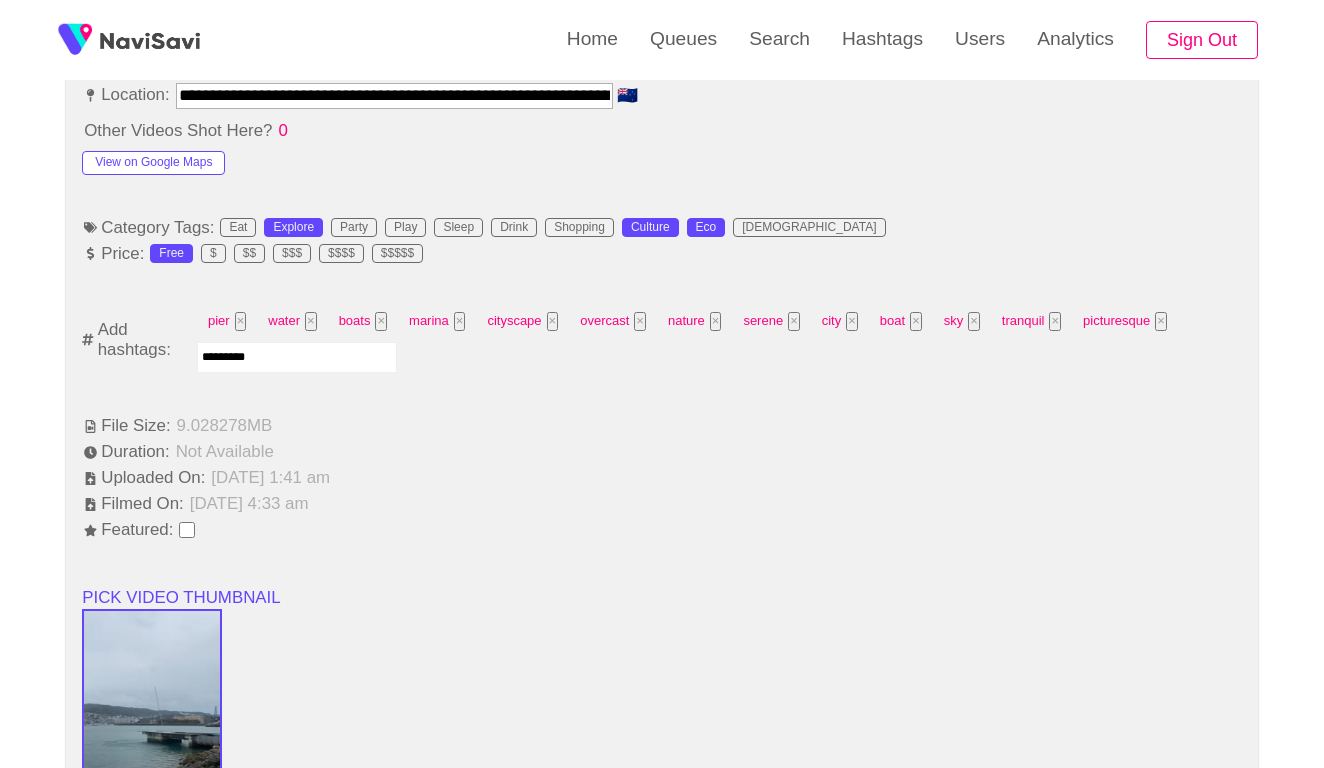 type 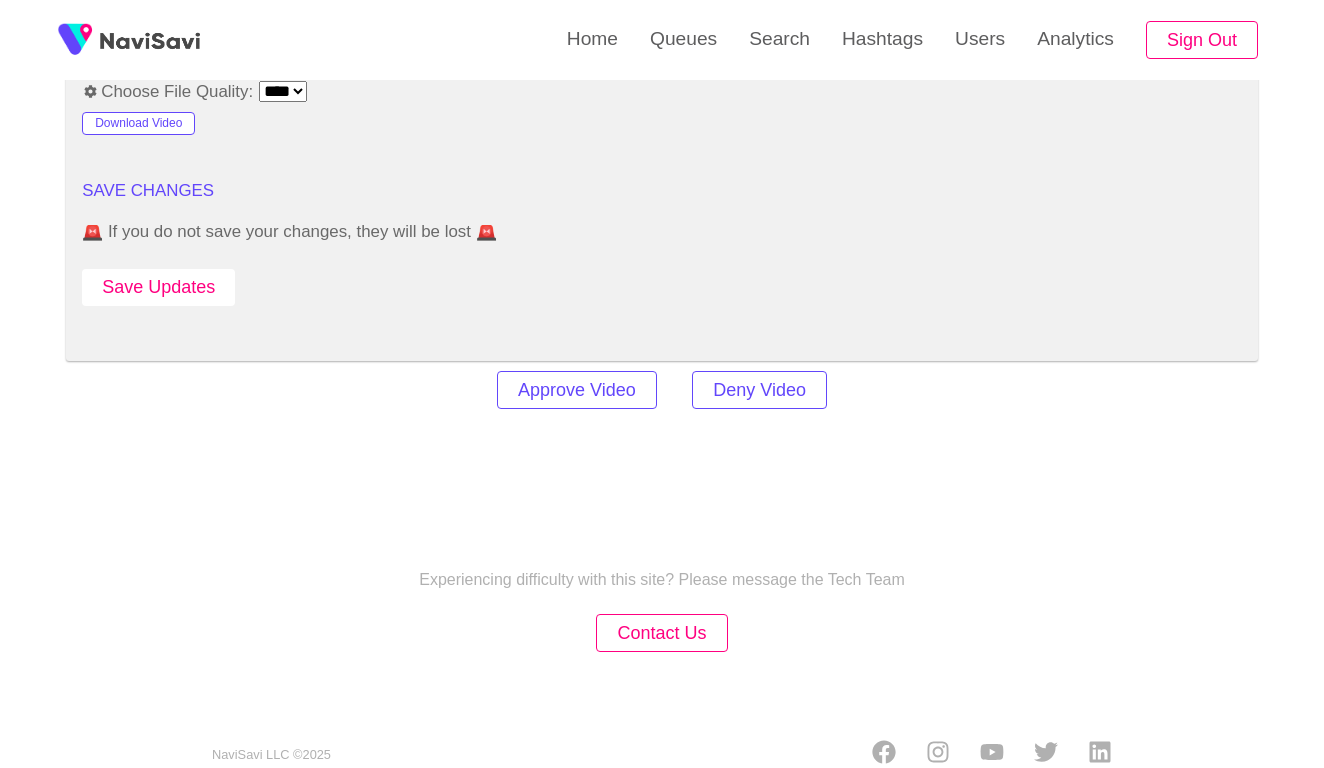 scroll, scrollTop: 2420, scrollLeft: 0, axis: vertical 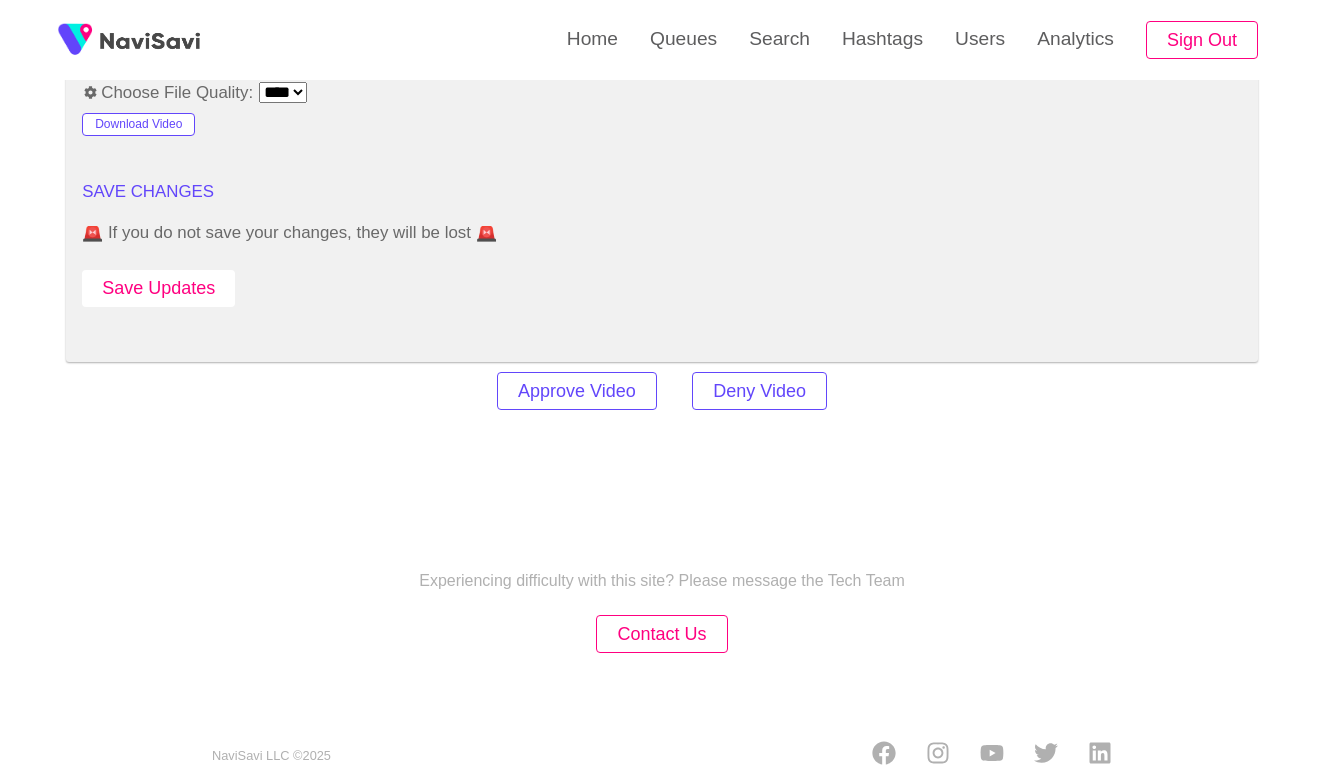 click on "Save Updates" at bounding box center [158, 288] 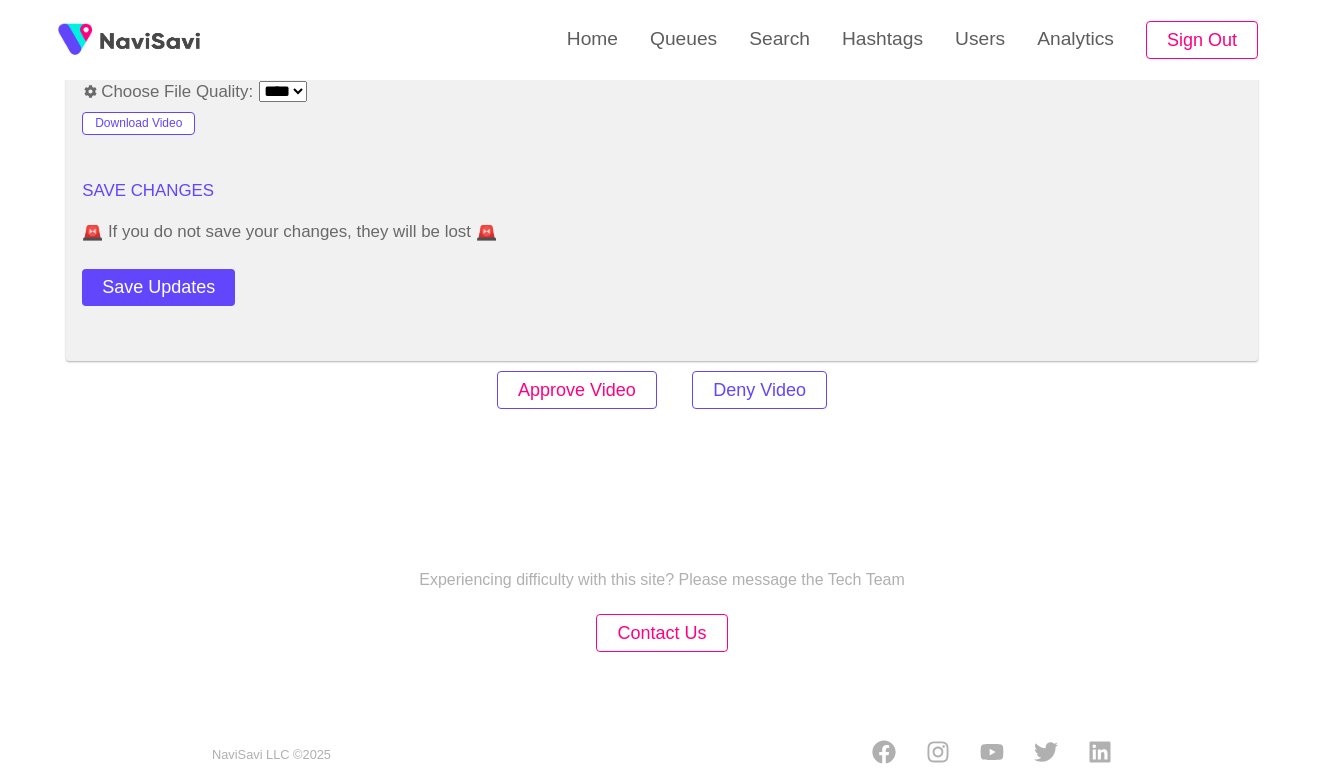 scroll, scrollTop: 2420, scrollLeft: 0, axis: vertical 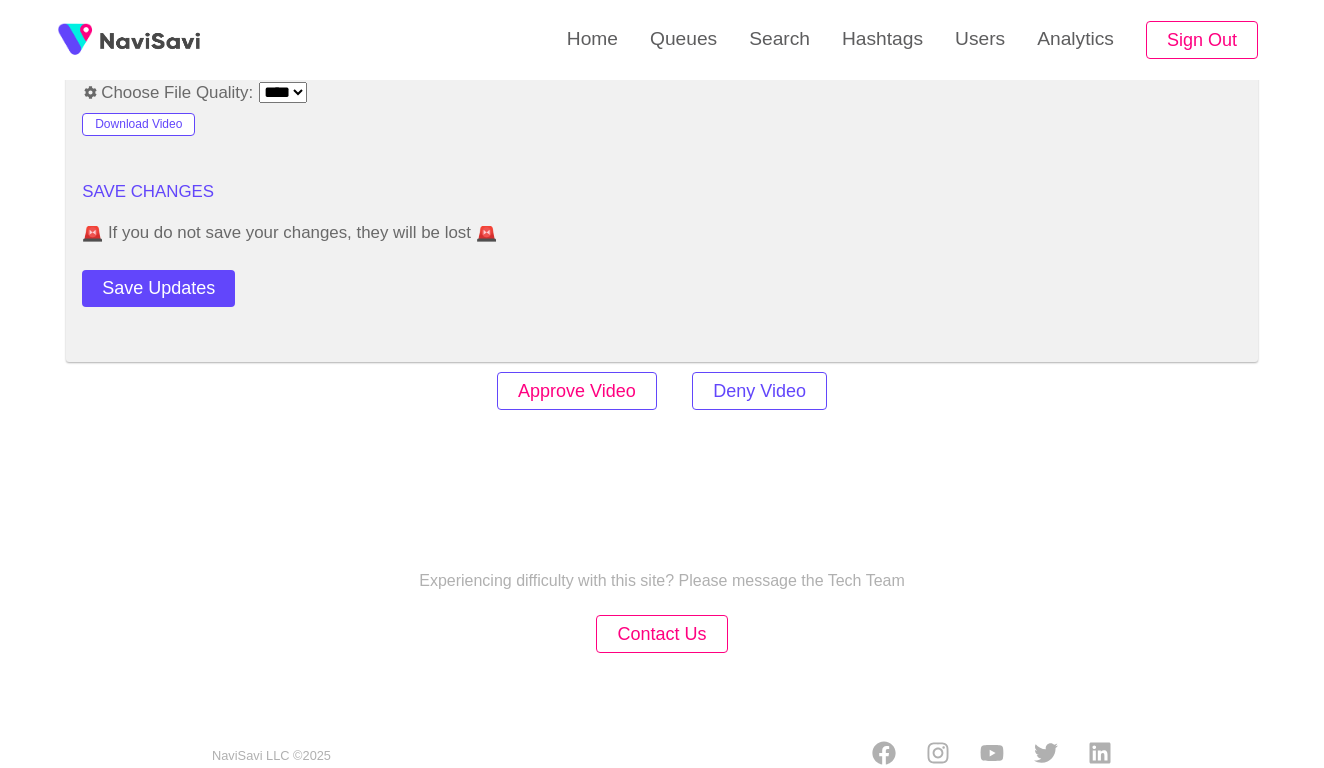 click on "Approve Video" at bounding box center [577, 391] 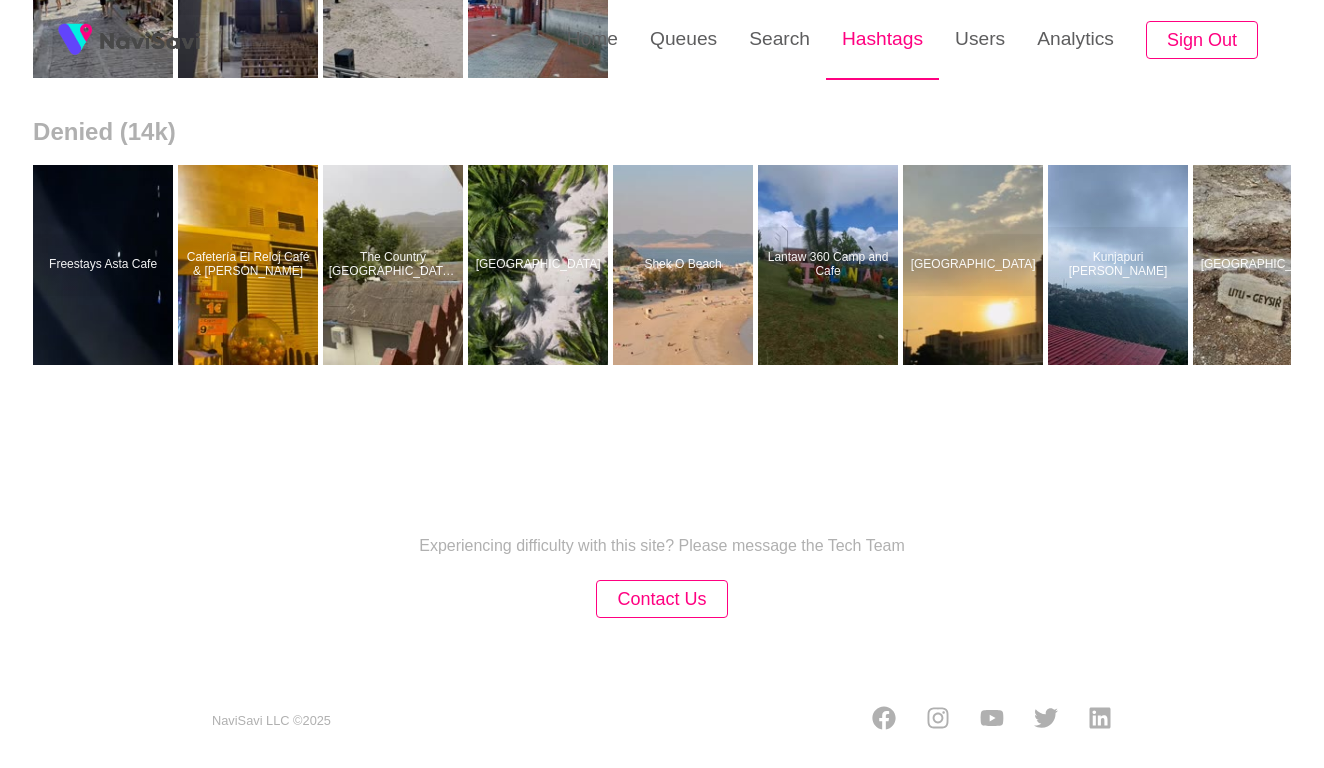 scroll, scrollTop: 0, scrollLeft: 0, axis: both 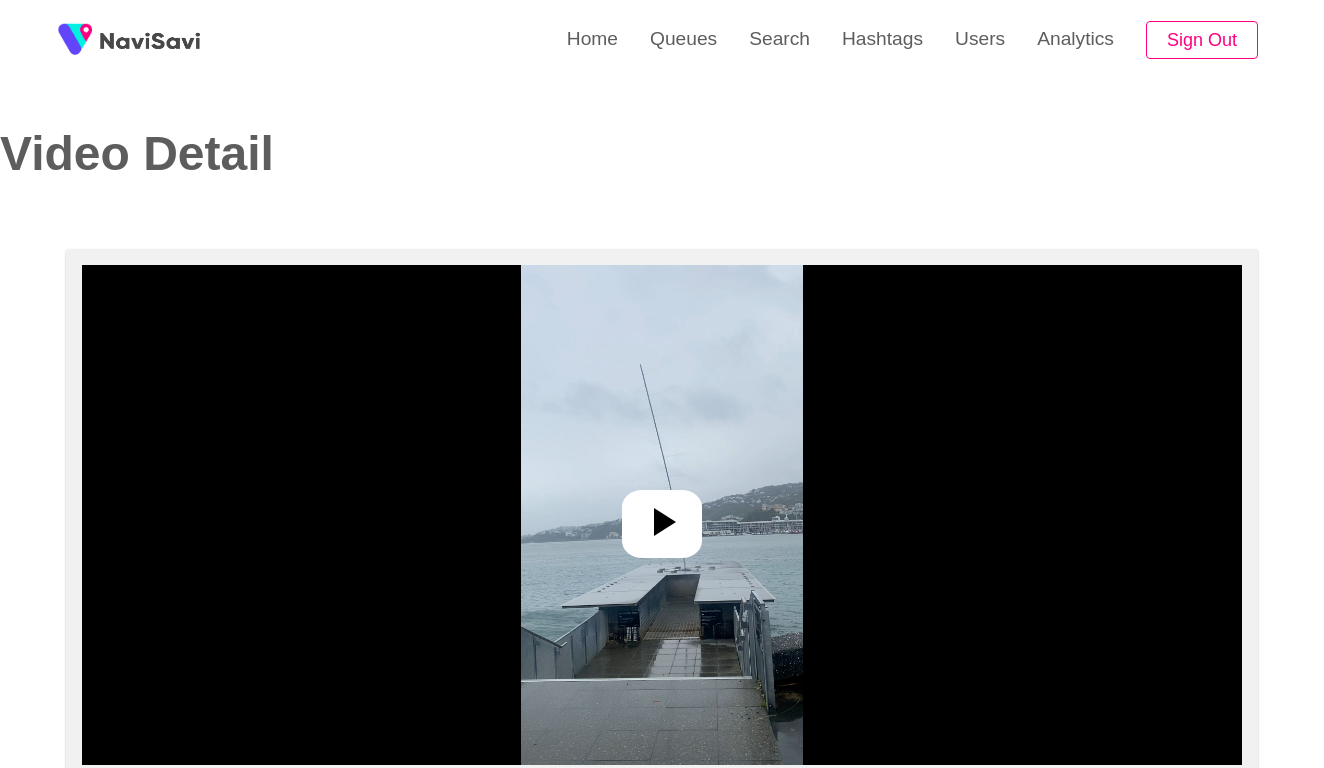 select on "**********" 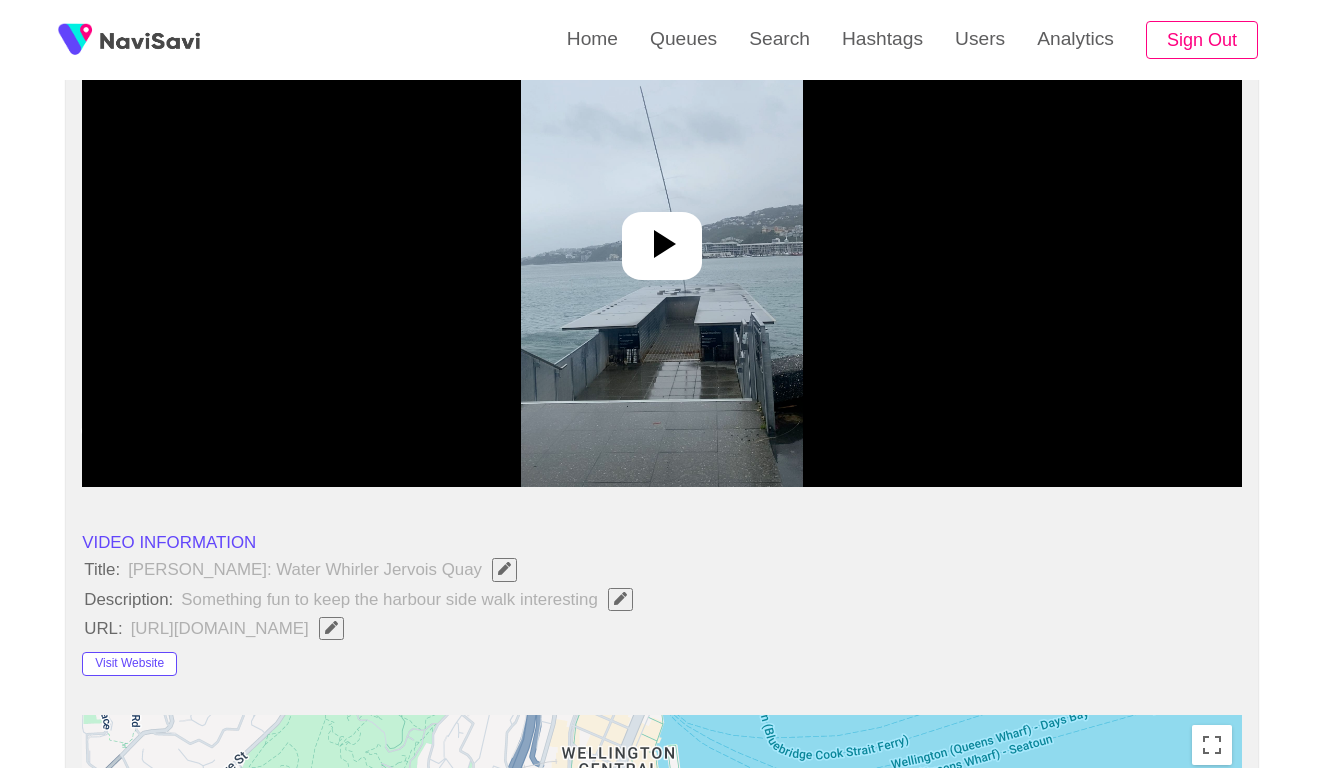 click at bounding box center [662, 237] 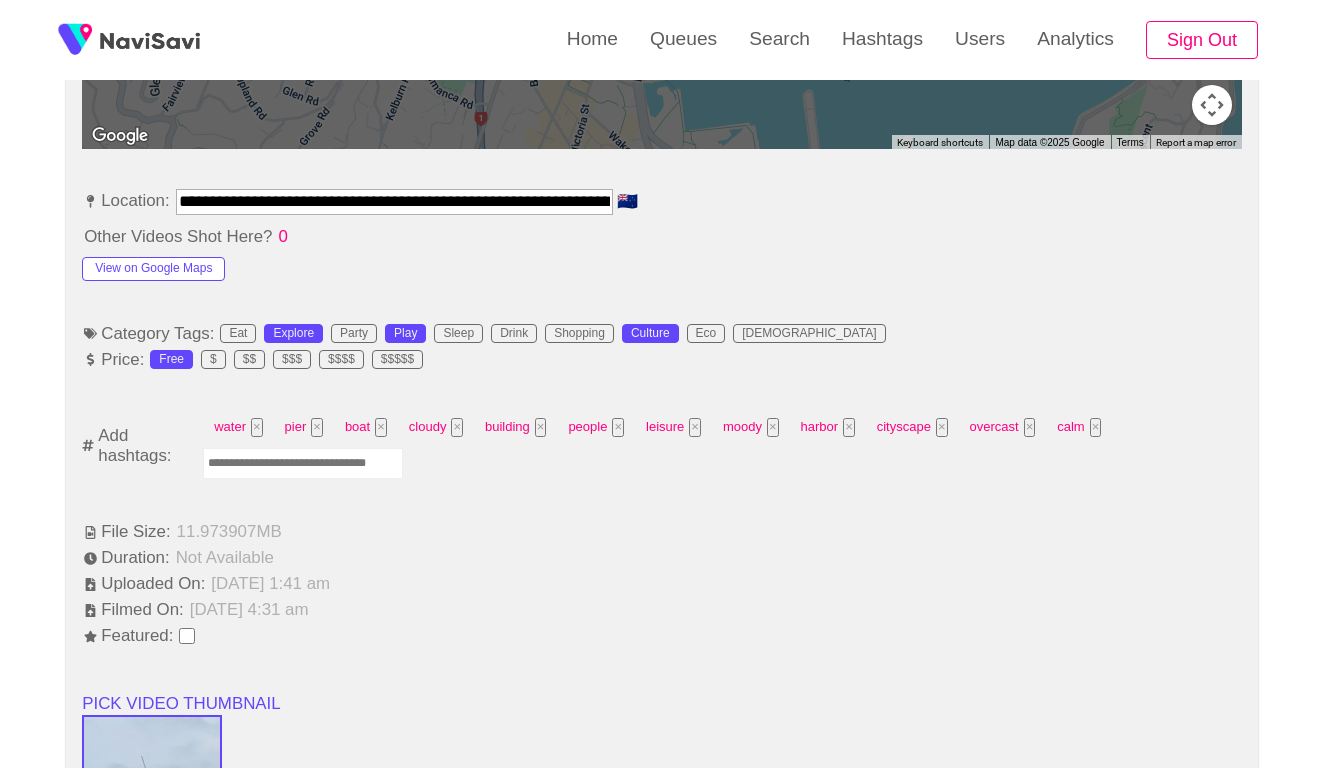 scroll, scrollTop: 1139, scrollLeft: 0, axis: vertical 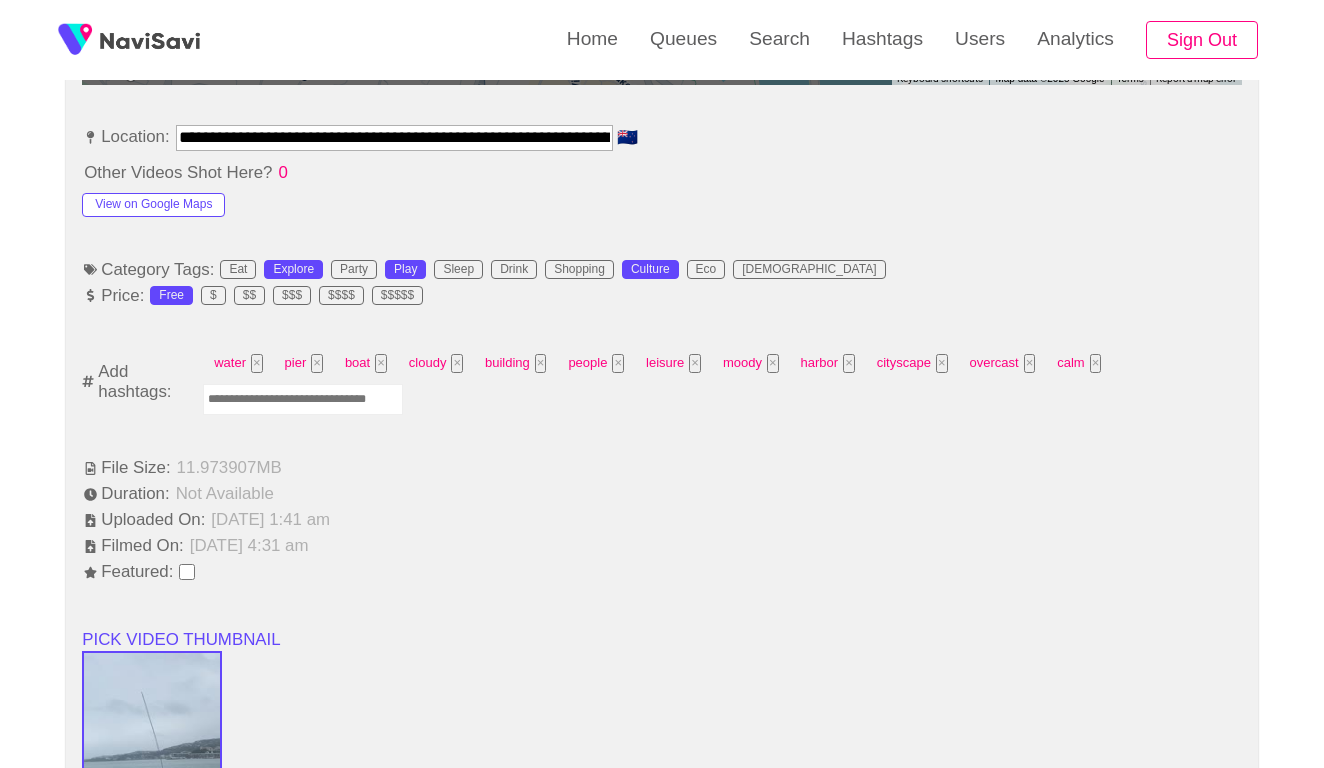 click at bounding box center (303, 399) 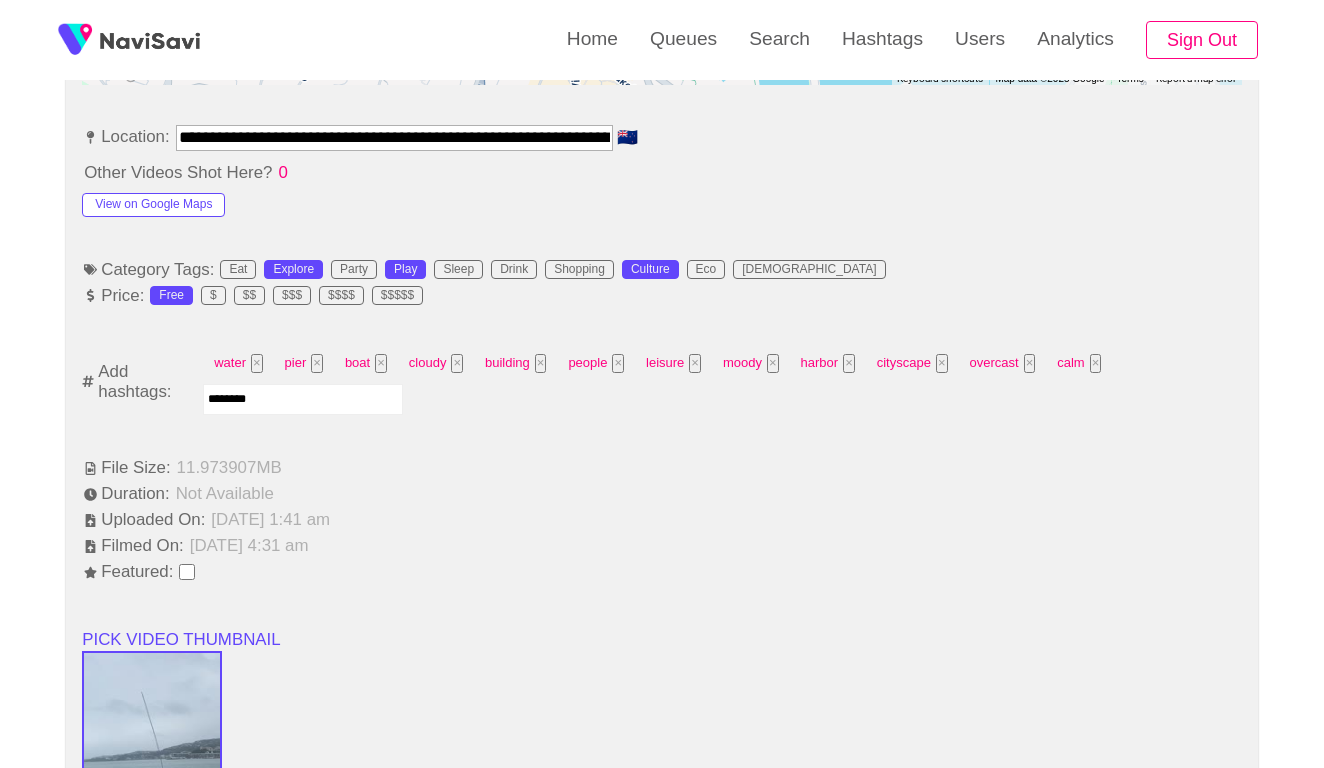 type on "*********" 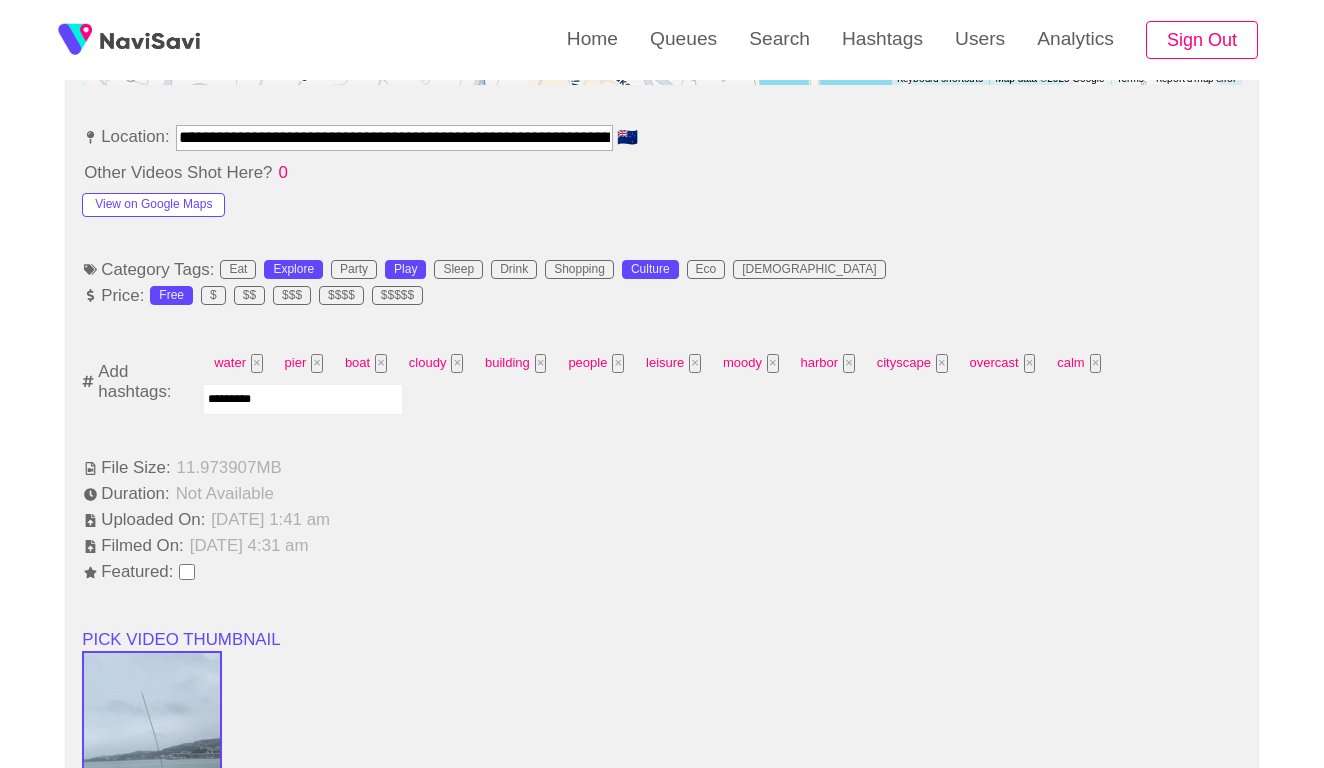 type 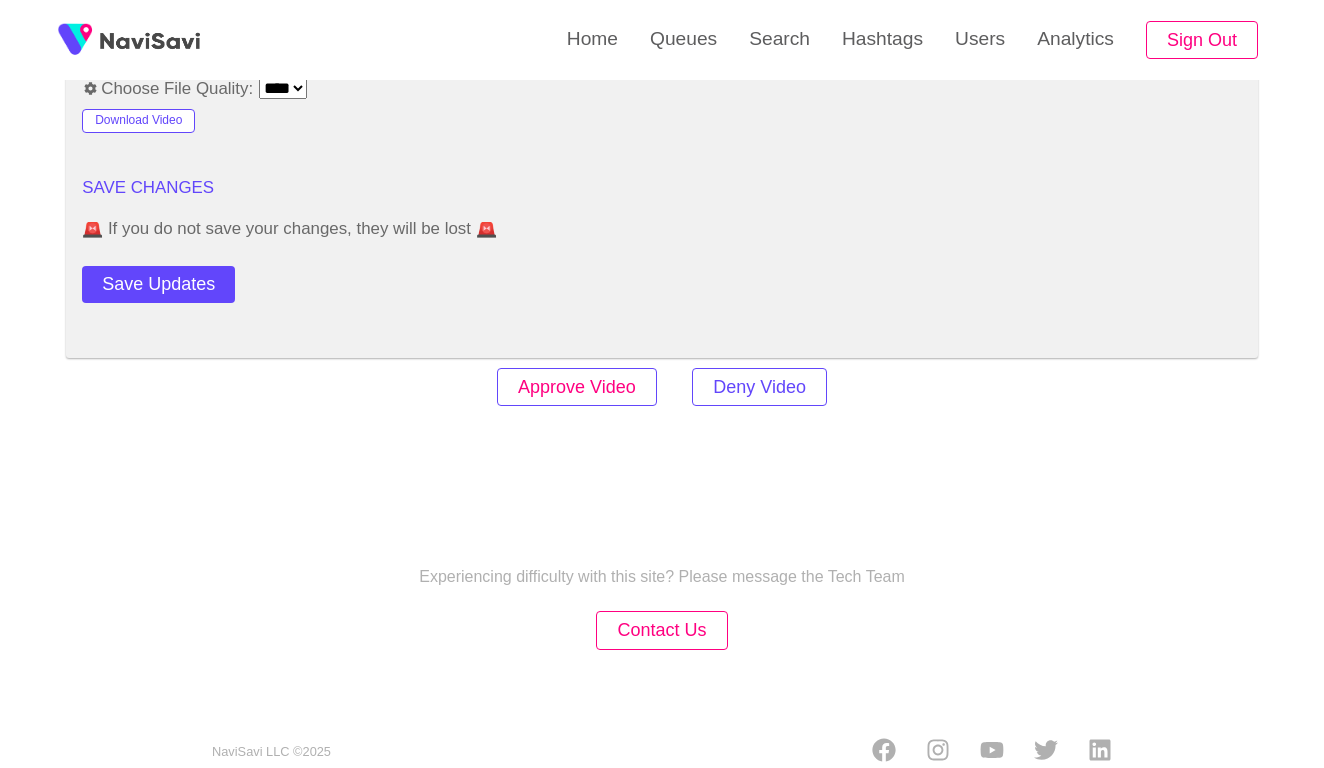 scroll, scrollTop: 2417, scrollLeft: 0, axis: vertical 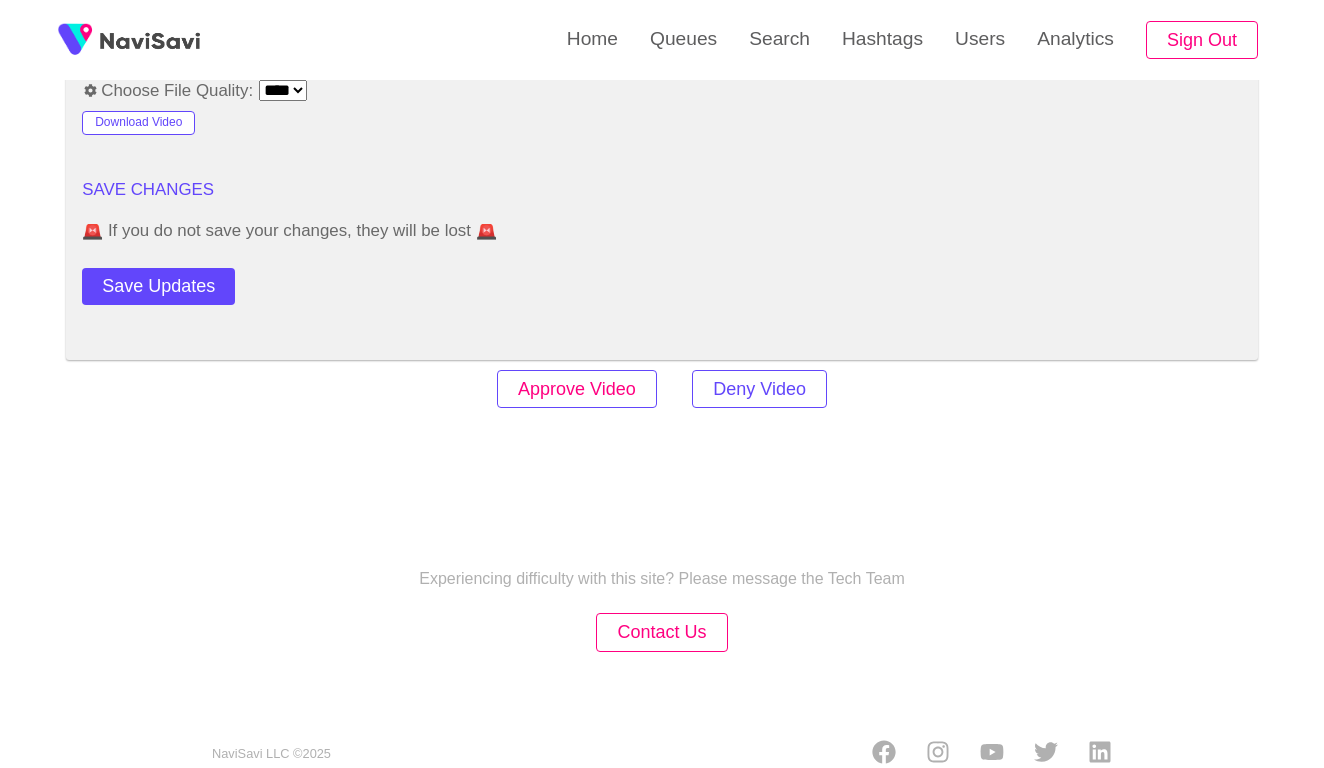 click on "Approve Video" at bounding box center [577, 389] 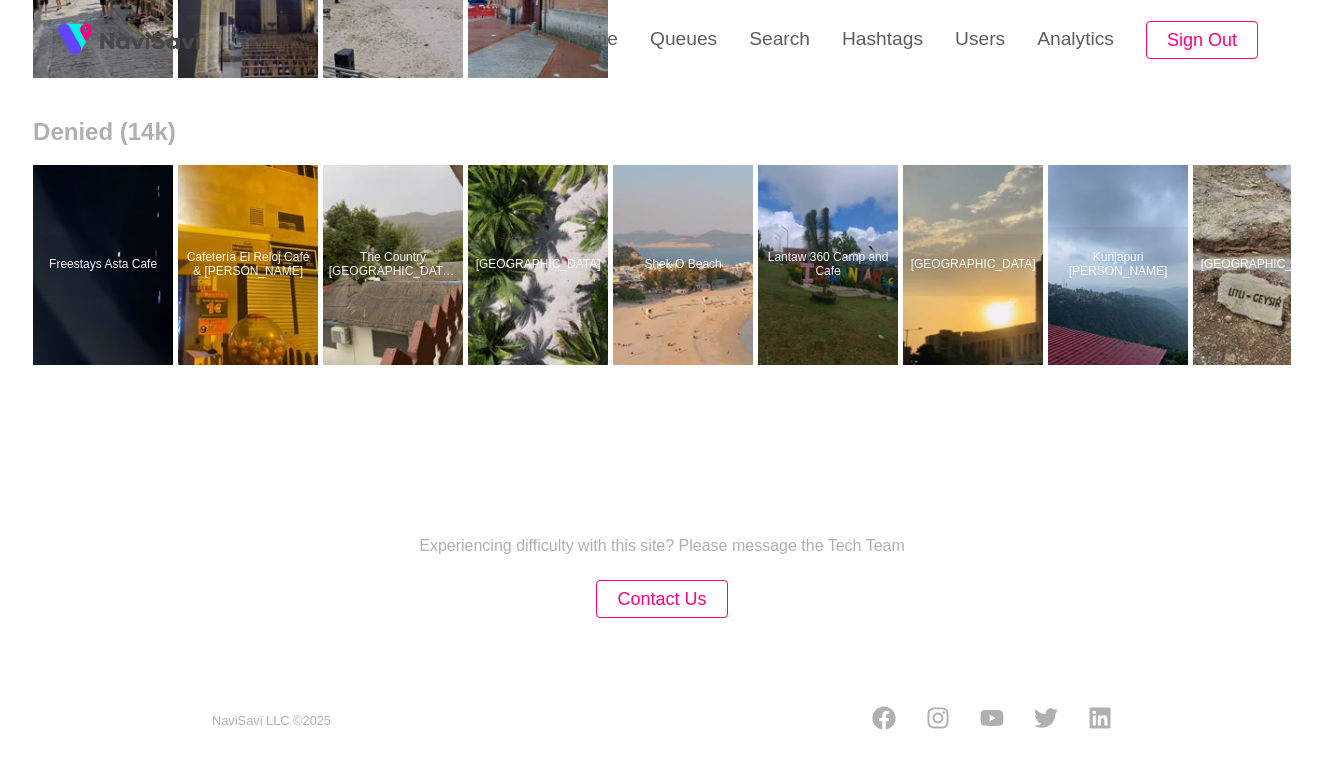 scroll, scrollTop: 0, scrollLeft: 0, axis: both 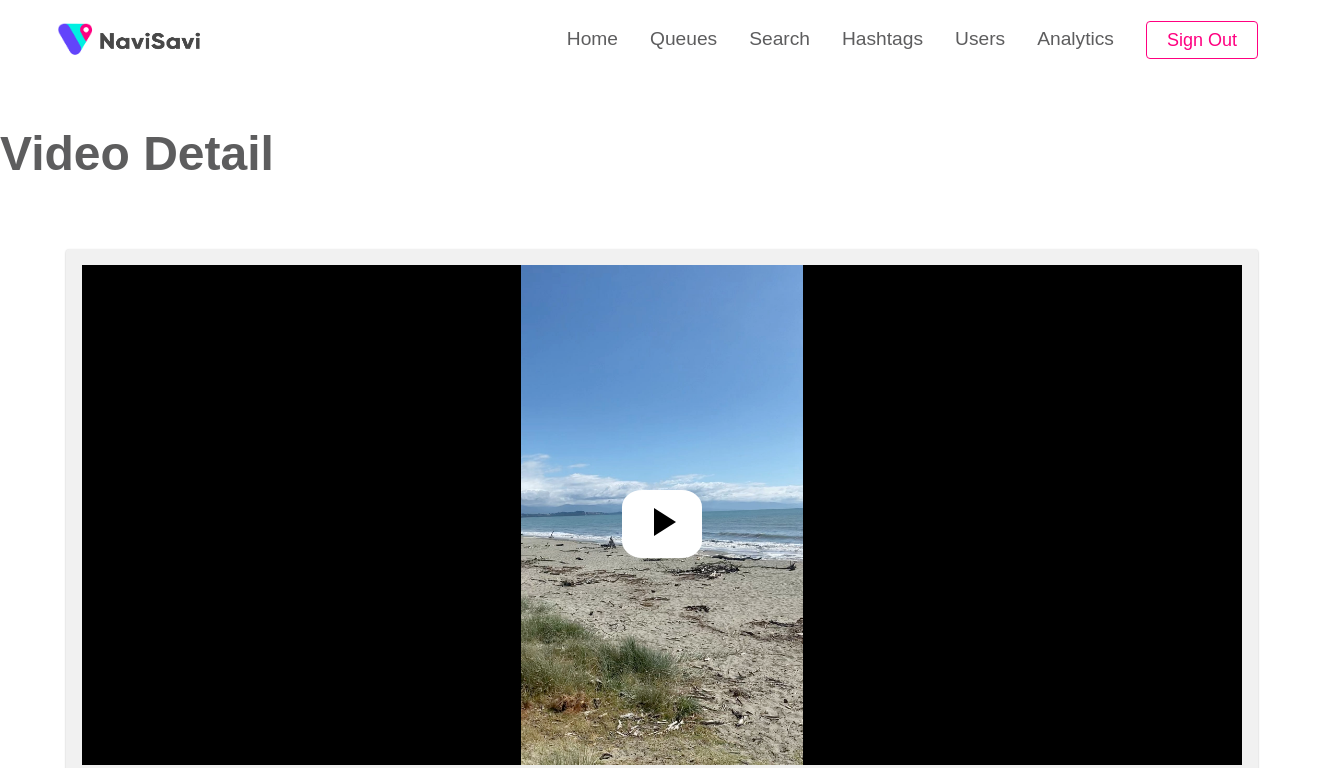 select on "**********" 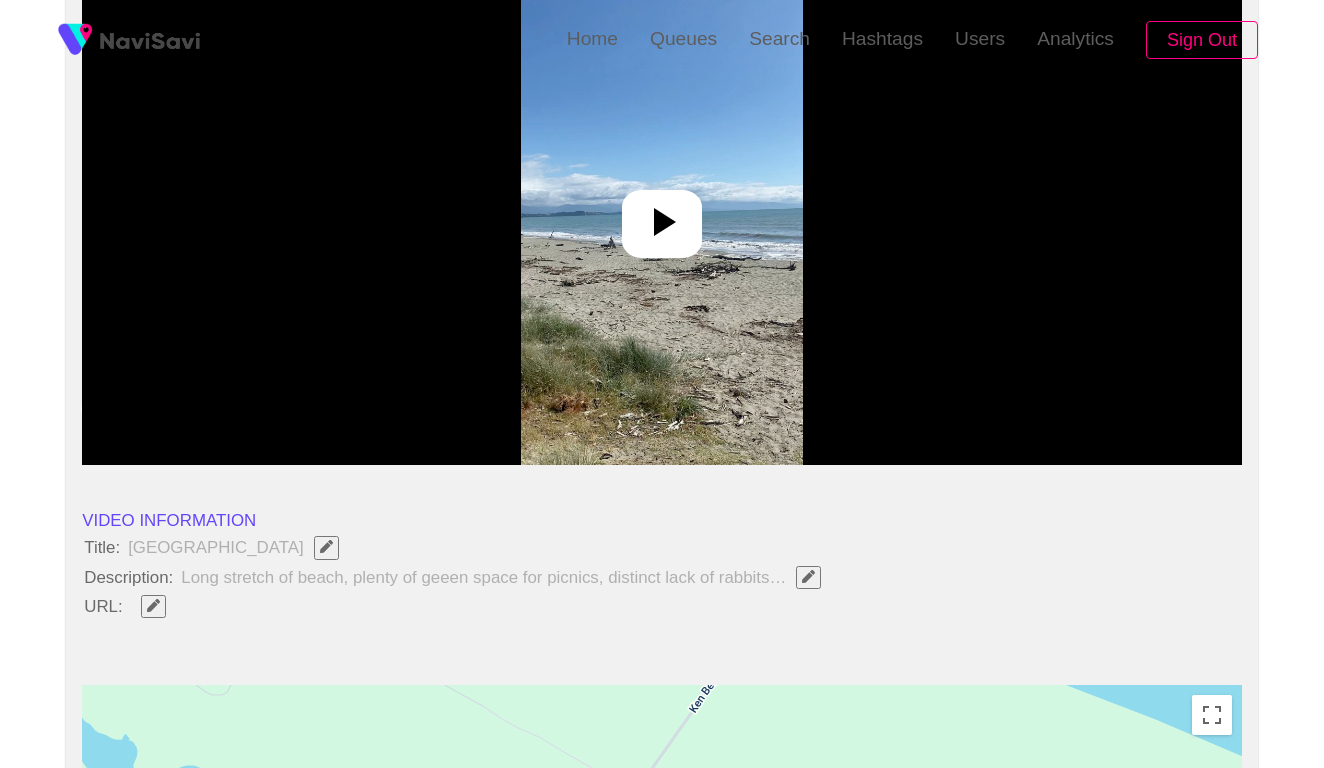 scroll, scrollTop: 338, scrollLeft: 0, axis: vertical 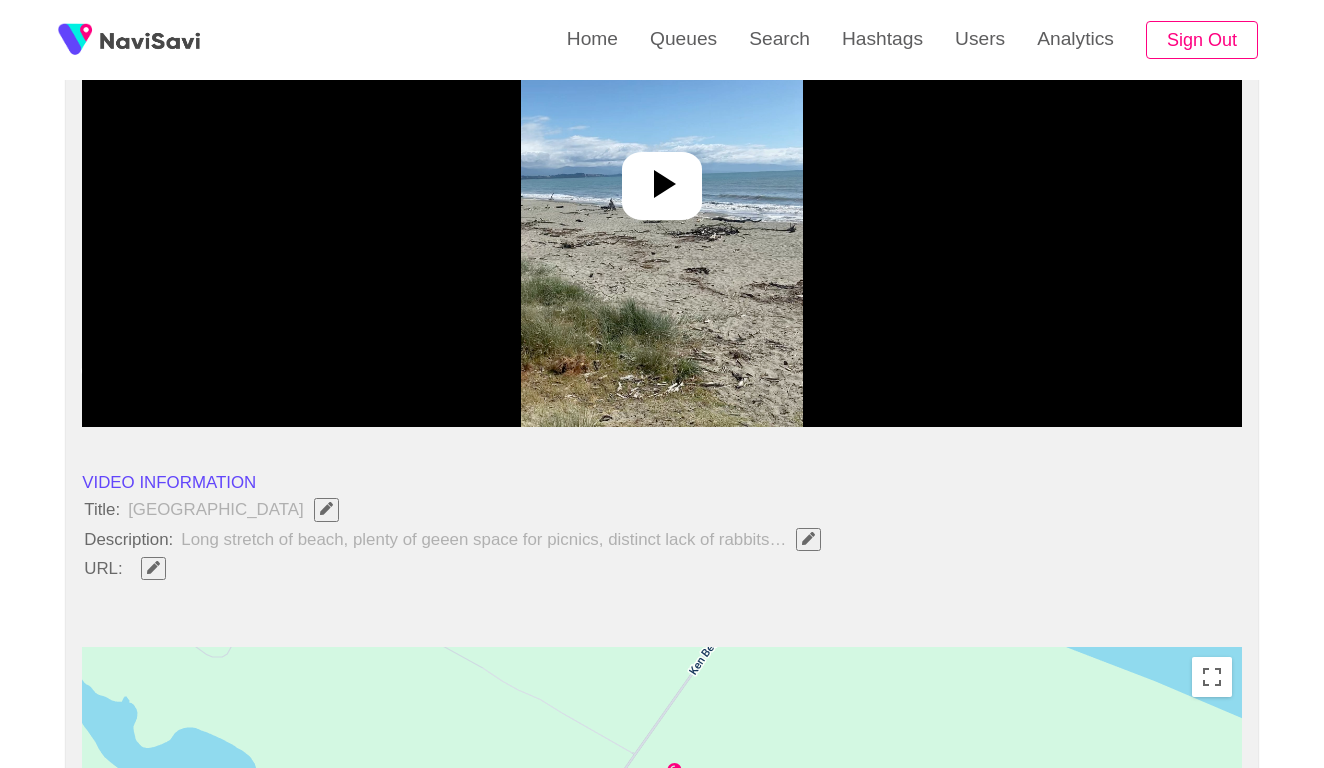 click at bounding box center [661, 177] 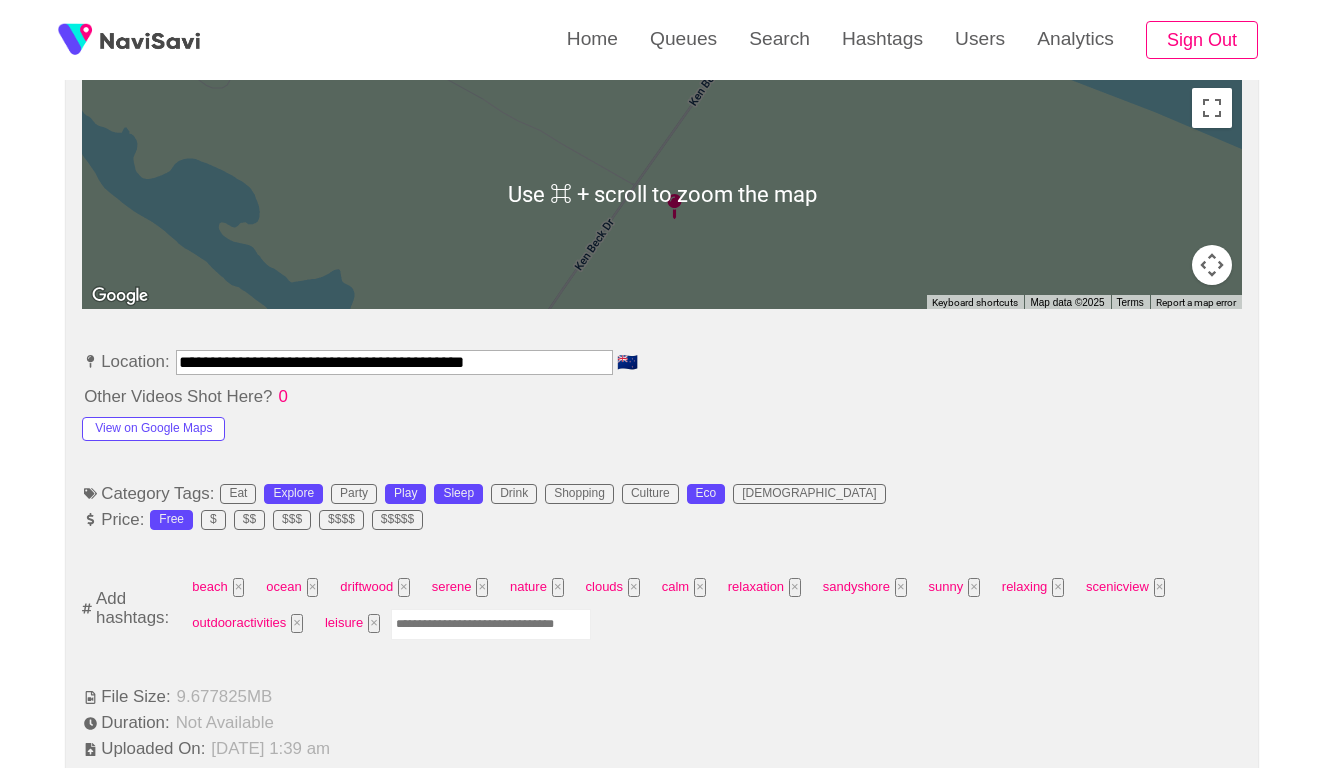 scroll, scrollTop: 934, scrollLeft: 0, axis: vertical 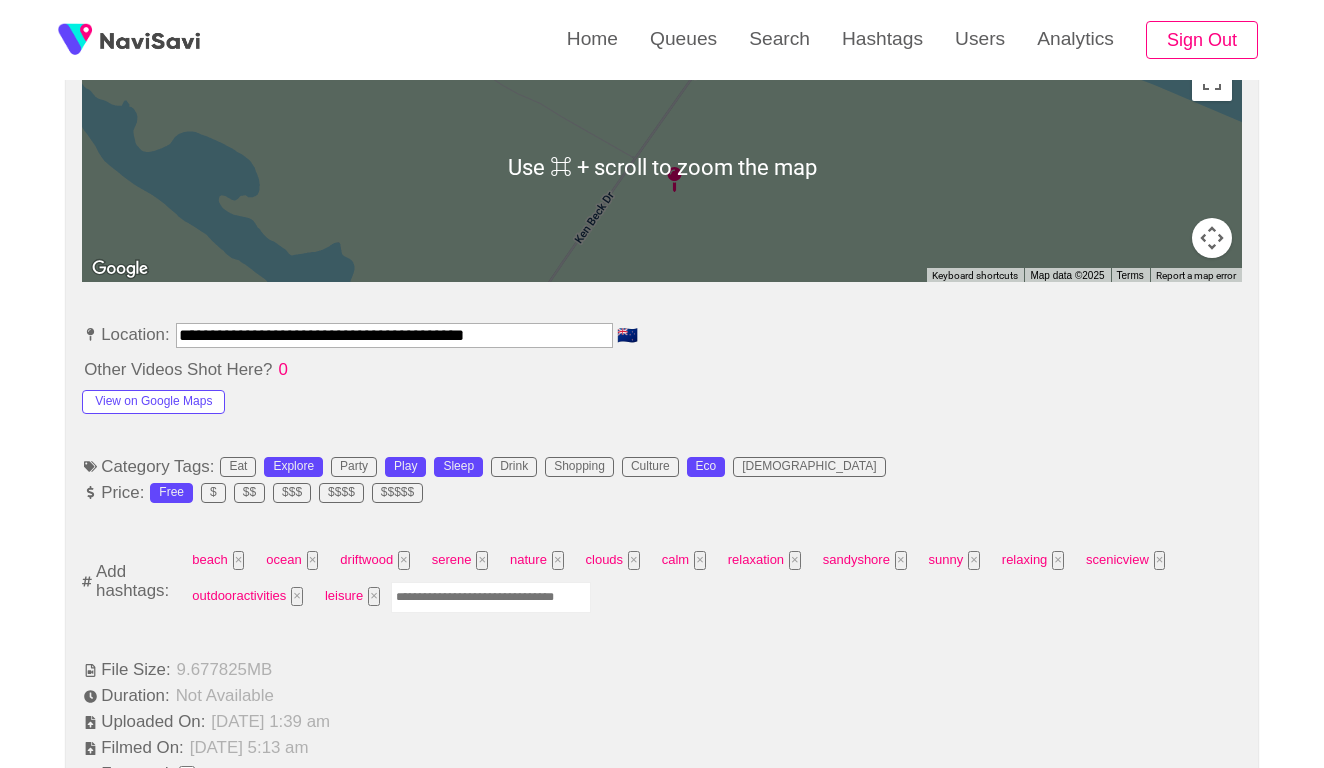click on "**********" at bounding box center (394, 335) 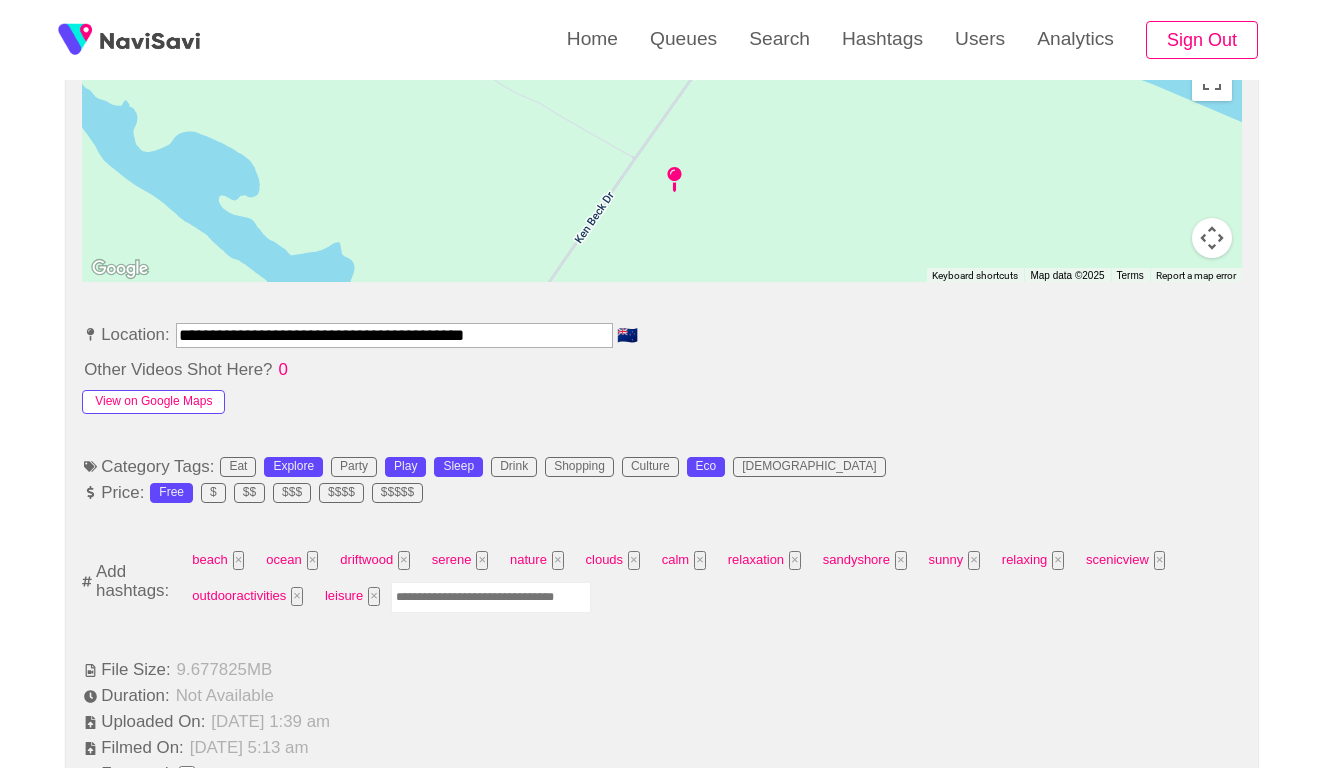 click on "View on Google Maps" at bounding box center (153, 402) 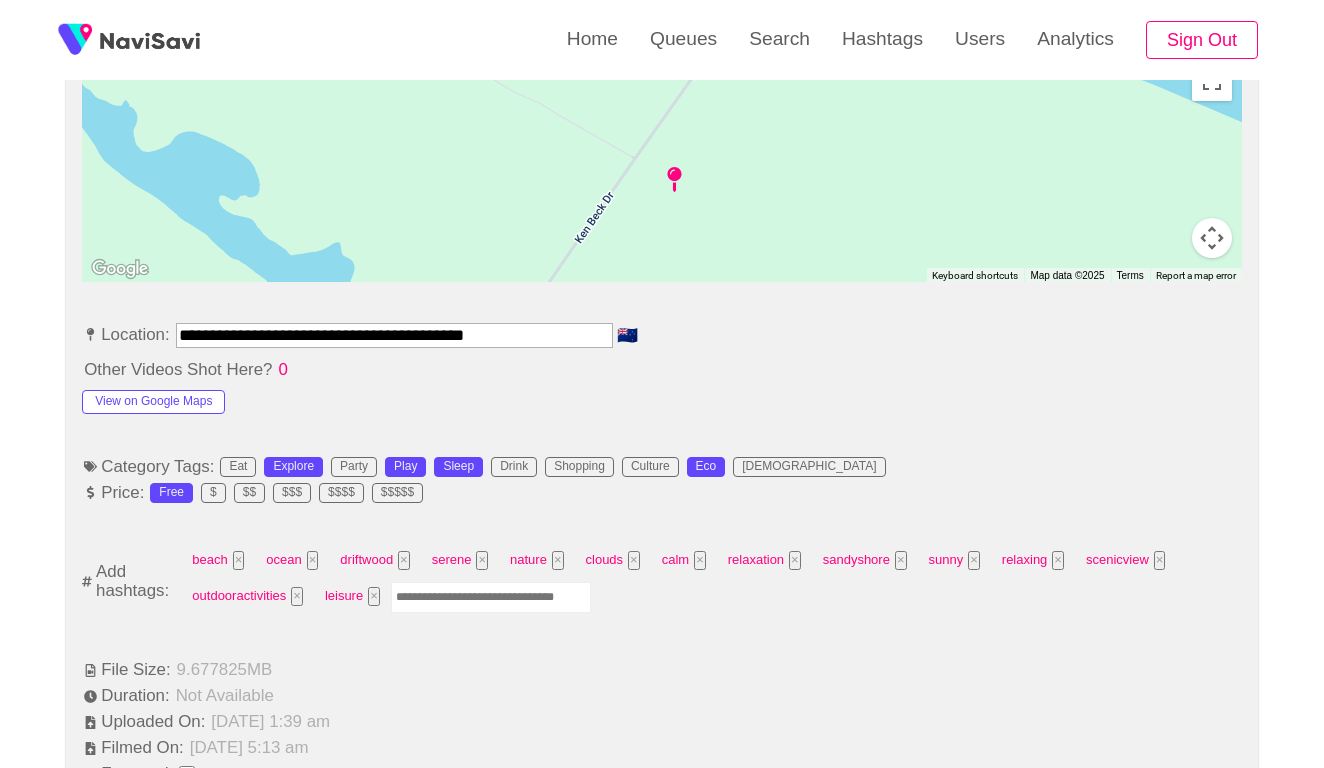 drag, startPoint x: 278, startPoint y: 330, endPoint x: 124, endPoint y: 327, distance: 154.02922 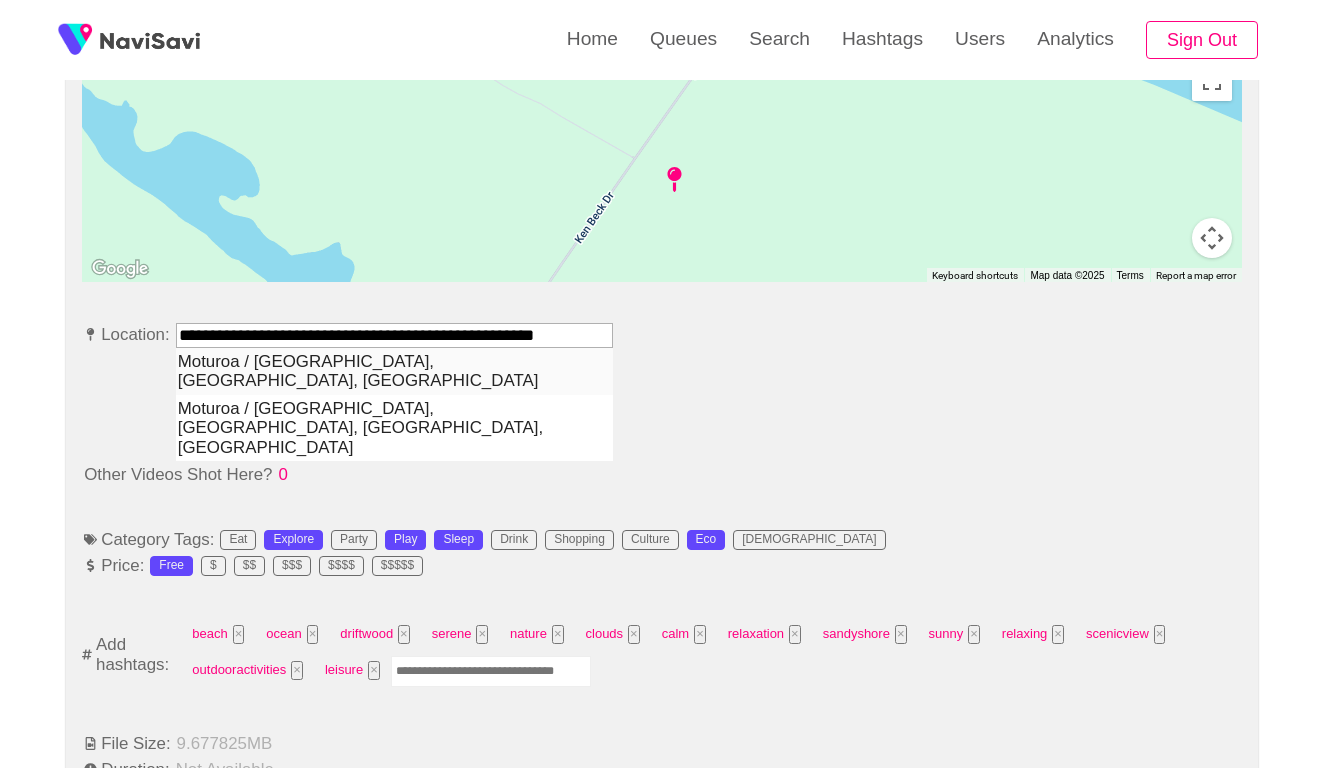click on "Moturoa / Rabbit Island, Tasman Region, New Zealand" at bounding box center [394, 371] 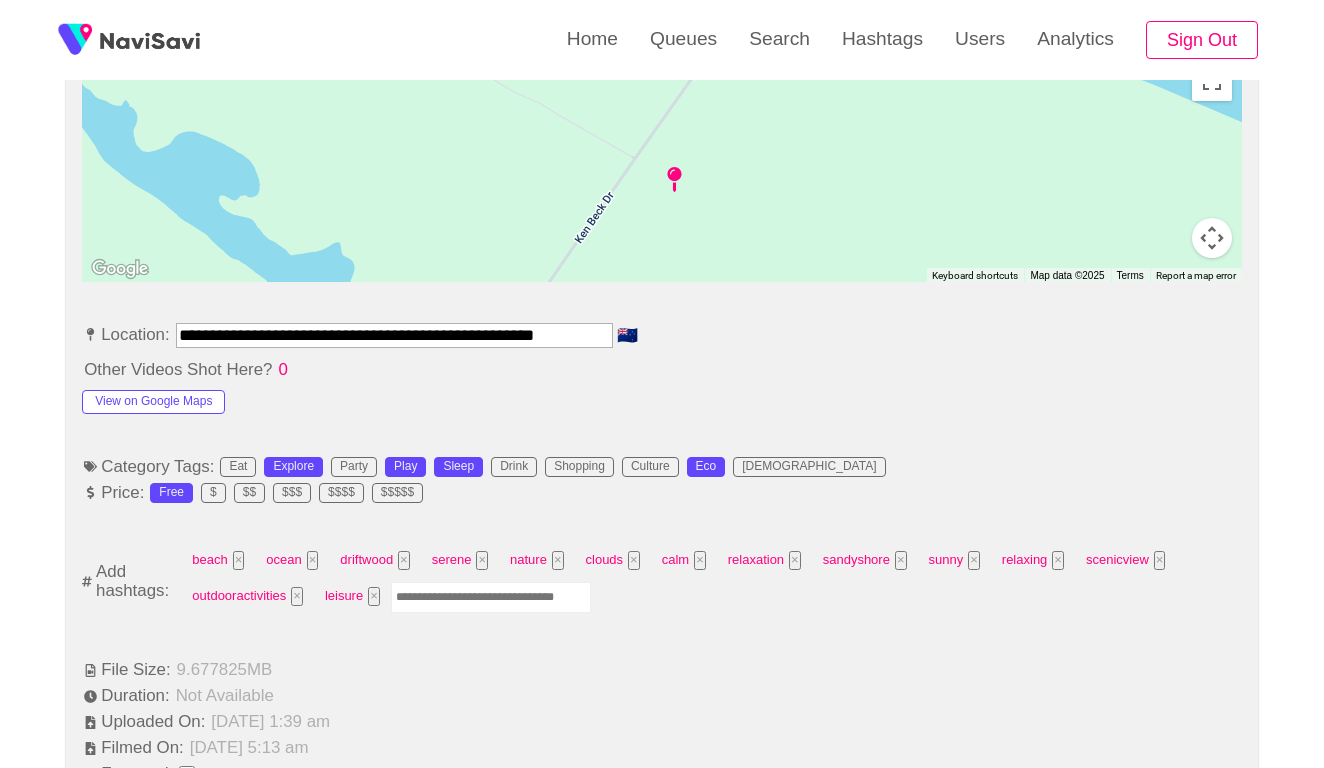 type on "**********" 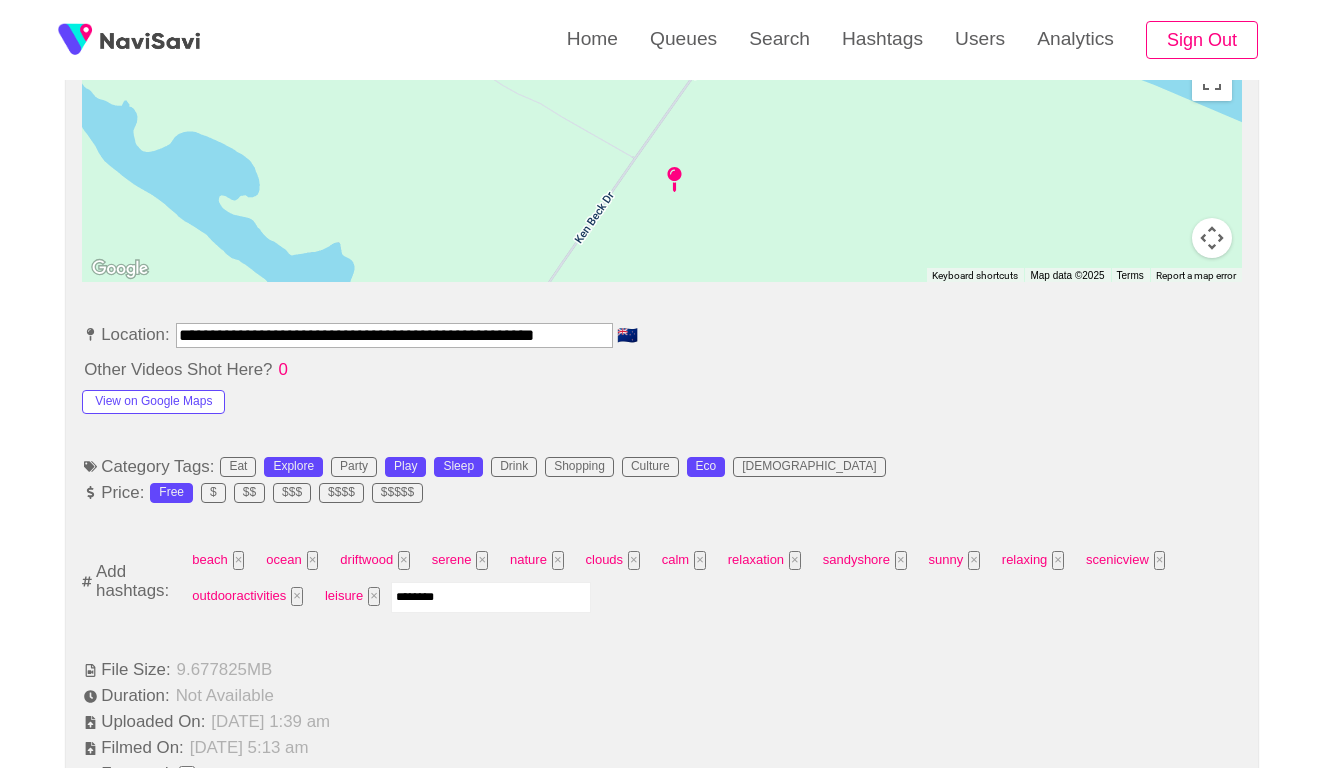 type on "*********" 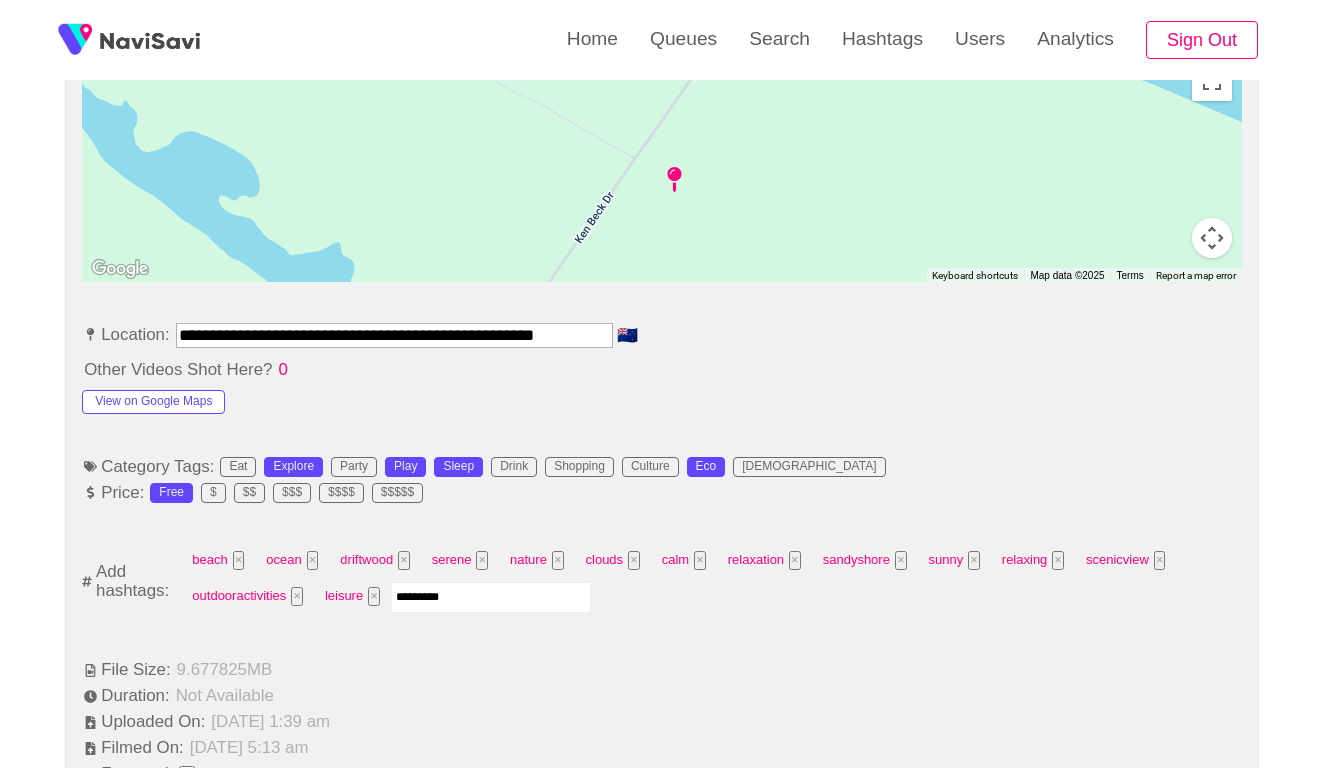 type 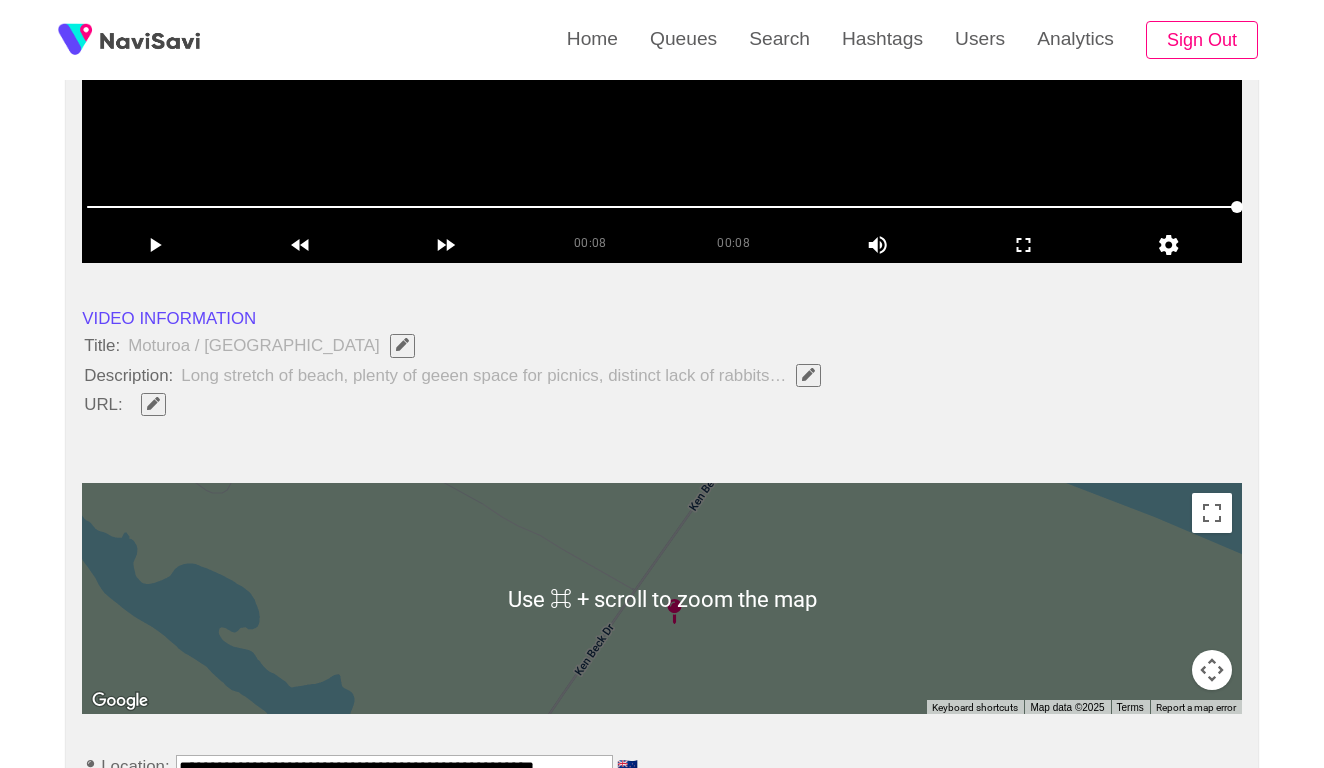 scroll, scrollTop: 589, scrollLeft: 0, axis: vertical 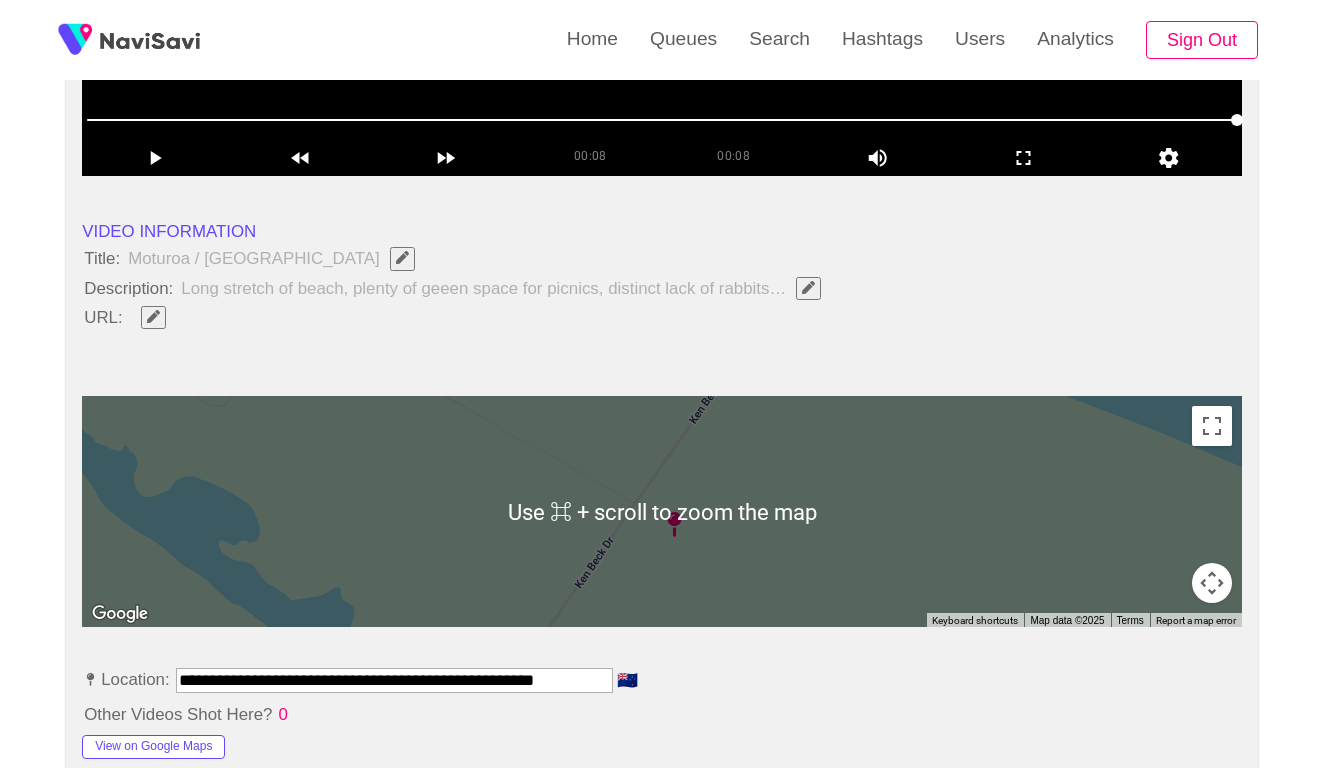 click on "**********" at bounding box center [394, 680] 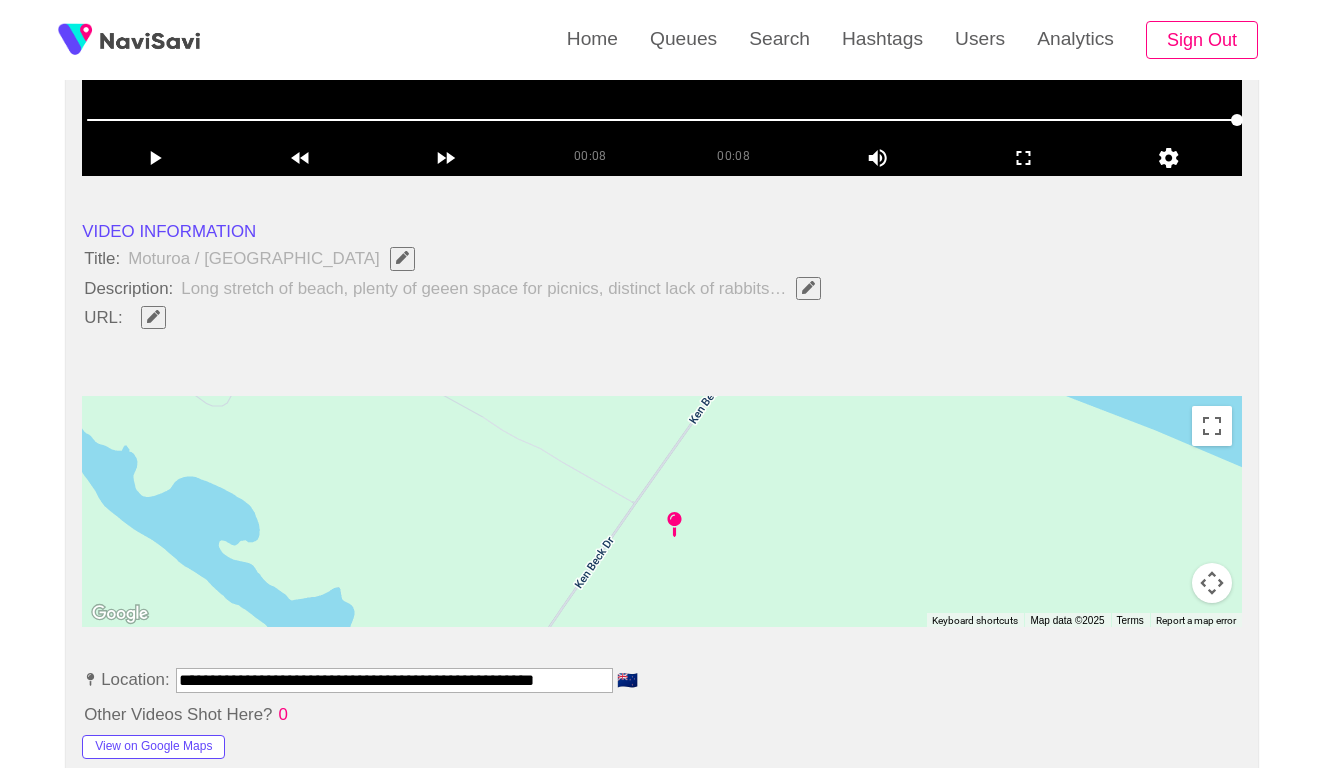 click 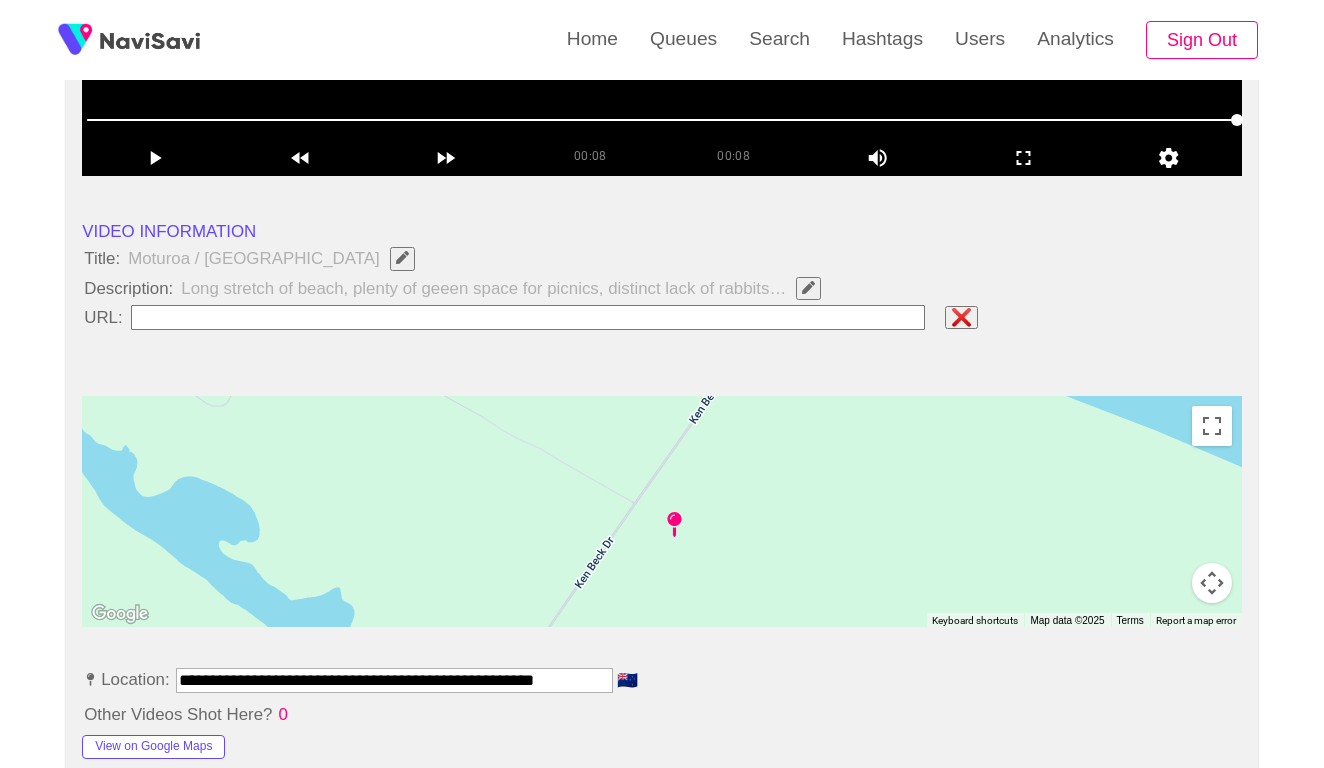 type on "**********" 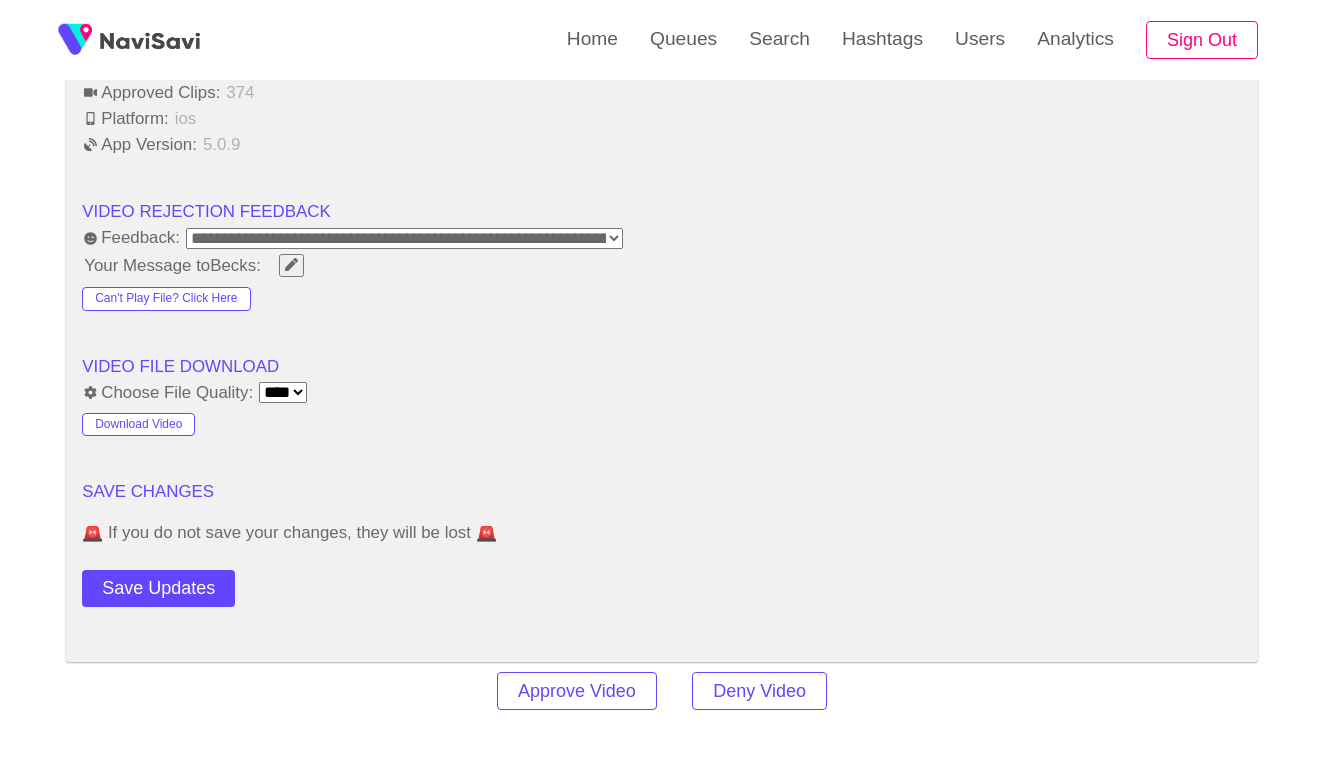 scroll, scrollTop: 2407, scrollLeft: 0, axis: vertical 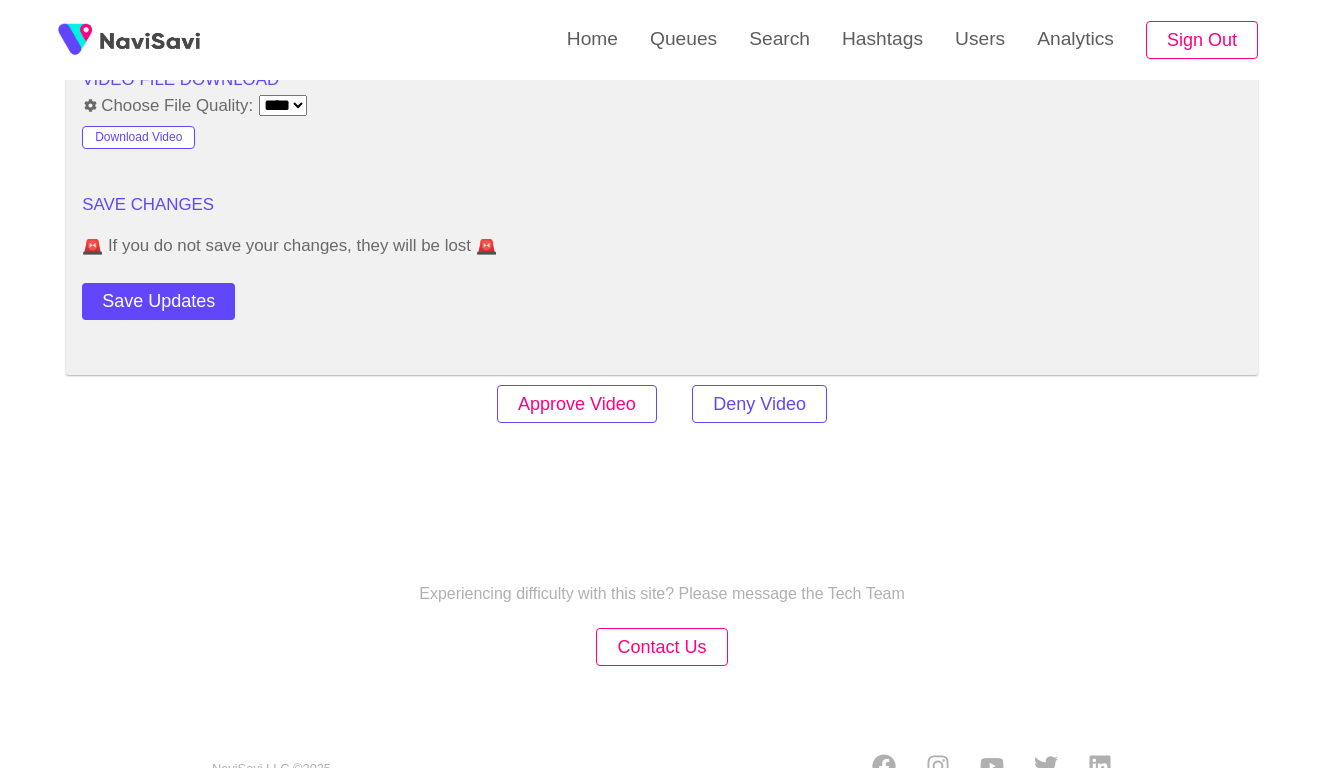 click on "Approve Video" at bounding box center [577, 404] 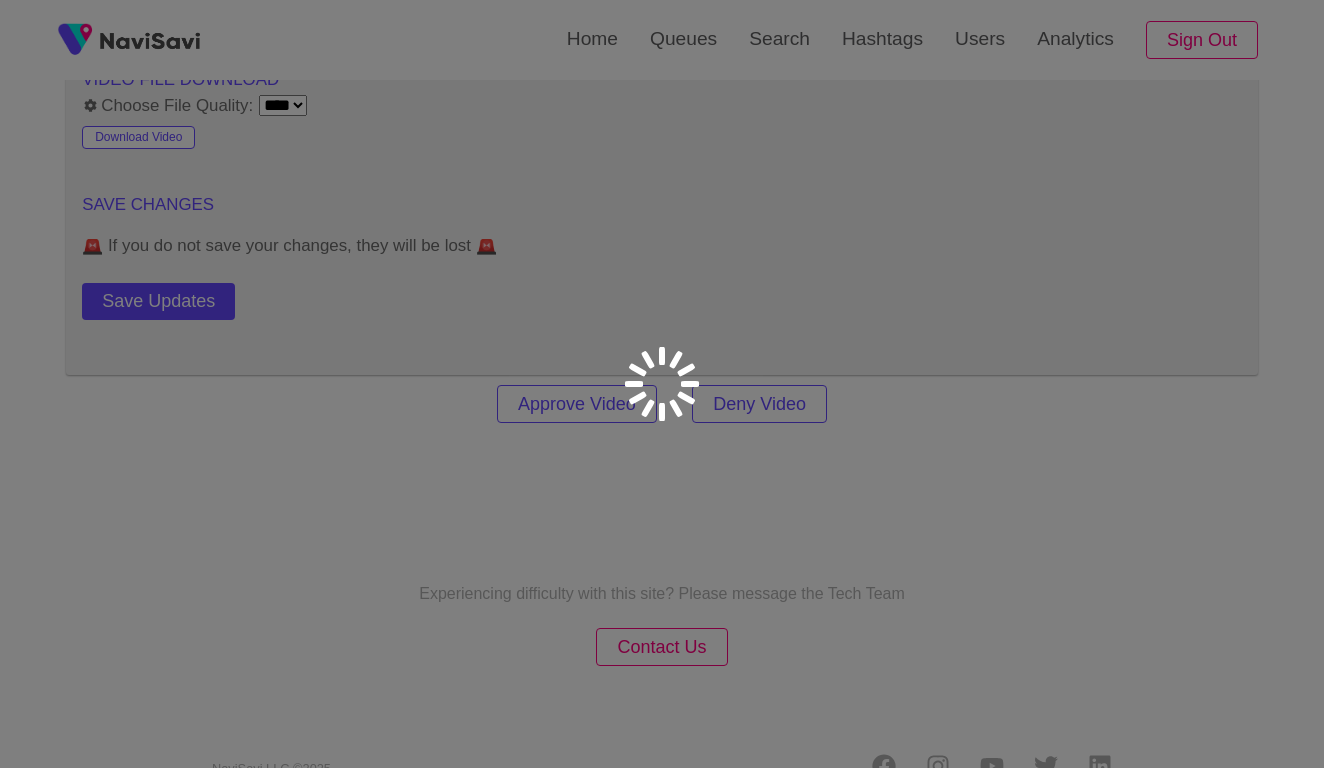 scroll, scrollTop: 0, scrollLeft: 0, axis: both 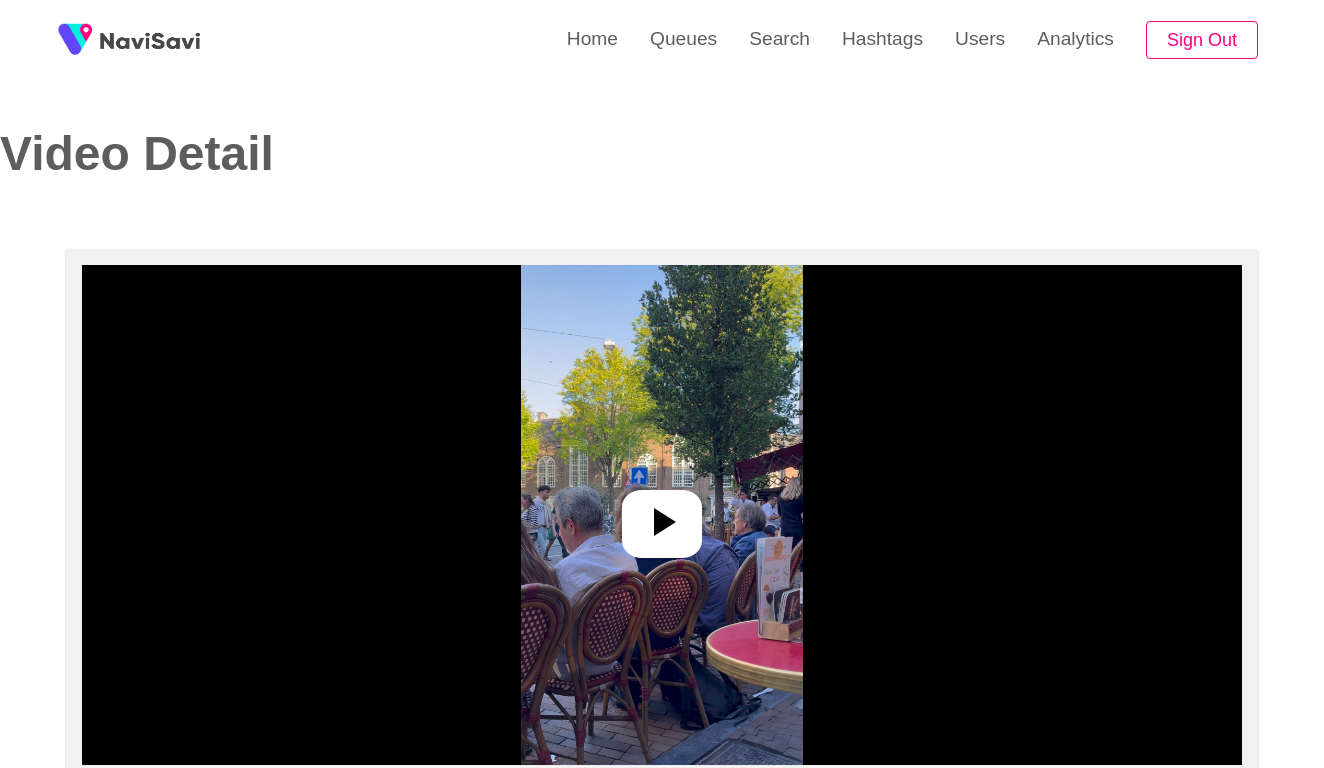 select on "**********" 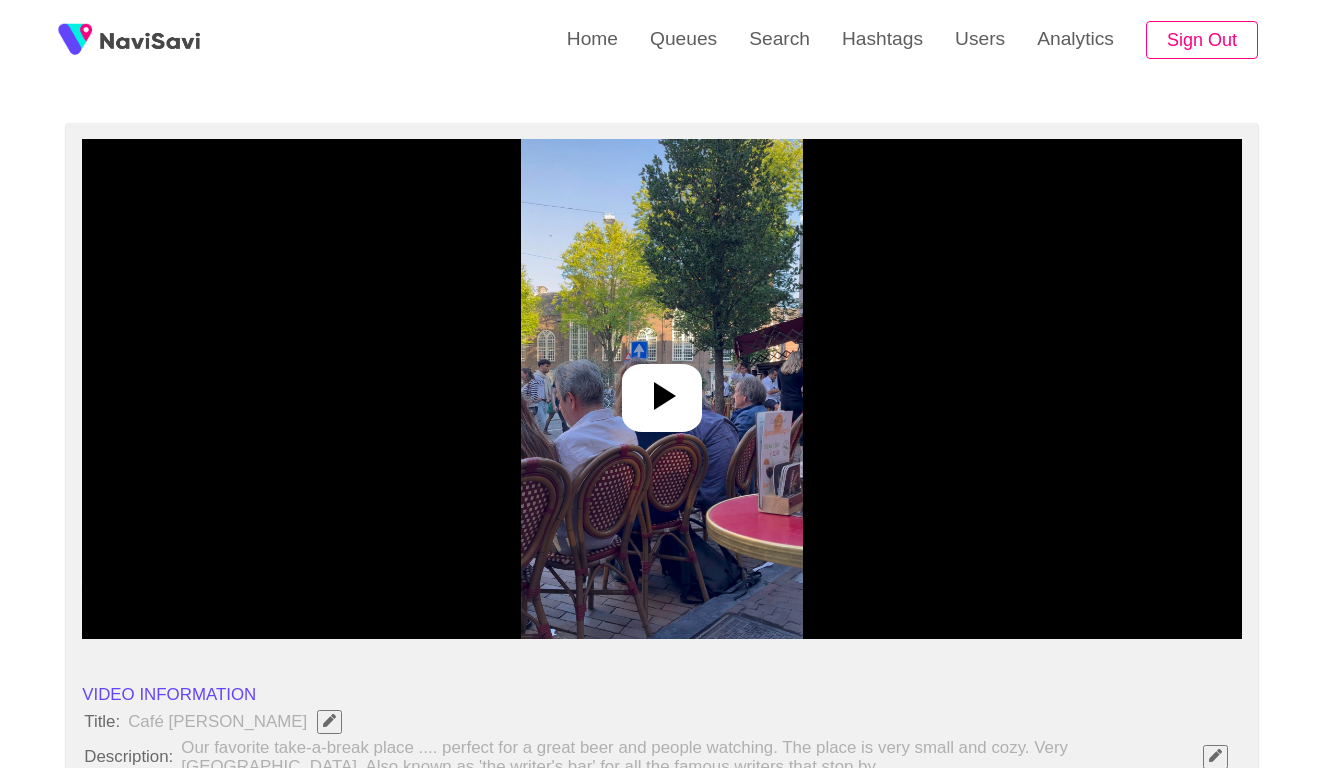 scroll, scrollTop: 223, scrollLeft: 0, axis: vertical 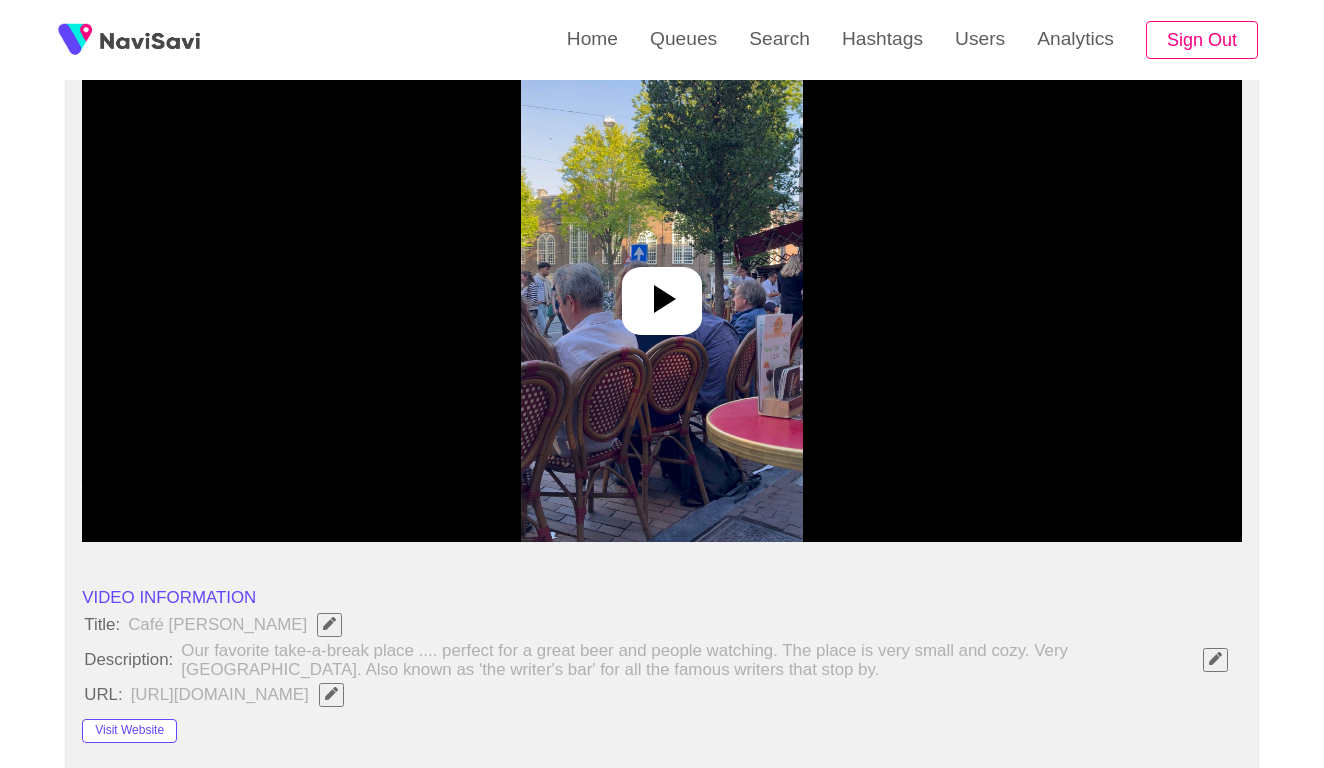 click at bounding box center (661, 292) 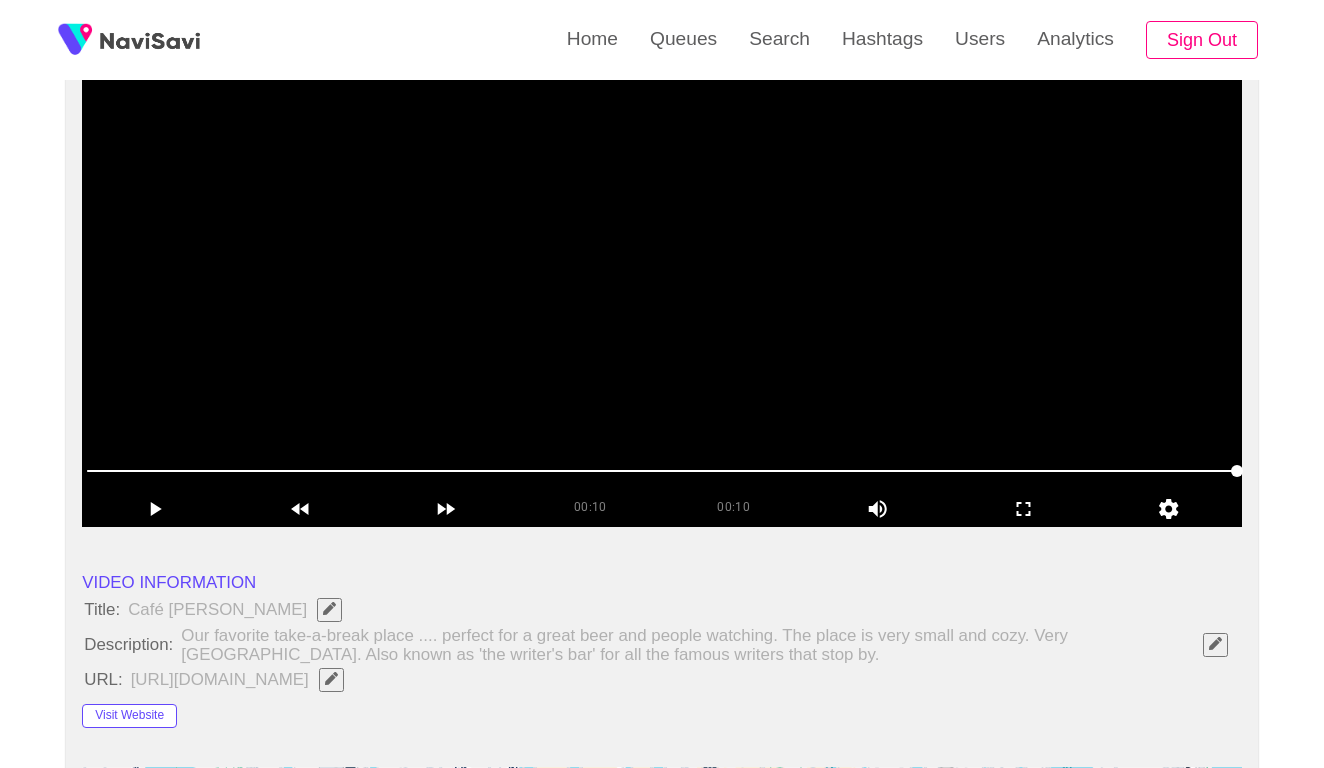 scroll, scrollTop: 240, scrollLeft: 0, axis: vertical 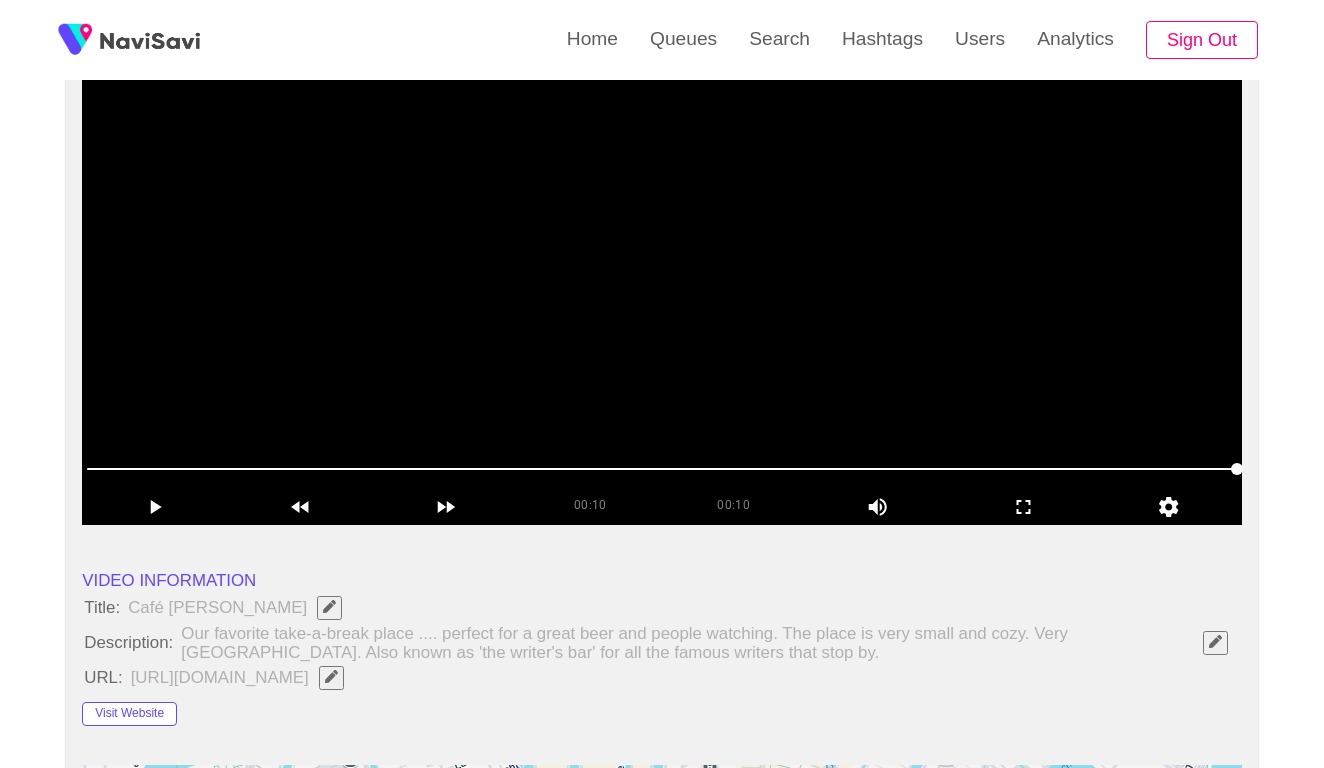 click at bounding box center [662, 275] 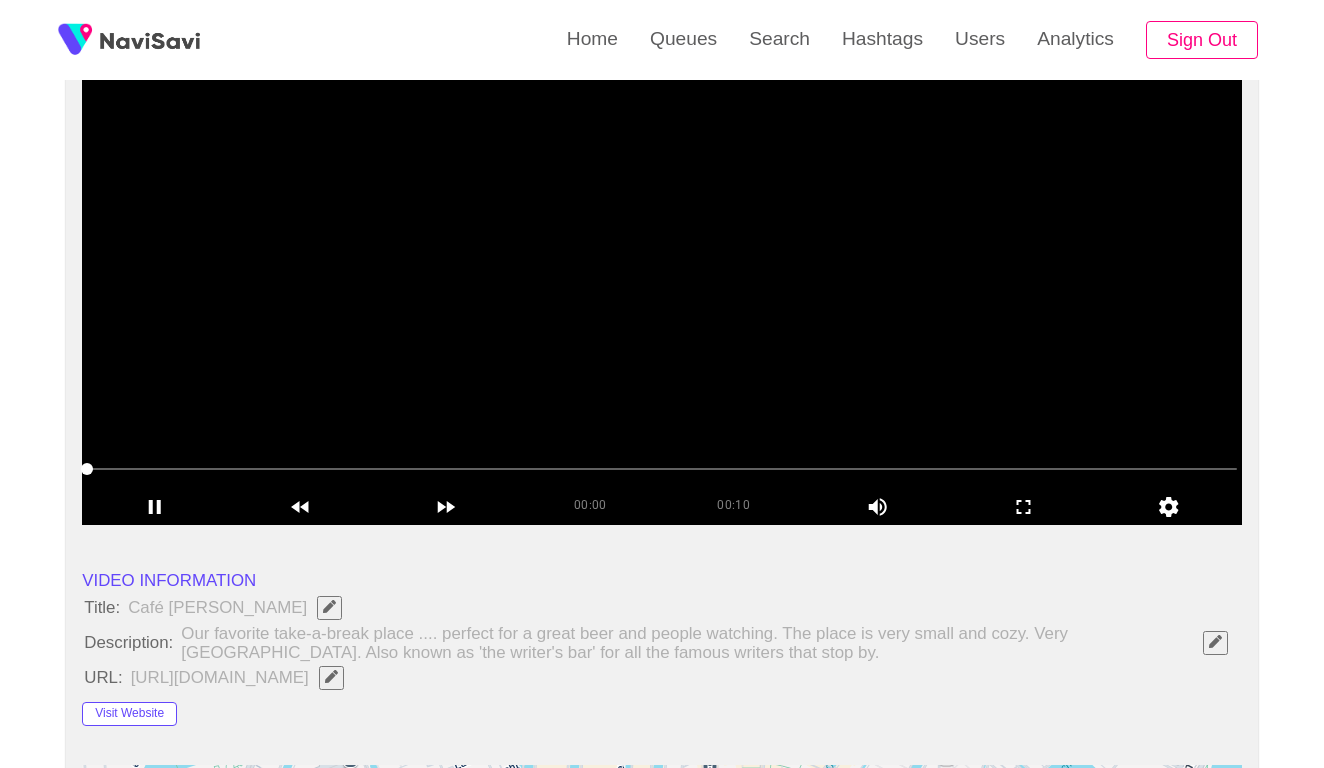 click at bounding box center (662, 275) 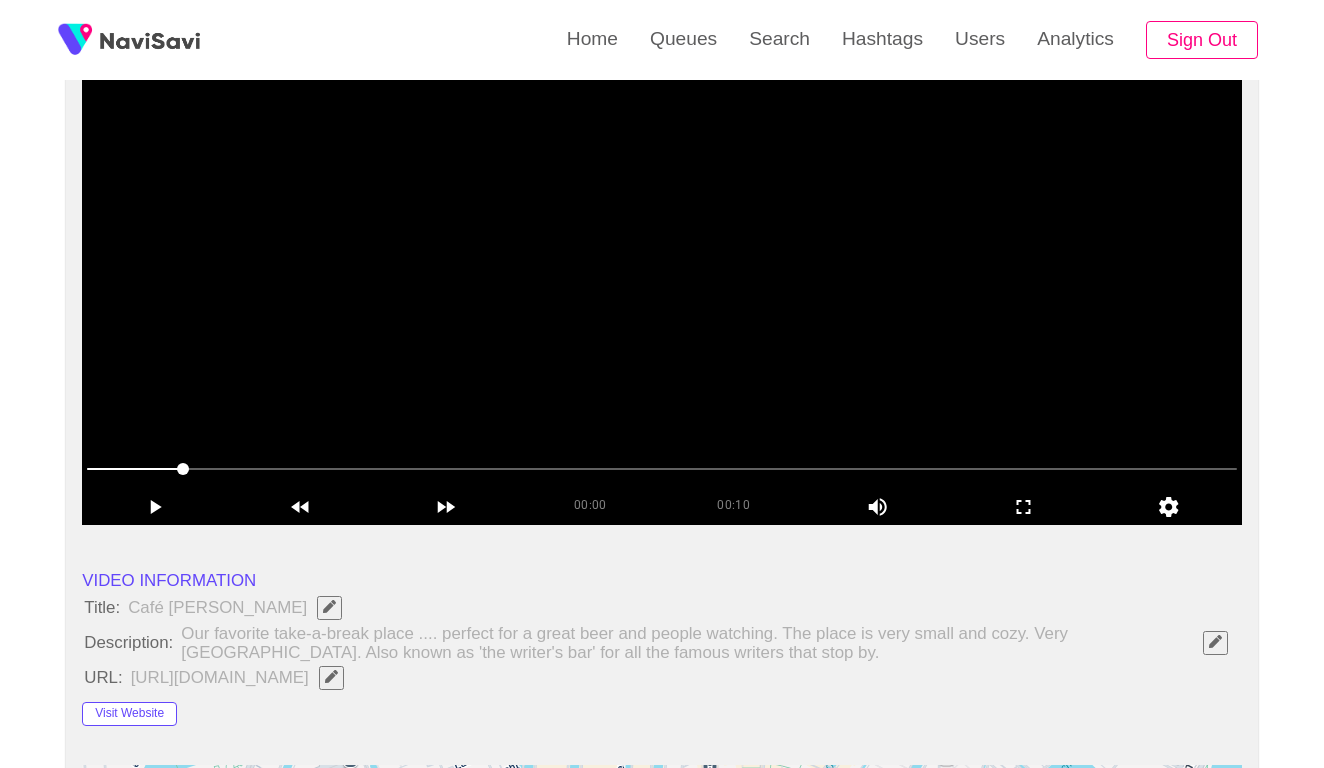 click at bounding box center (662, 275) 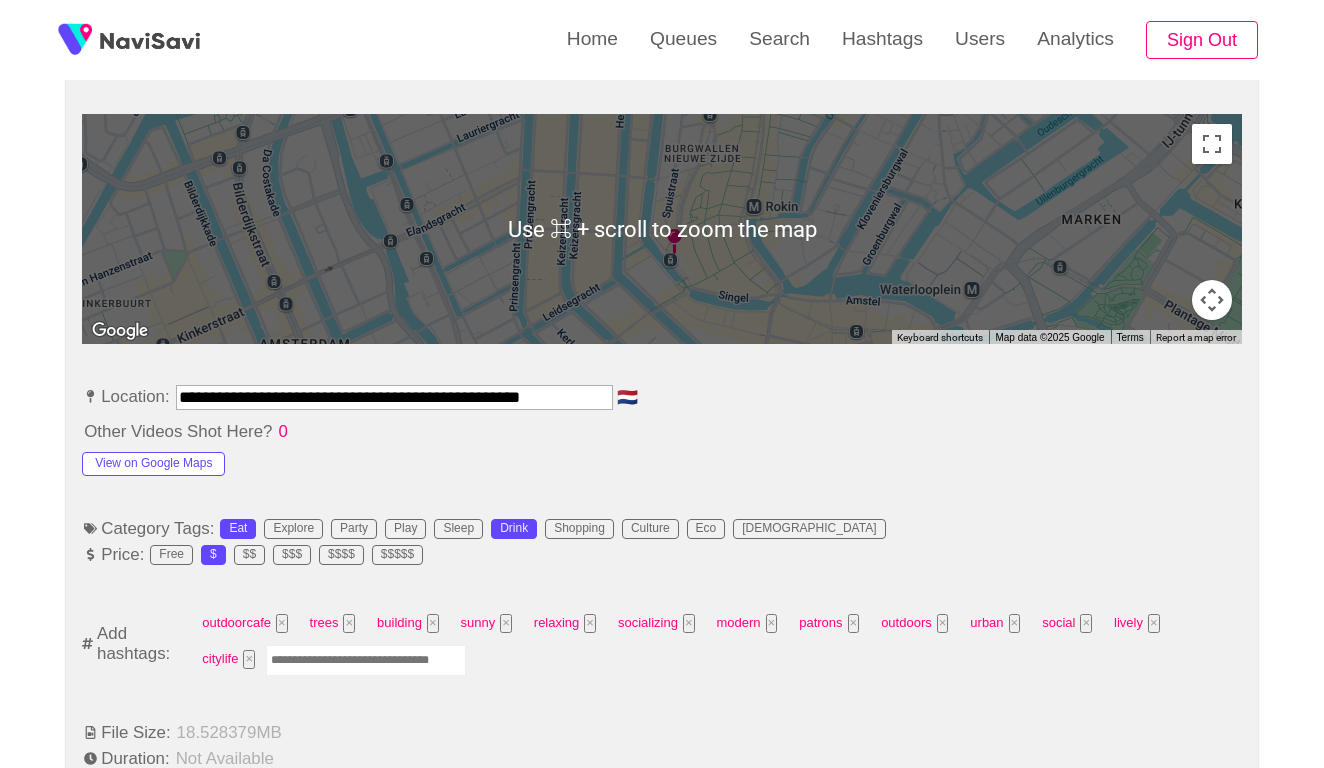 scroll, scrollTop: 986, scrollLeft: 0, axis: vertical 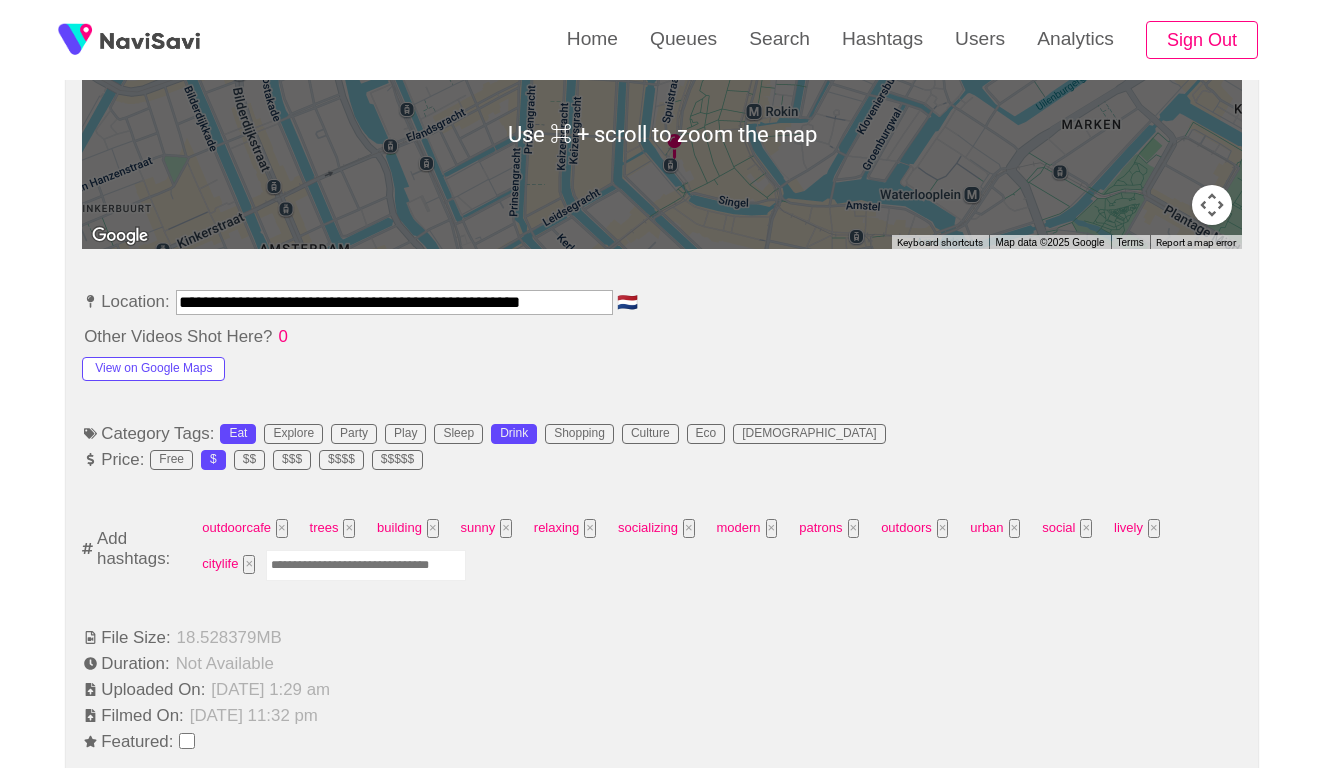 click at bounding box center [366, 565] 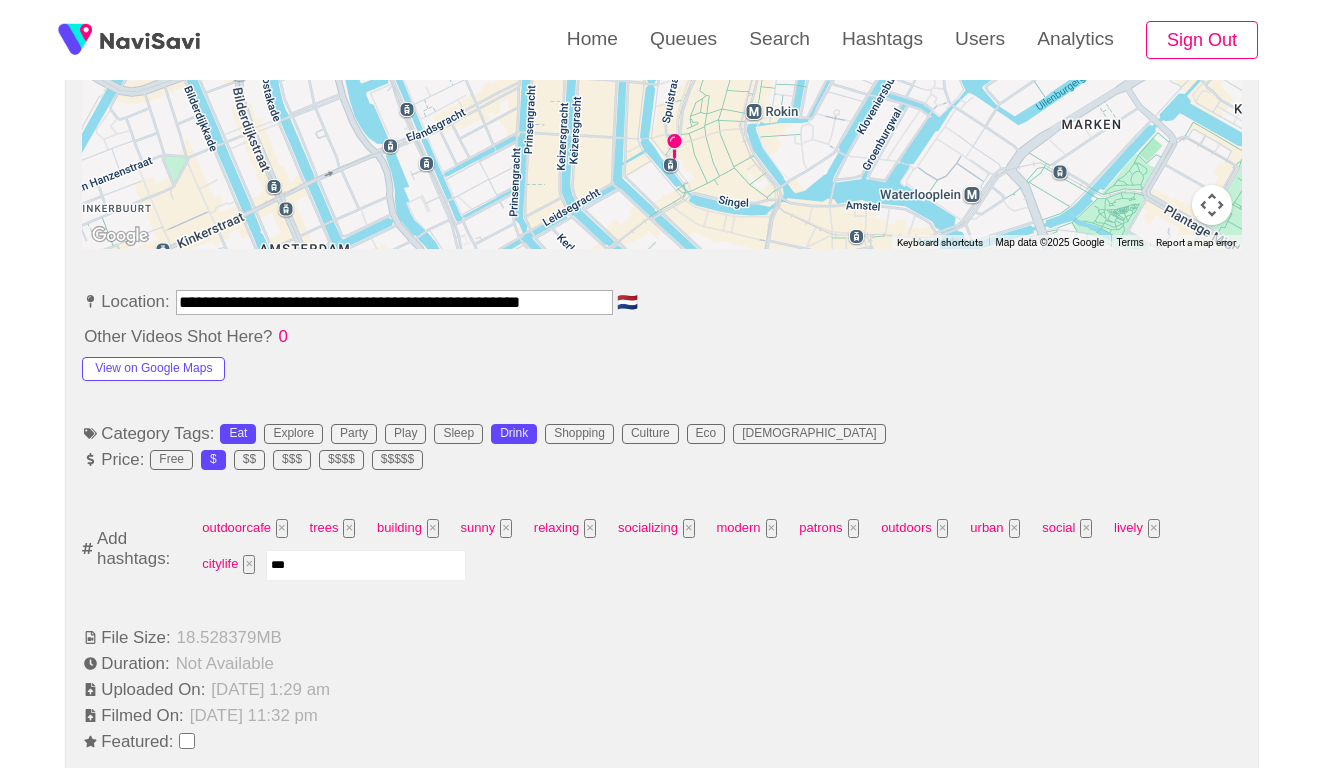 type on "****" 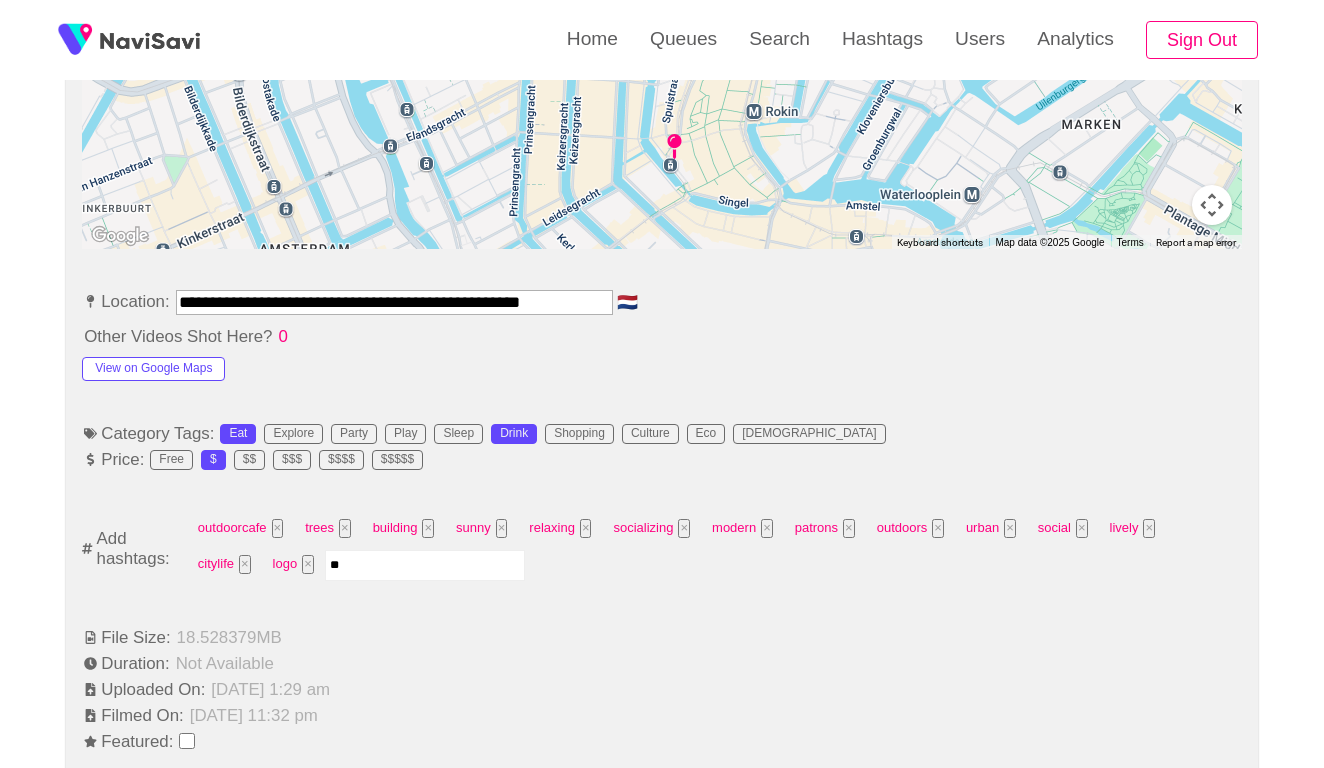 type on "***" 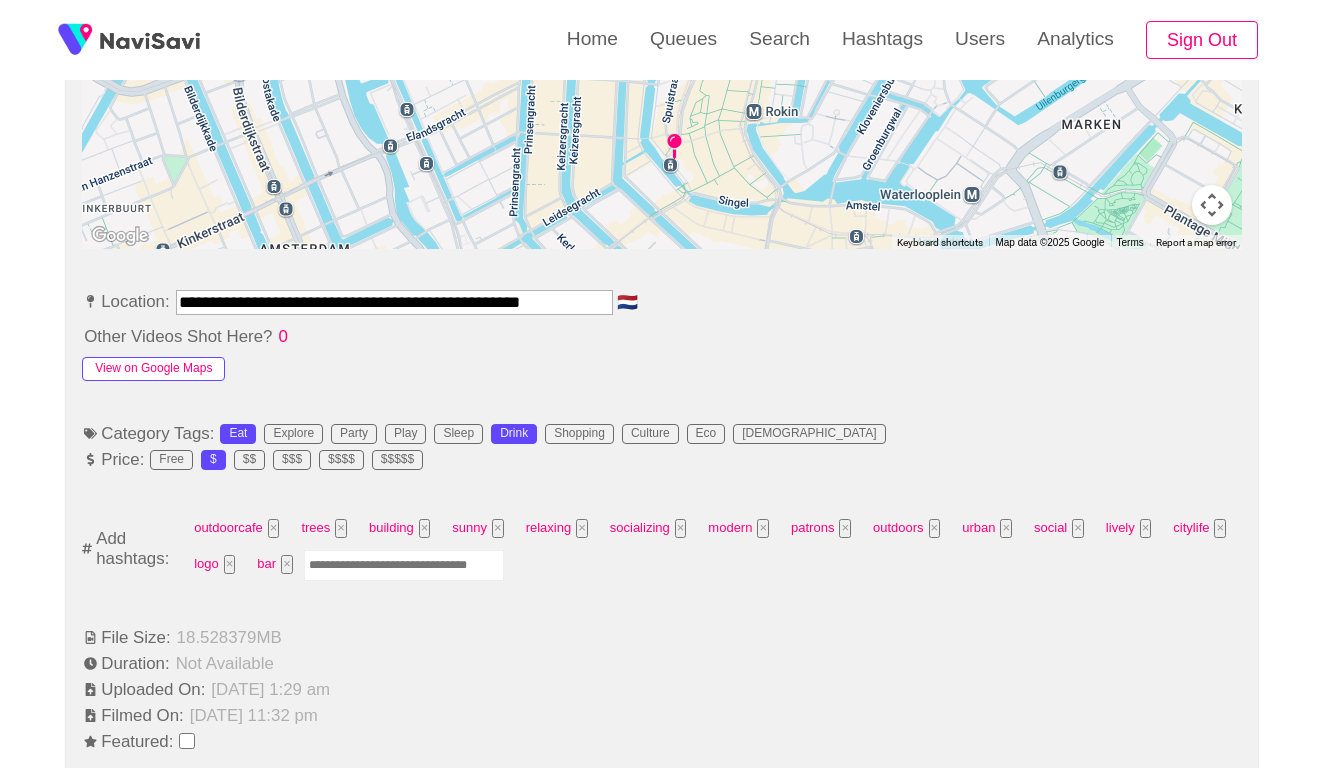 click on "View on Google Maps" at bounding box center (153, 369) 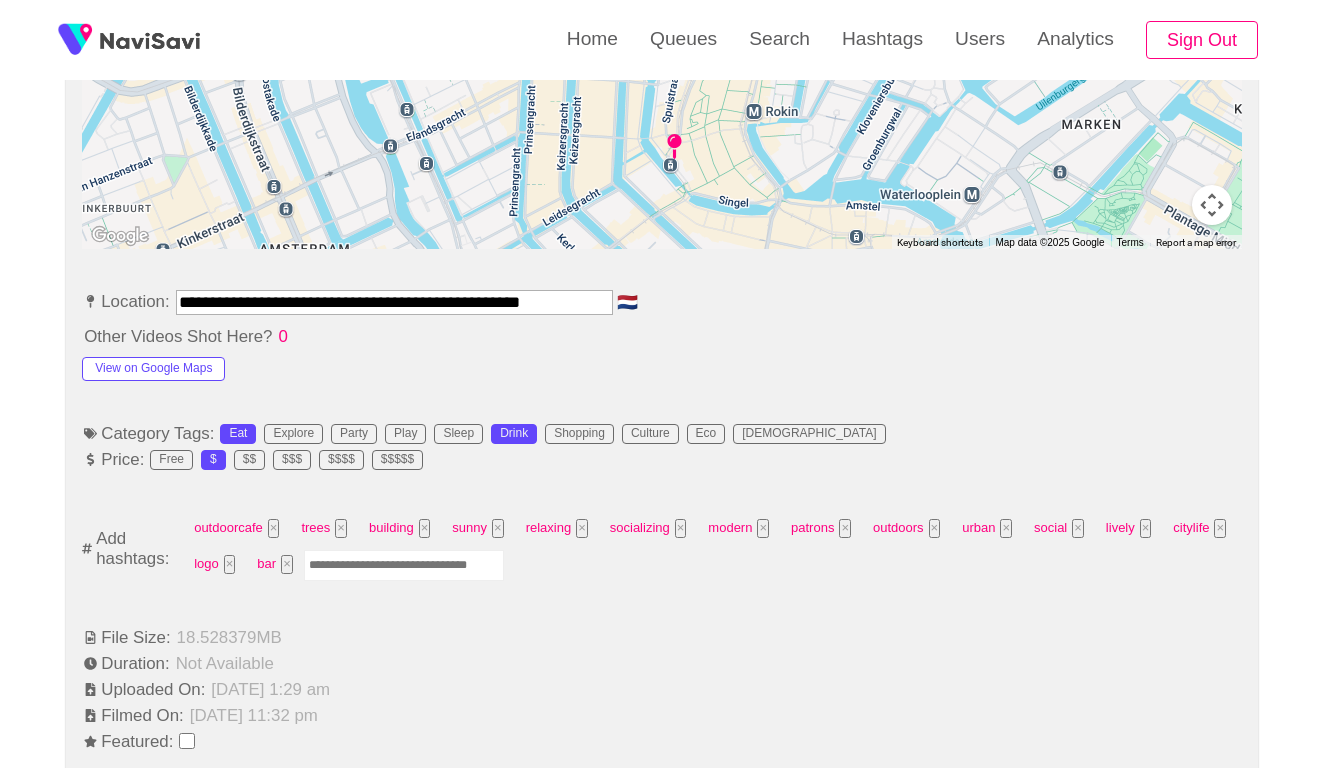 click at bounding box center [404, 565] 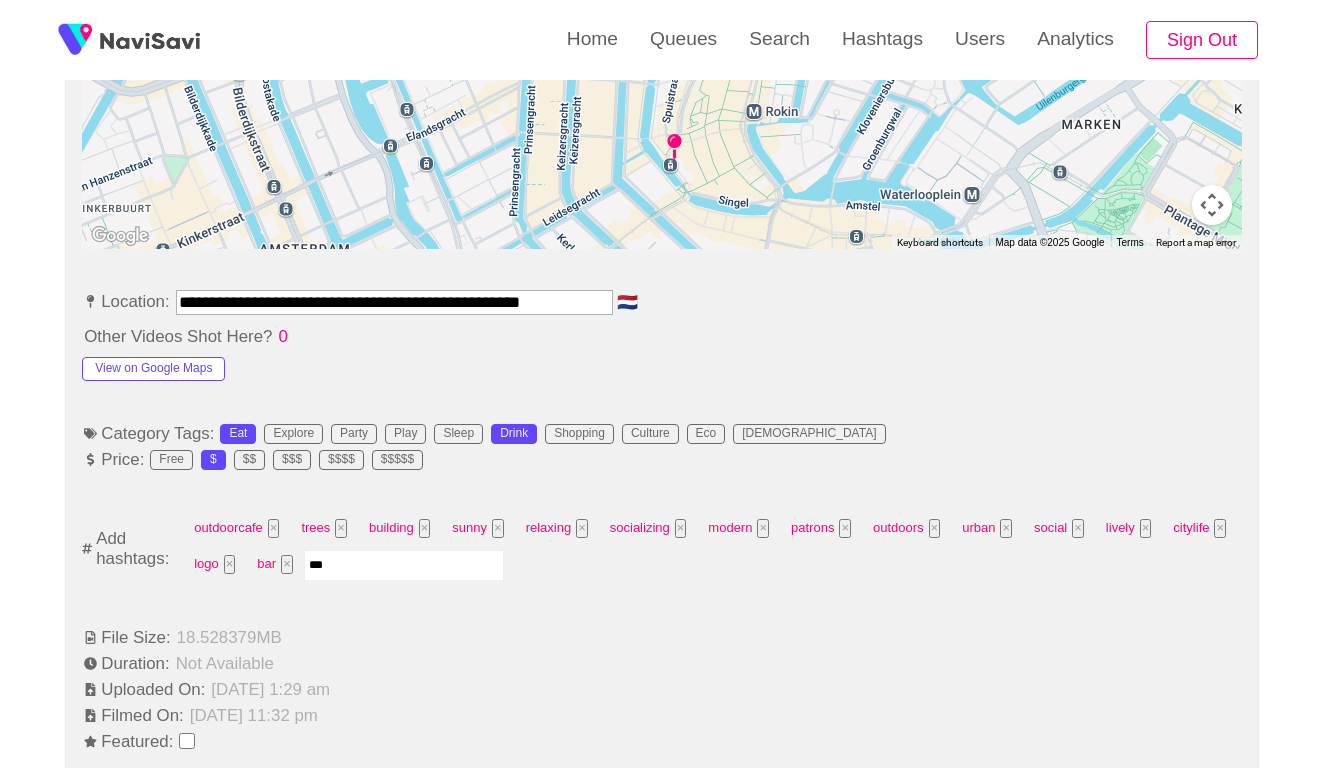 type on "****" 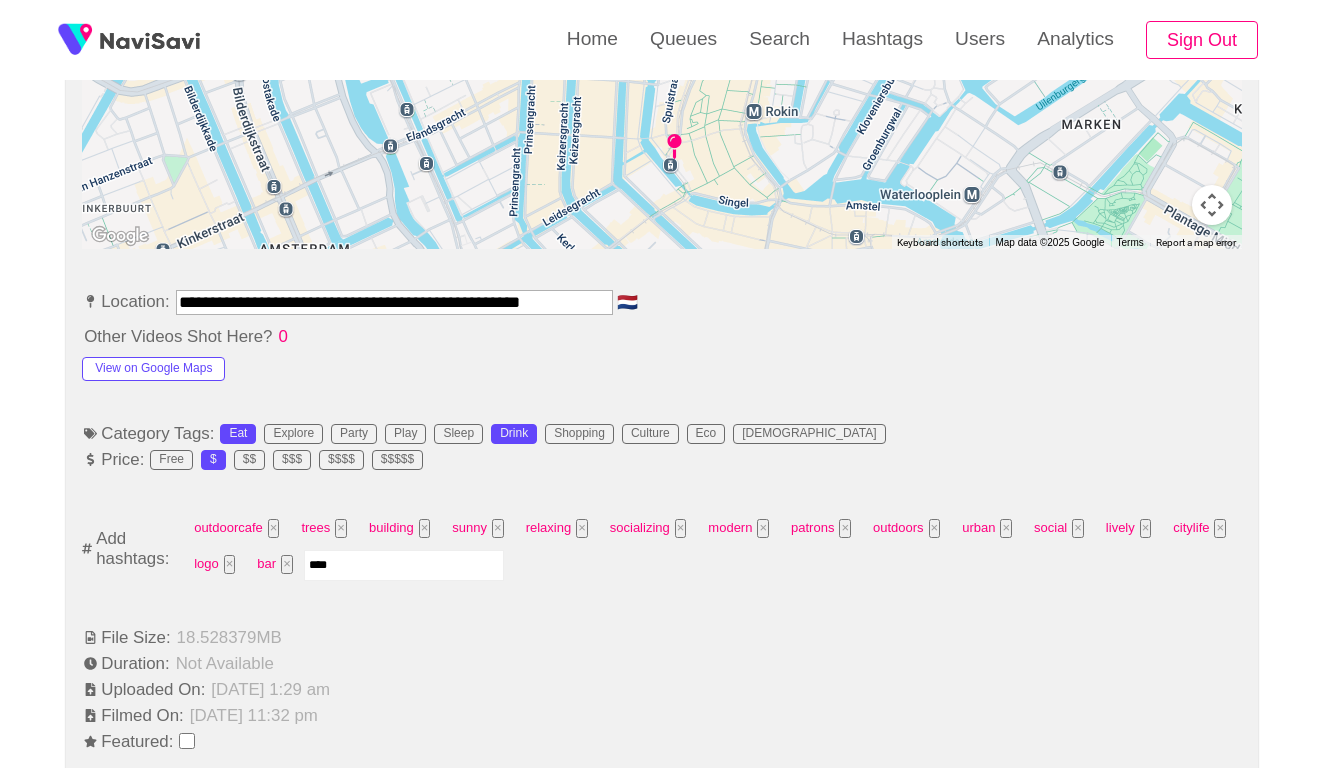 type 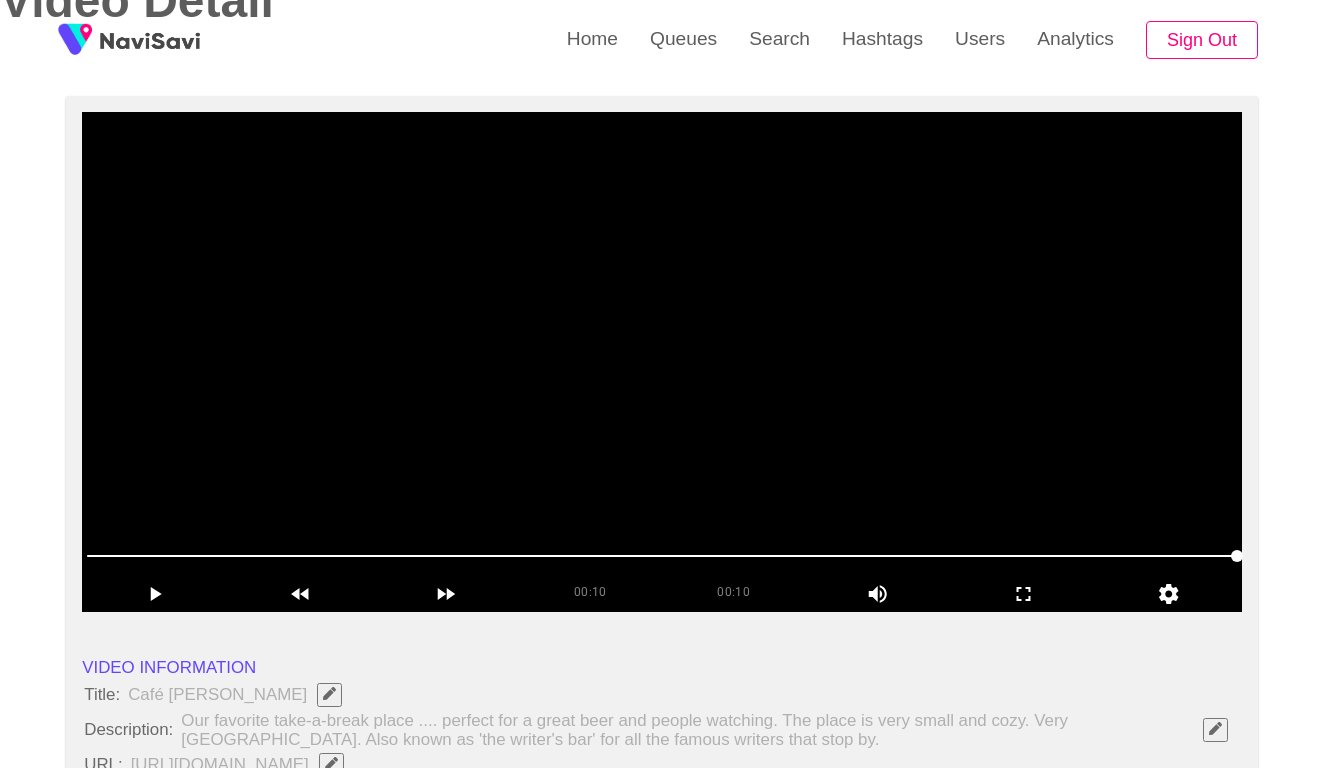 scroll, scrollTop: 49, scrollLeft: 0, axis: vertical 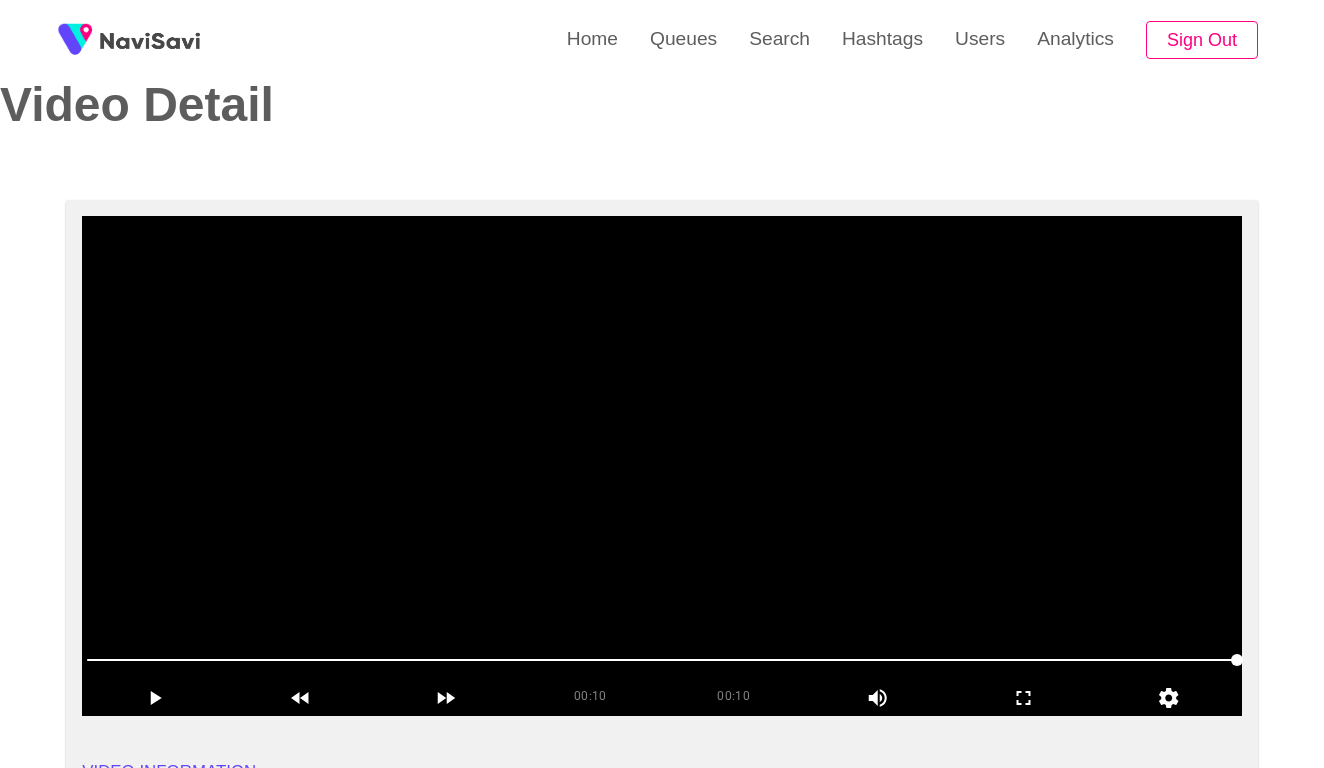 click at bounding box center [662, 466] 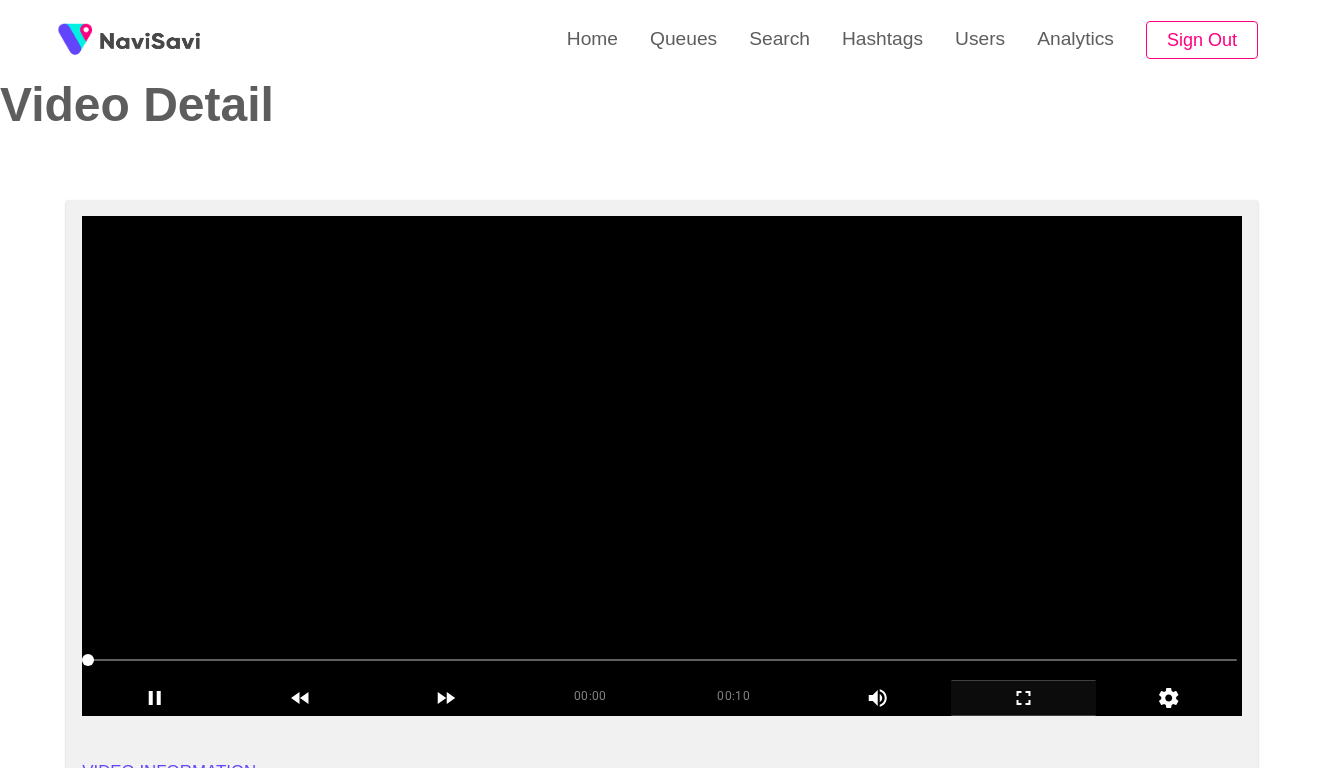 click 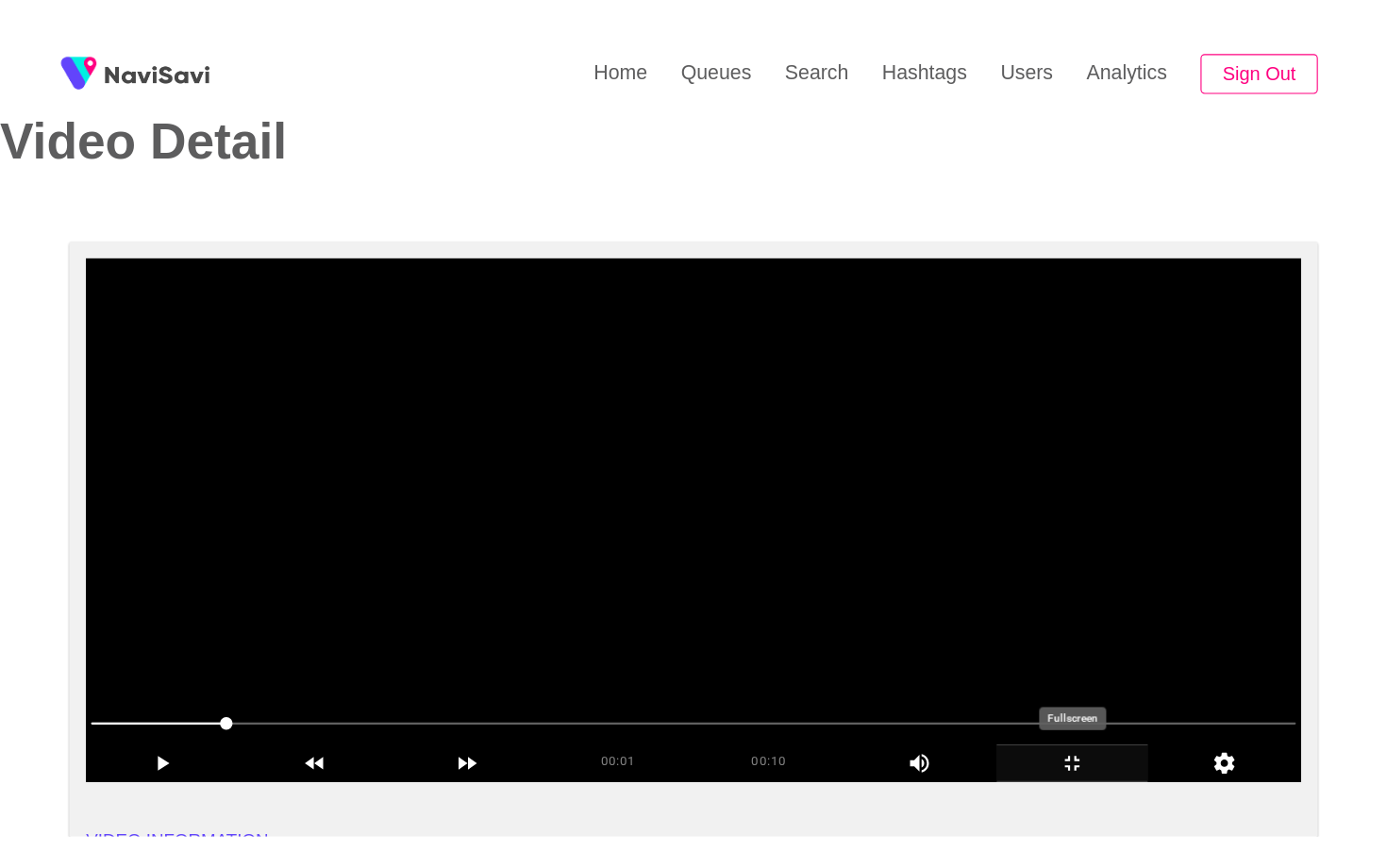 scroll, scrollTop: 0, scrollLeft: 0, axis: both 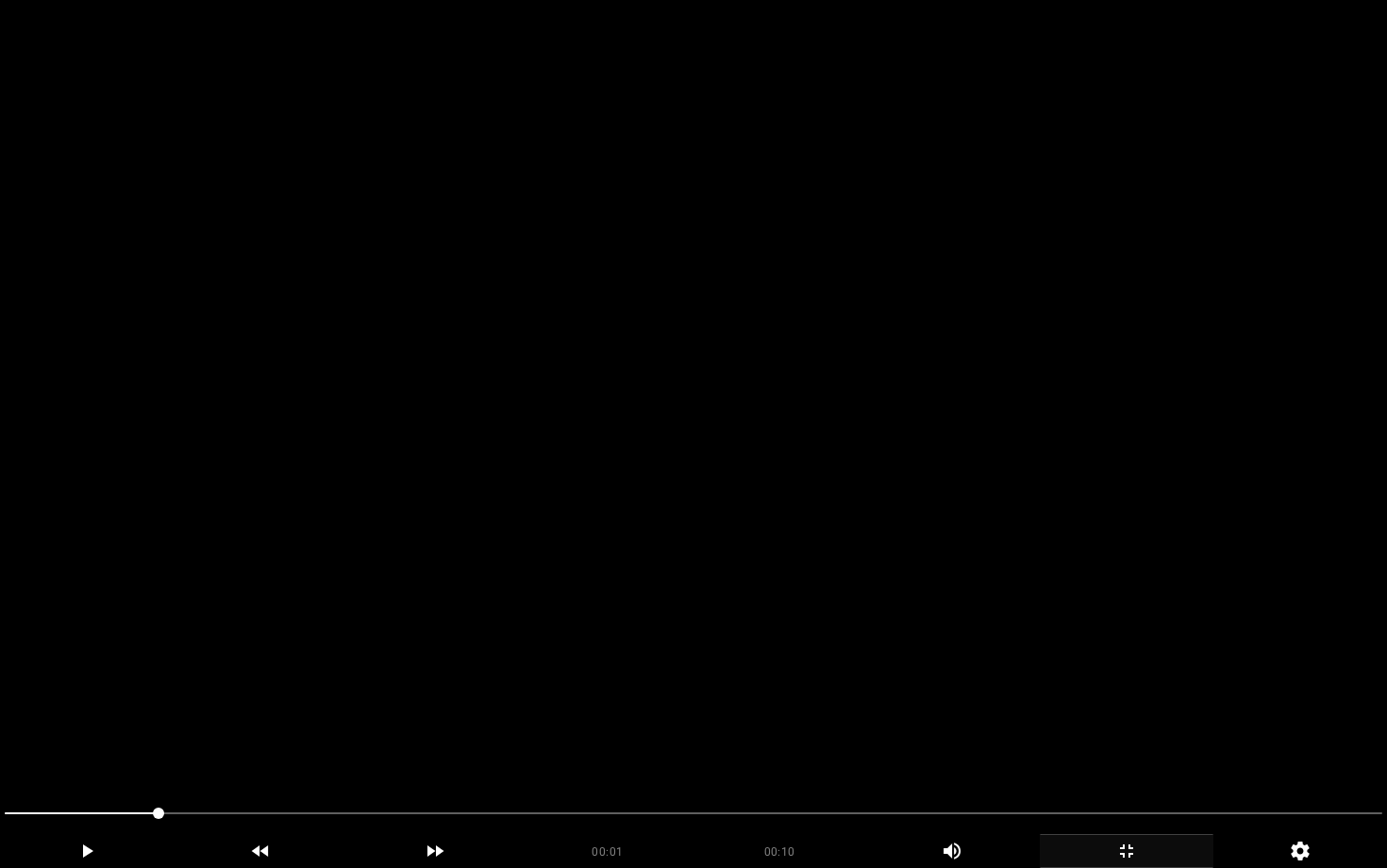 click at bounding box center [694, 434] 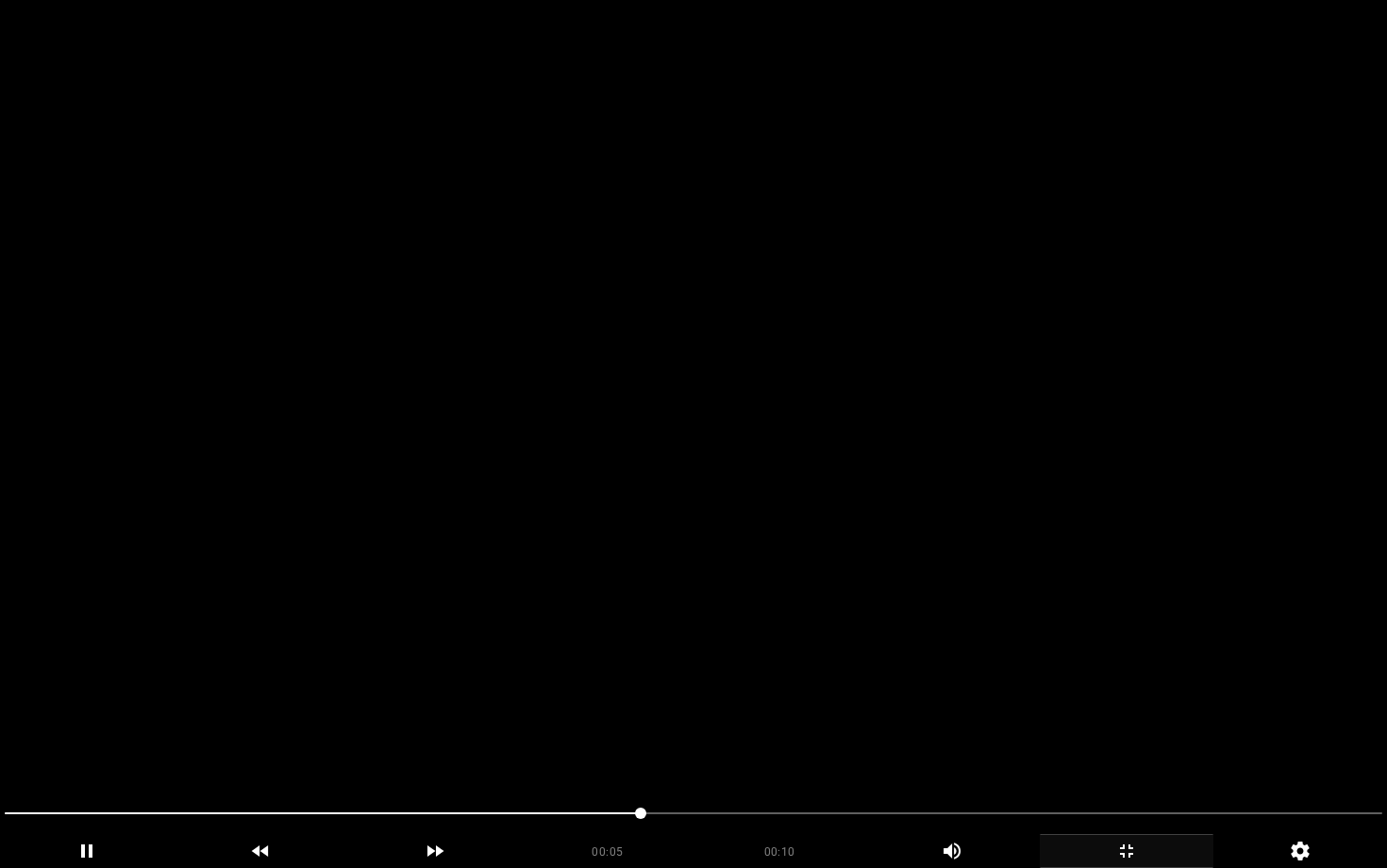 click at bounding box center (694, 434) 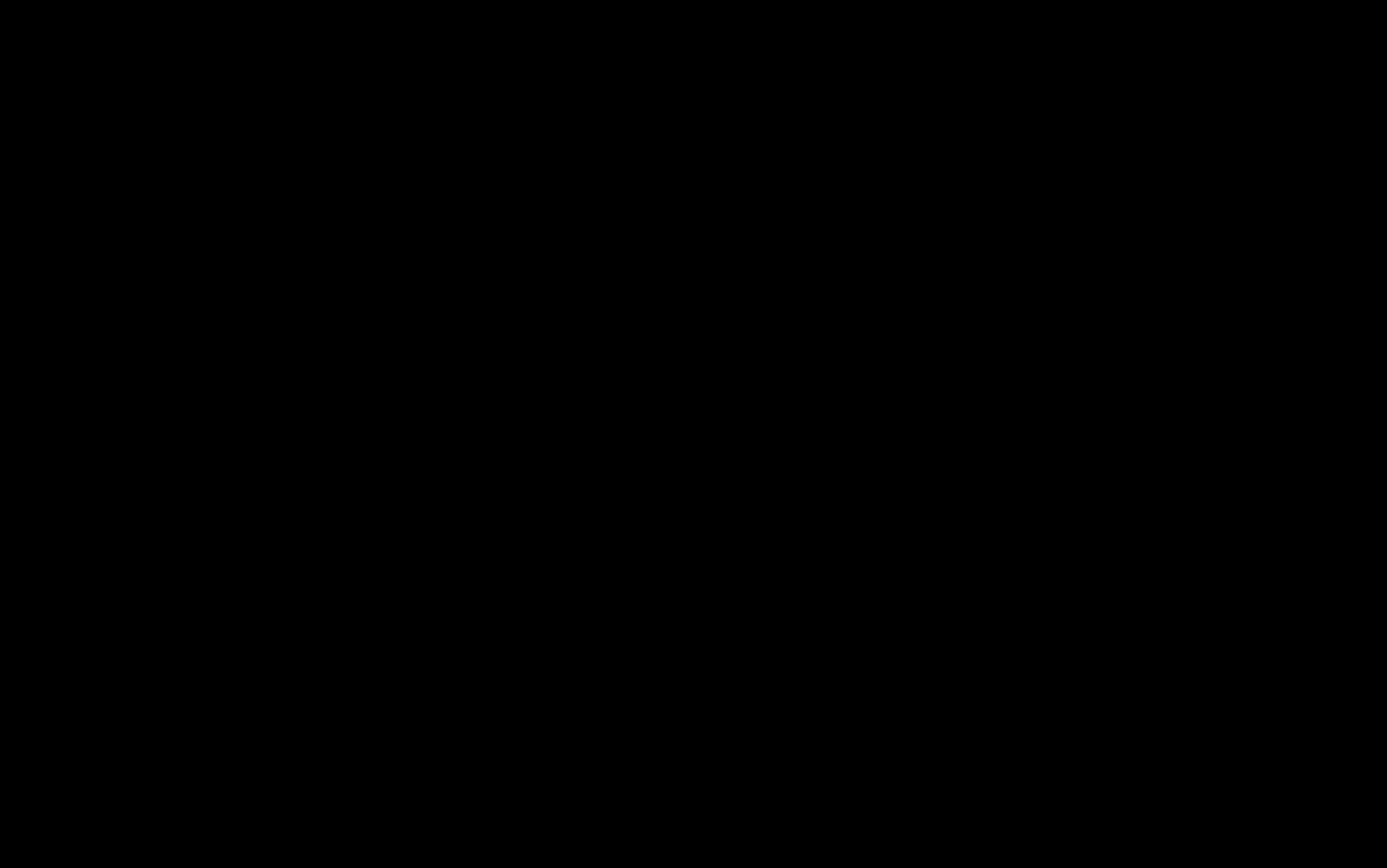 click at bounding box center (694, 813) 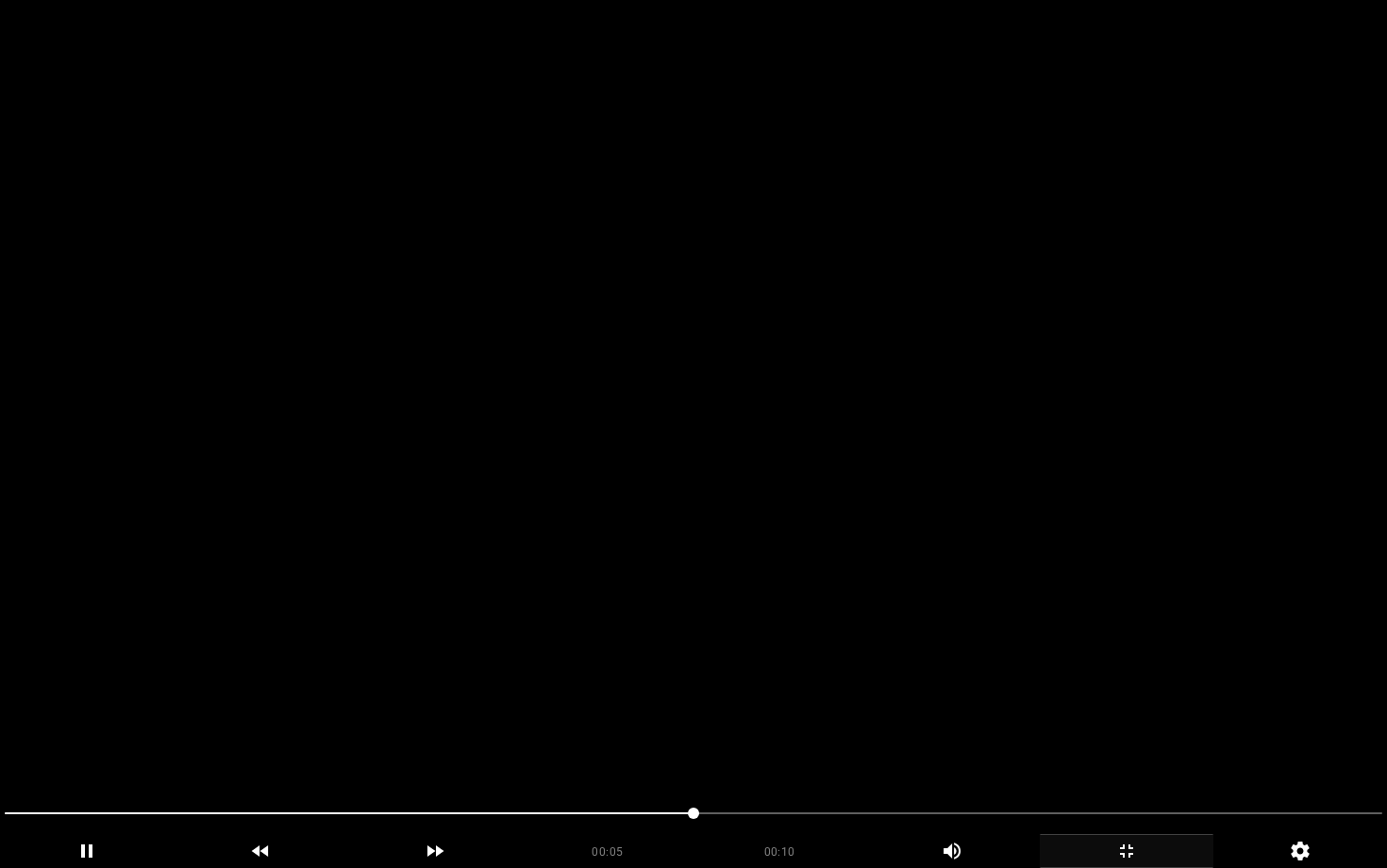 click at bounding box center (694, 434) 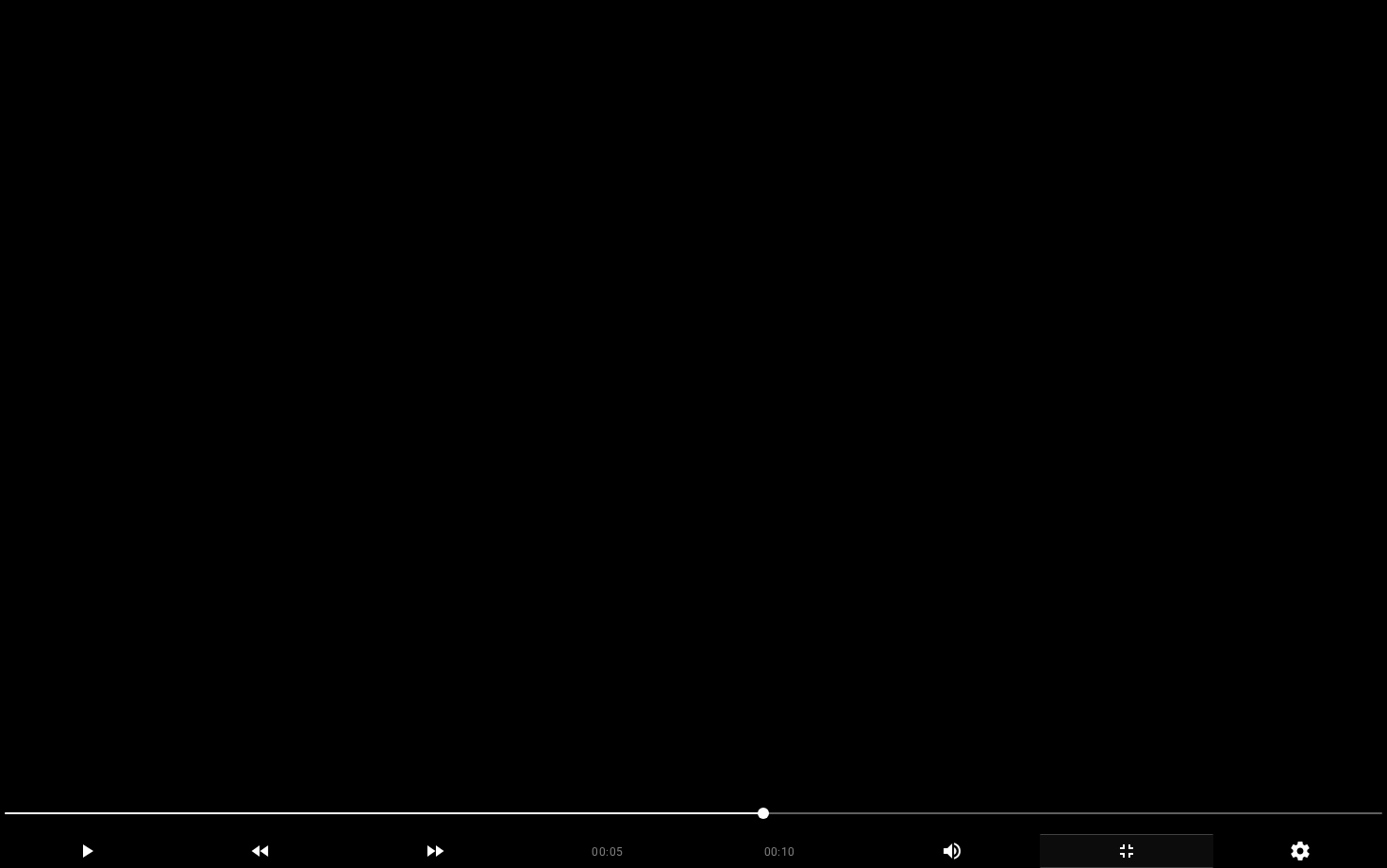 click at bounding box center [694, 434] 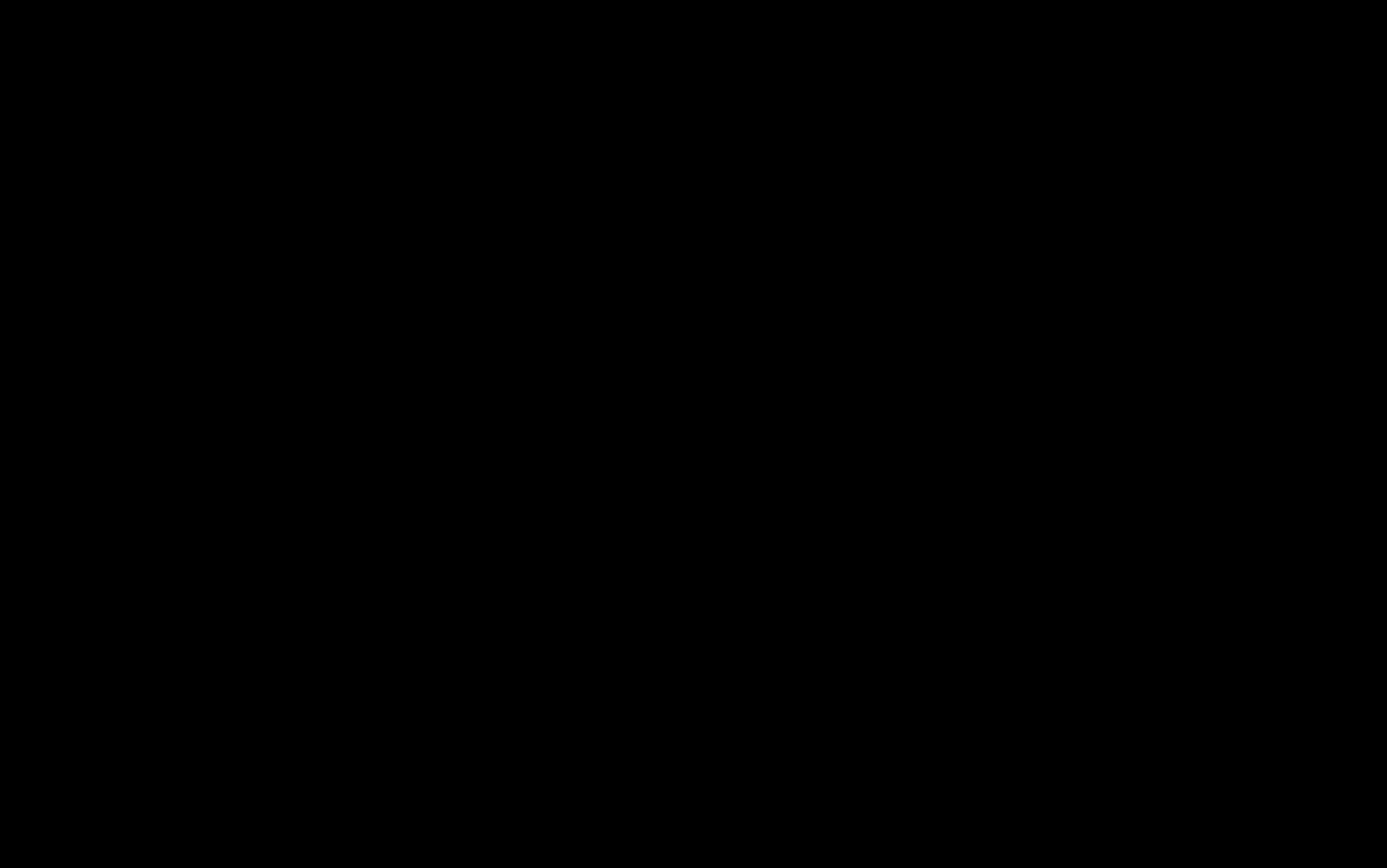 click 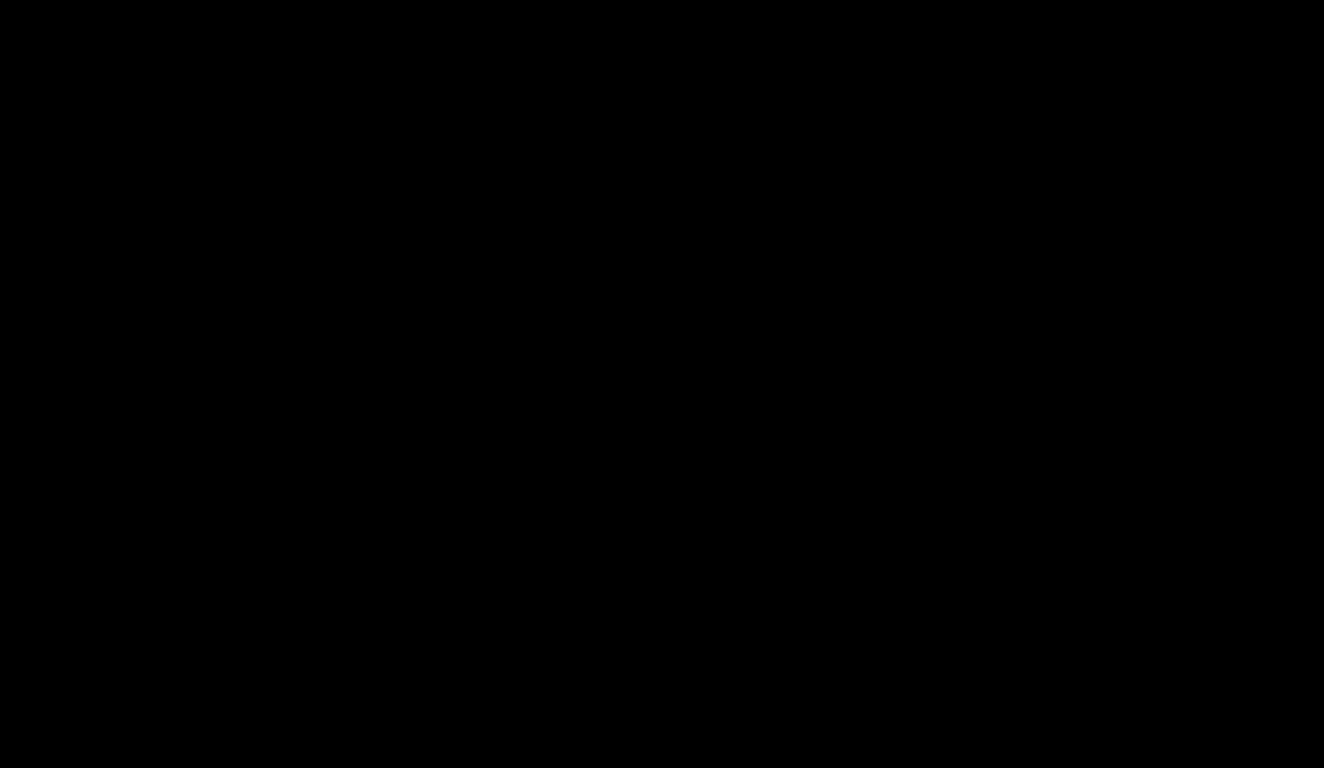 scroll, scrollTop: 2434, scrollLeft: 0, axis: vertical 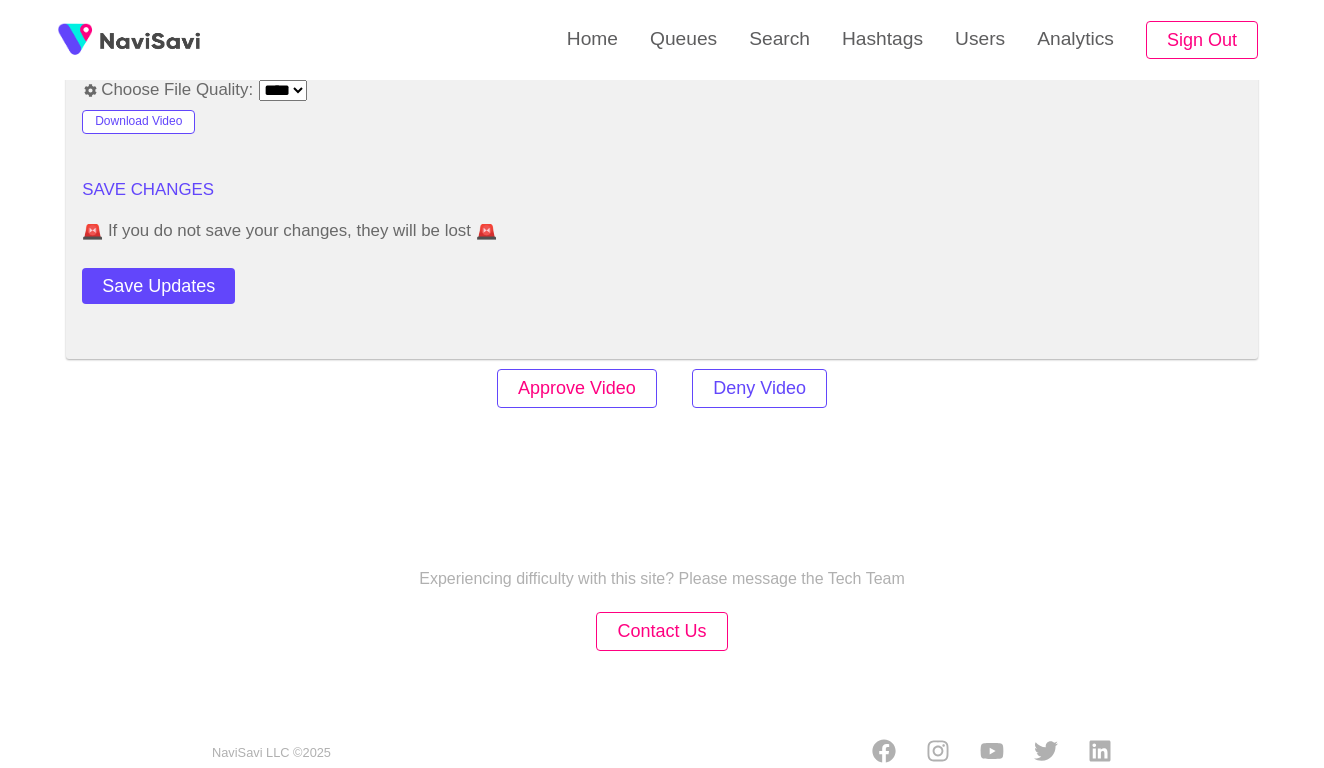 click on "Approve Video" at bounding box center [577, 388] 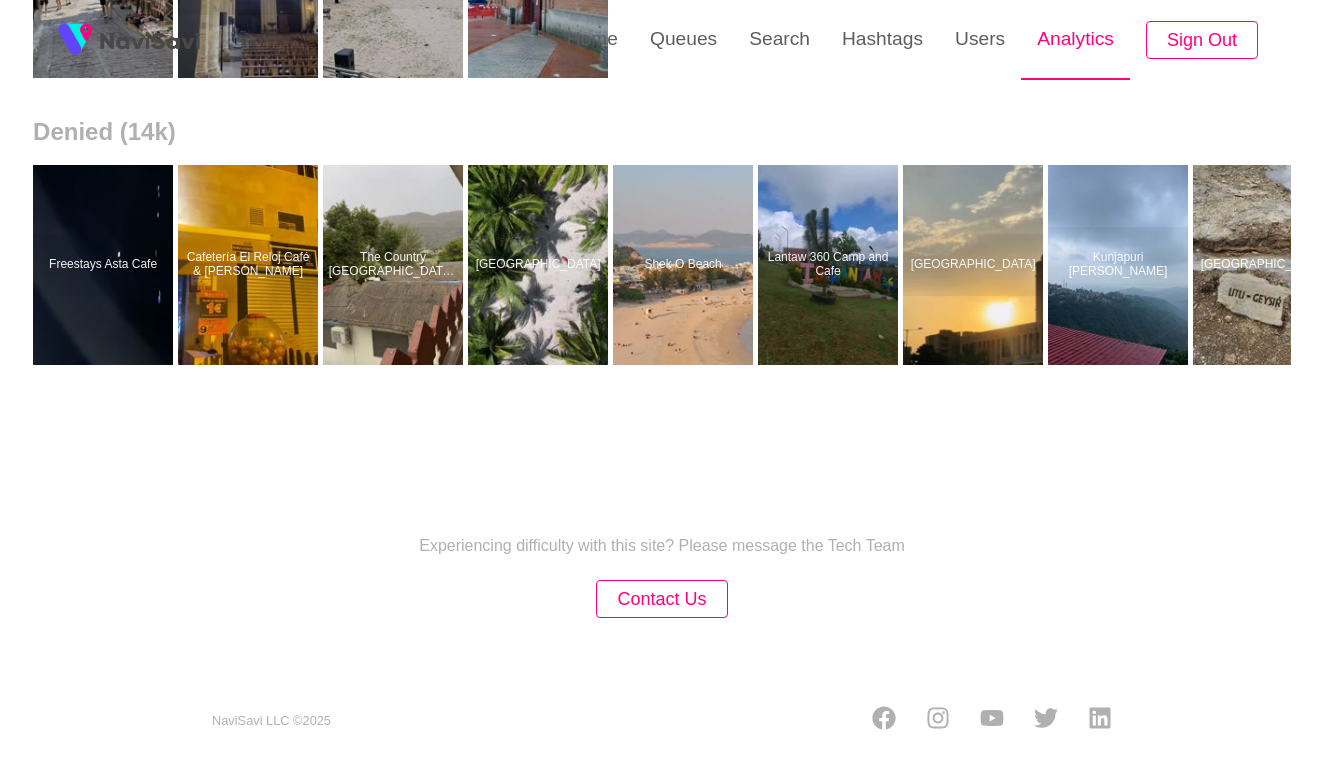 scroll, scrollTop: 0, scrollLeft: 0, axis: both 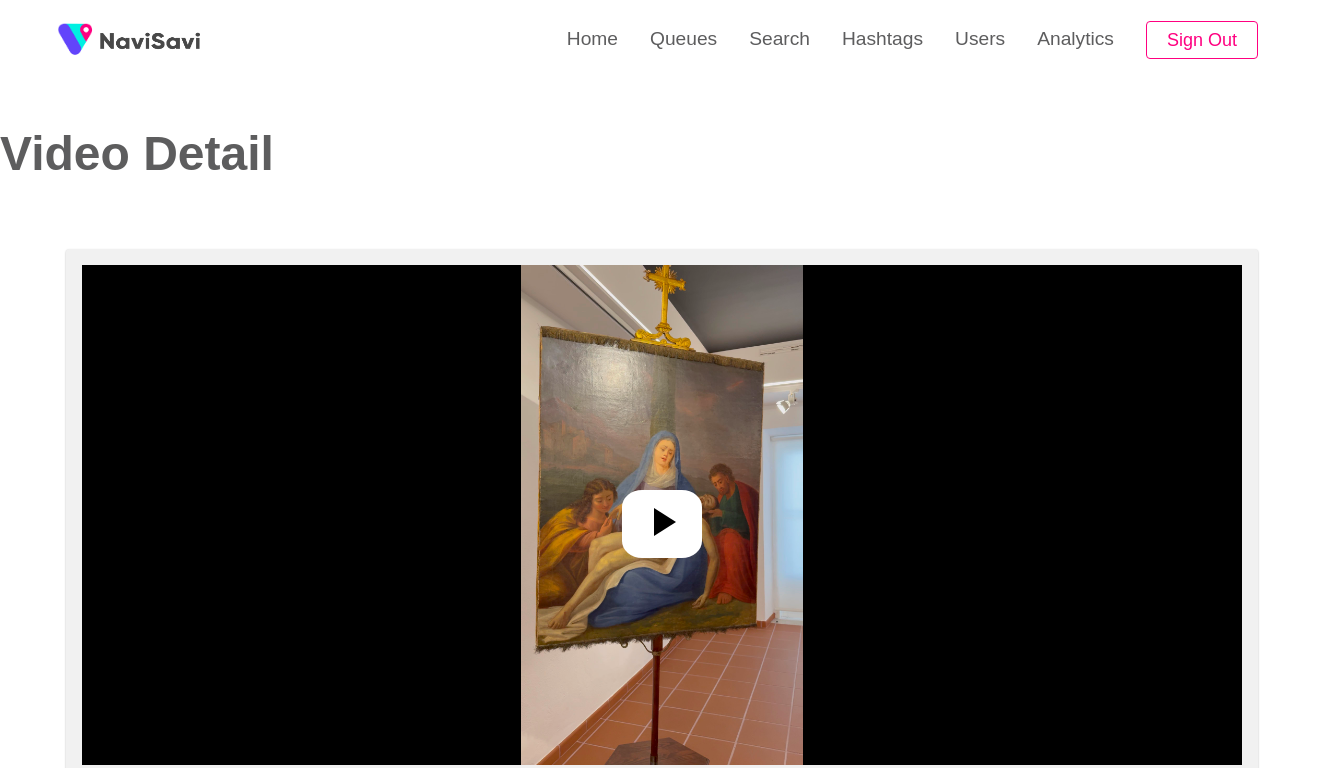 select on "**********" 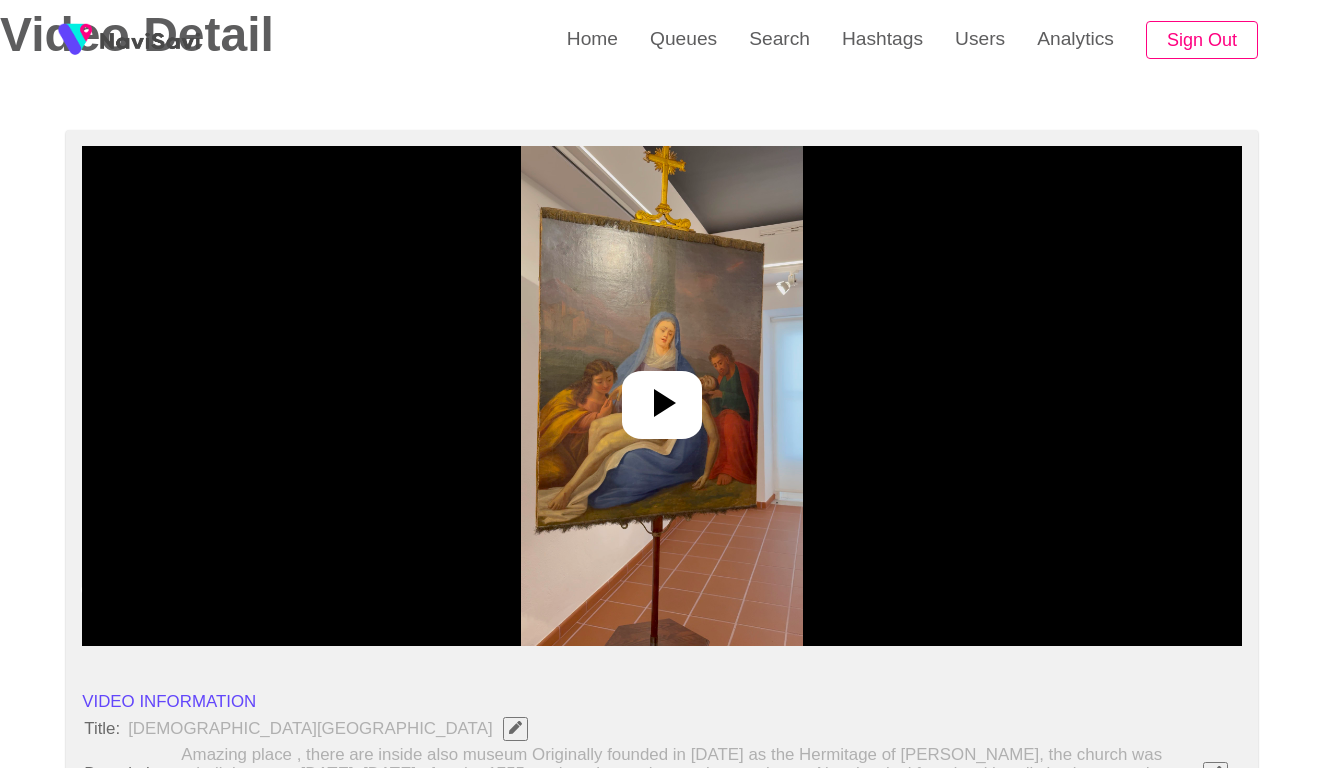 scroll, scrollTop: 151, scrollLeft: 0, axis: vertical 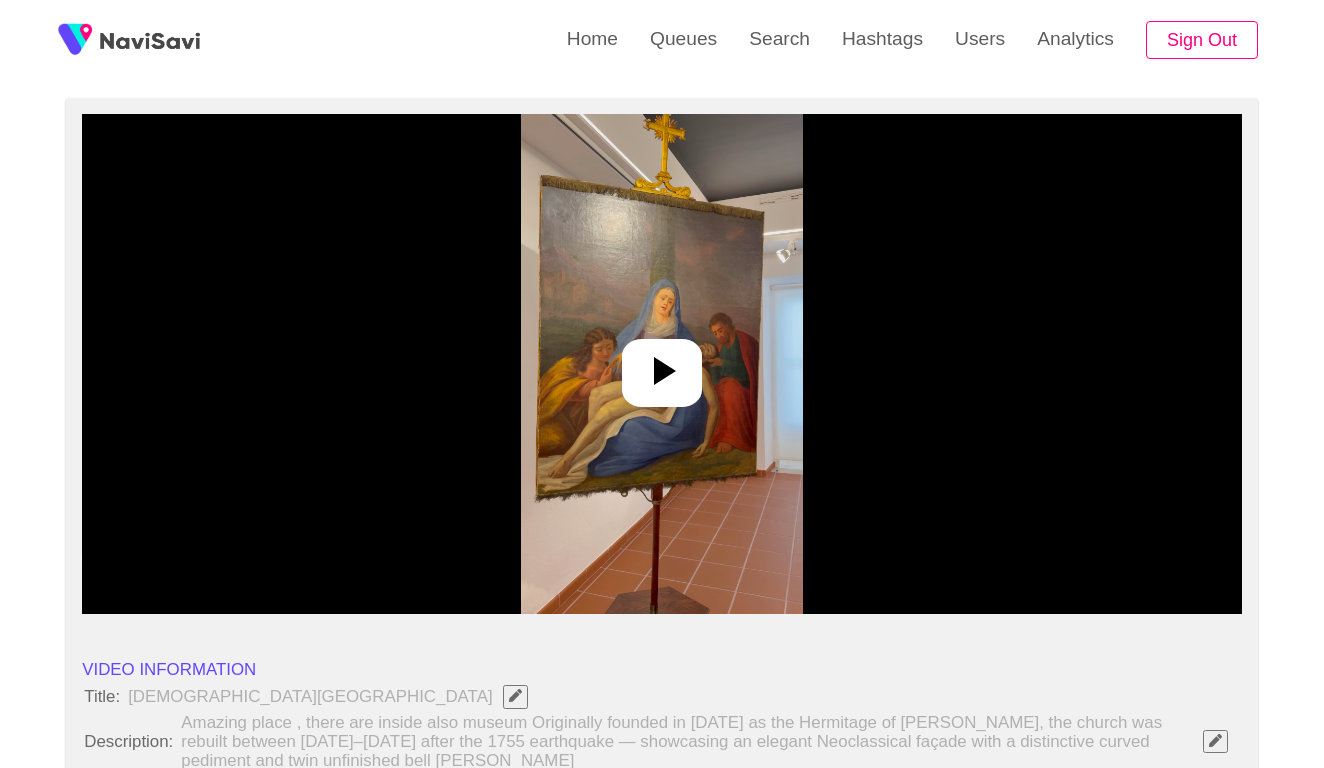 click at bounding box center [661, 364] 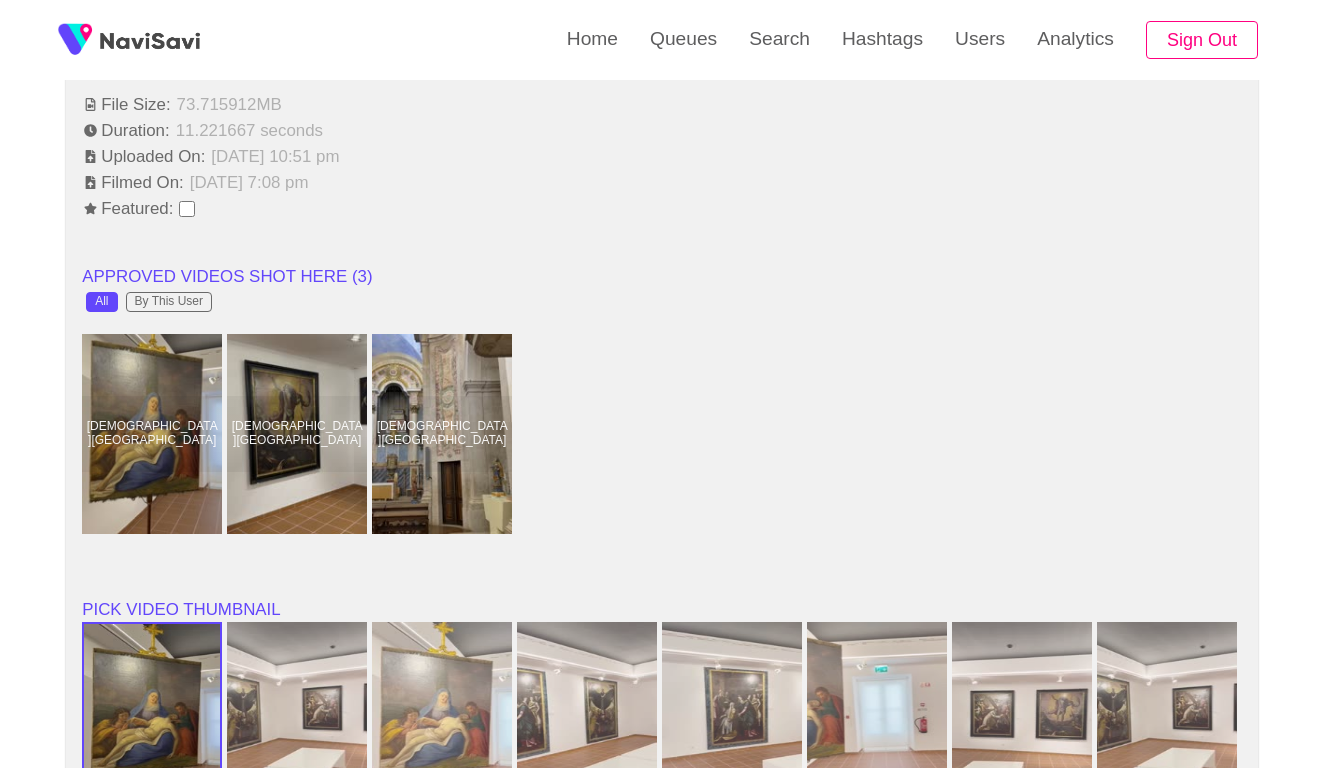 scroll, scrollTop: 1671, scrollLeft: 0, axis: vertical 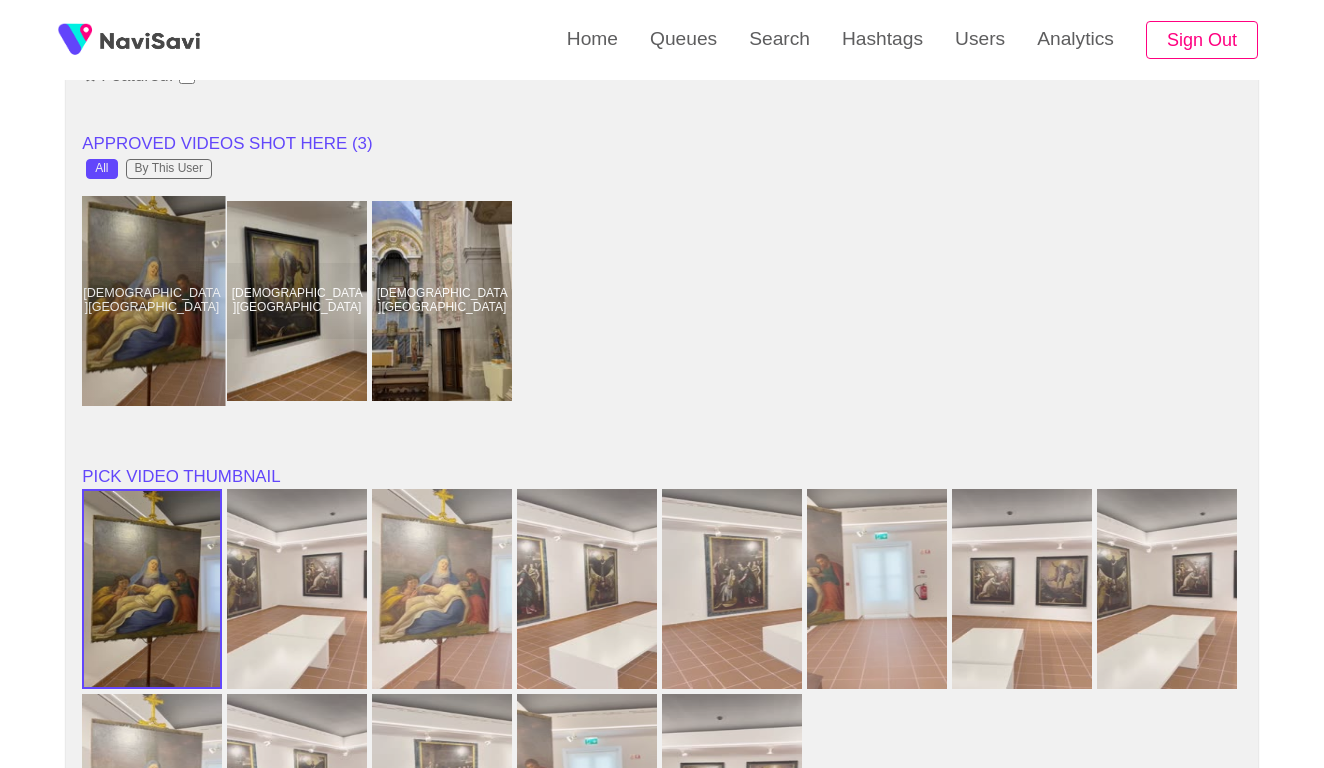 click at bounding box center [152, 301] 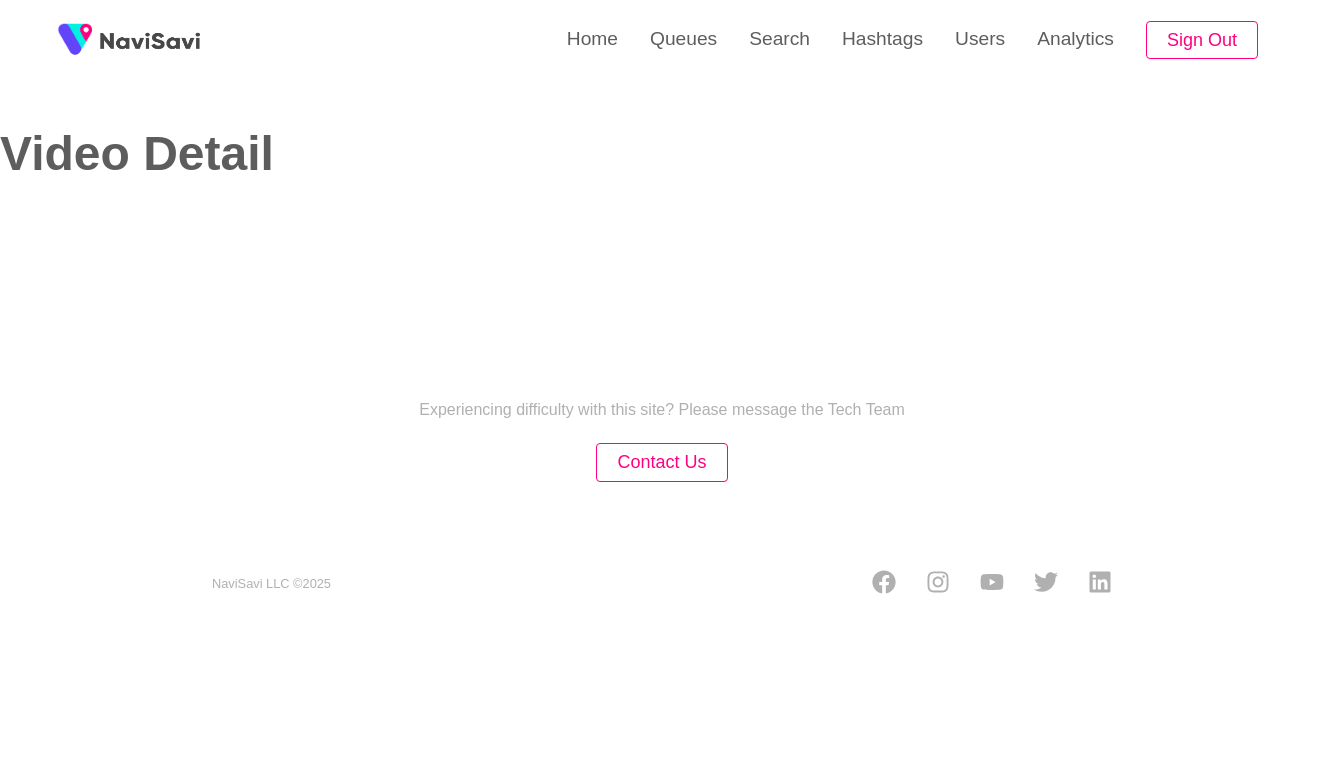 select on "**" 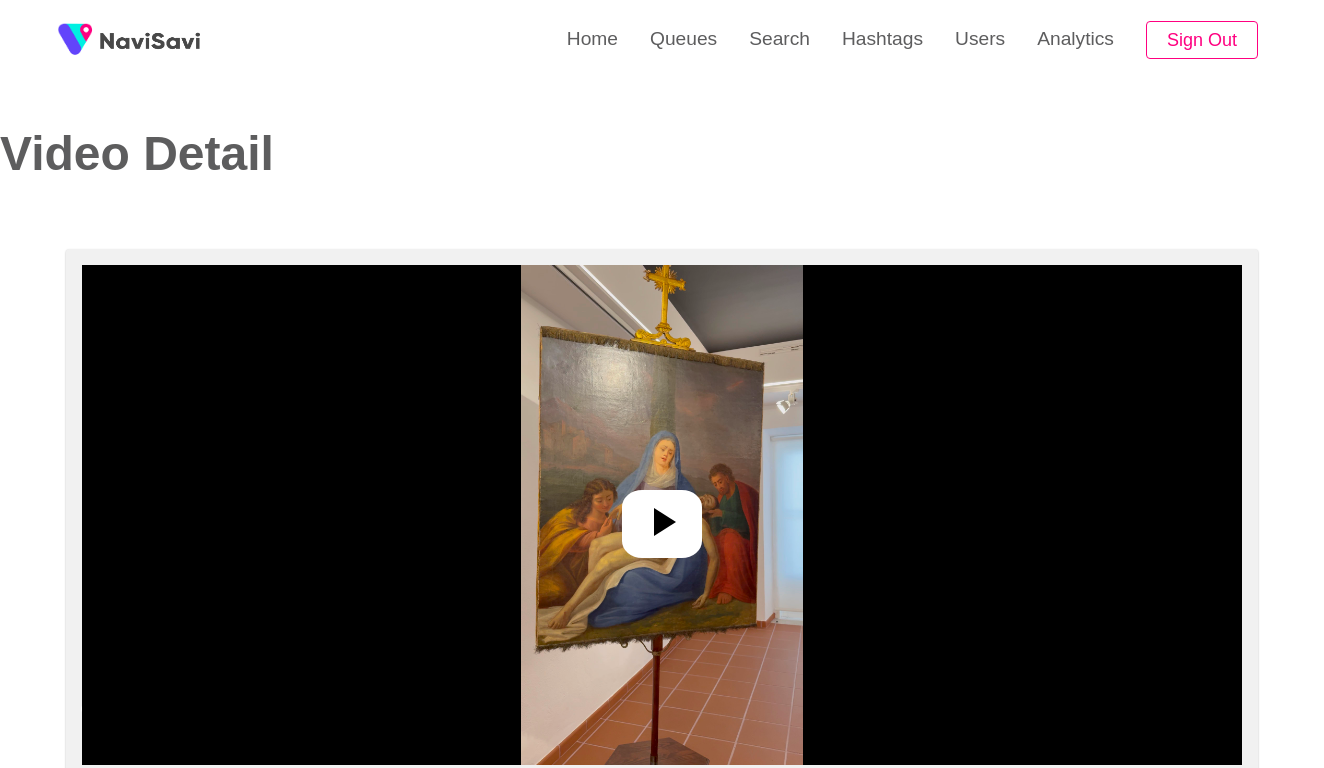 click at bounding box center [662, 515] 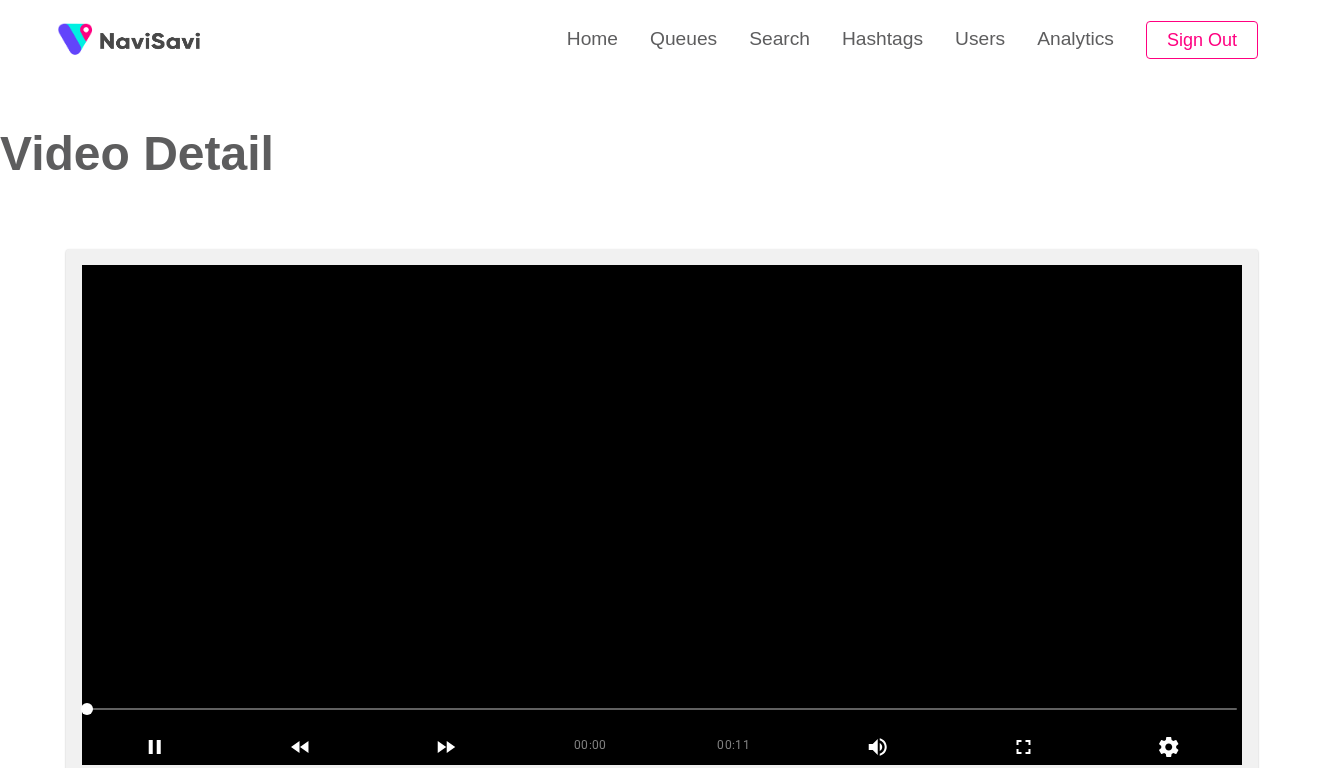 select on "**********" 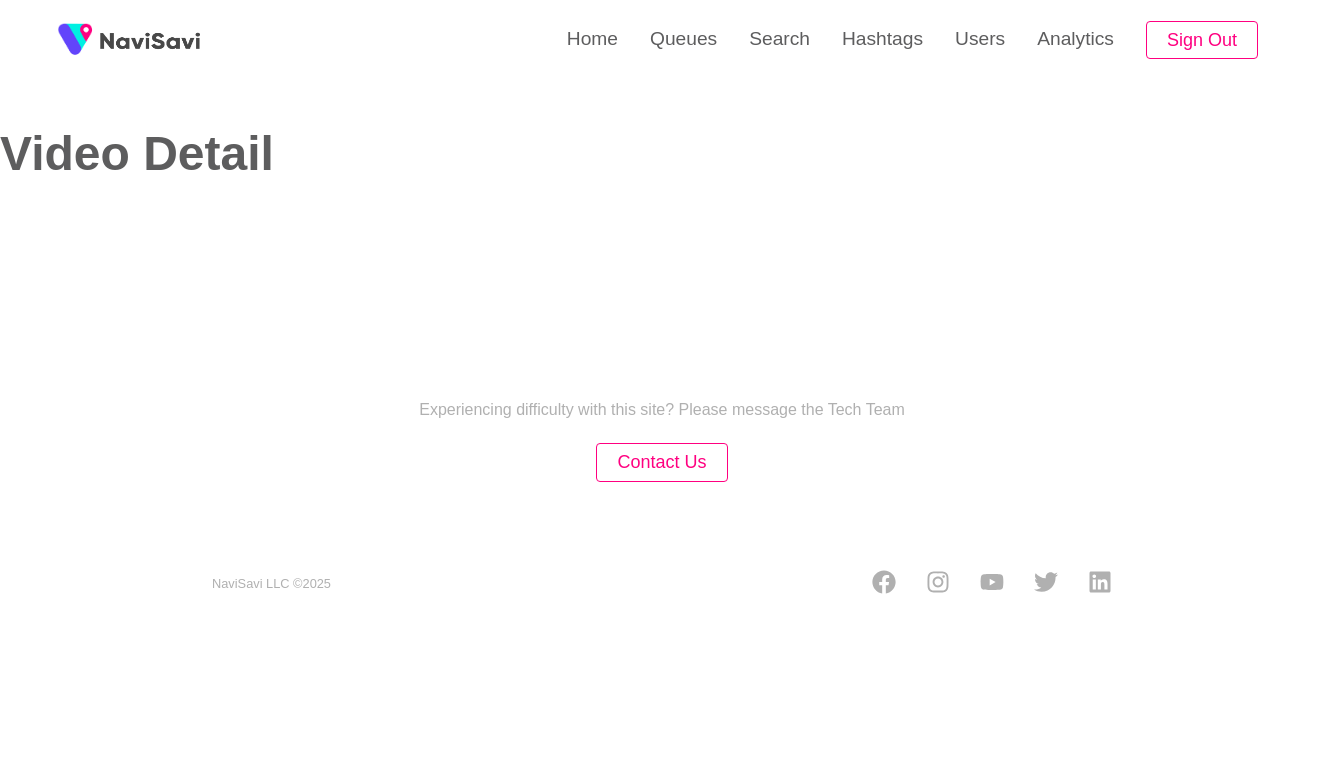select on "**********" 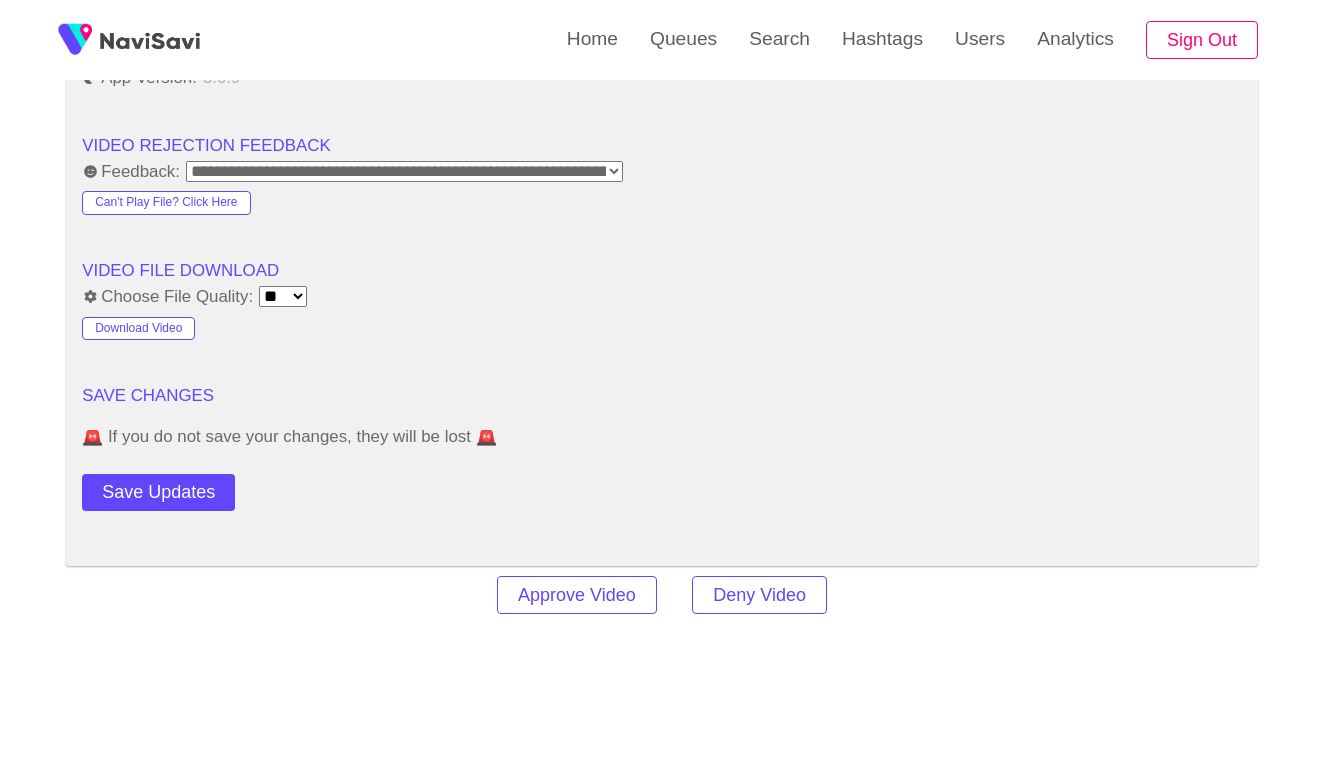 scroll, scrollTop: 2757, scrollLeft: 0, axis: vertical 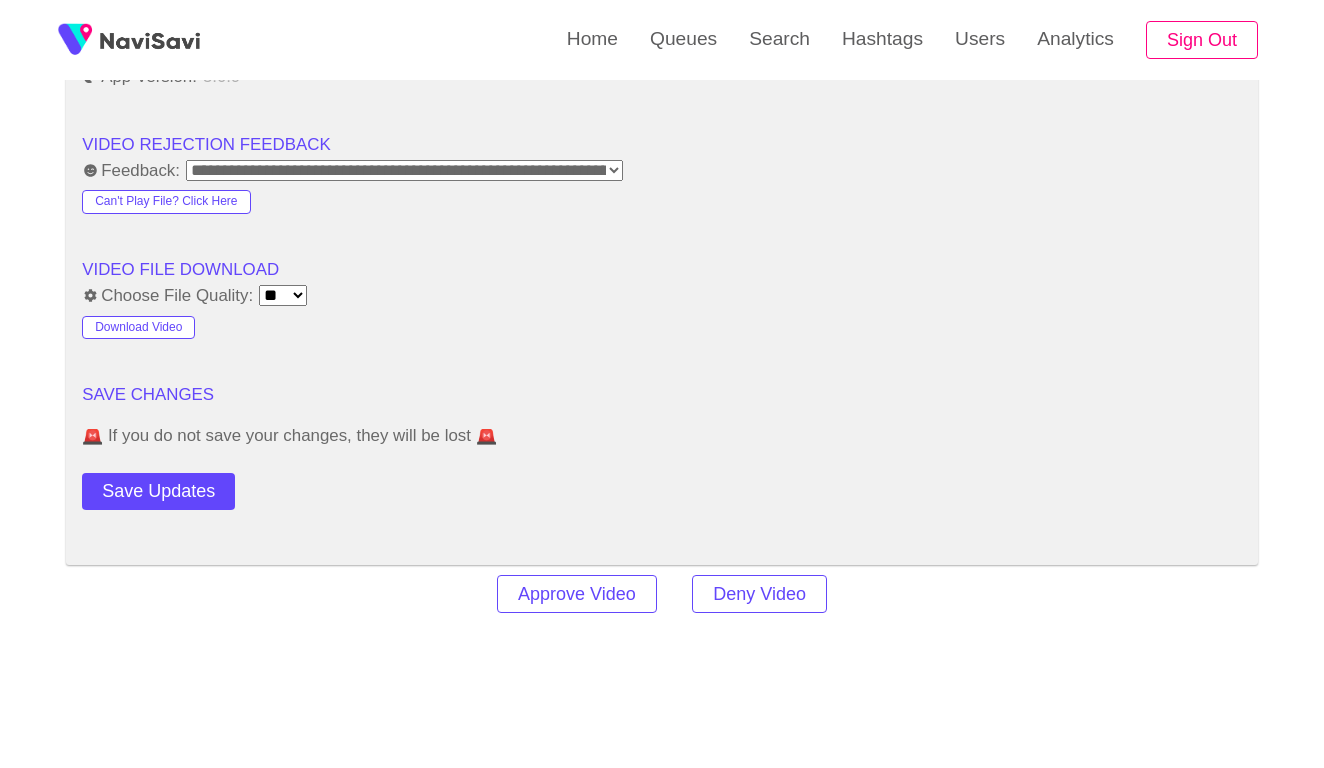 click on "**********" at bounding box center (404, 170) 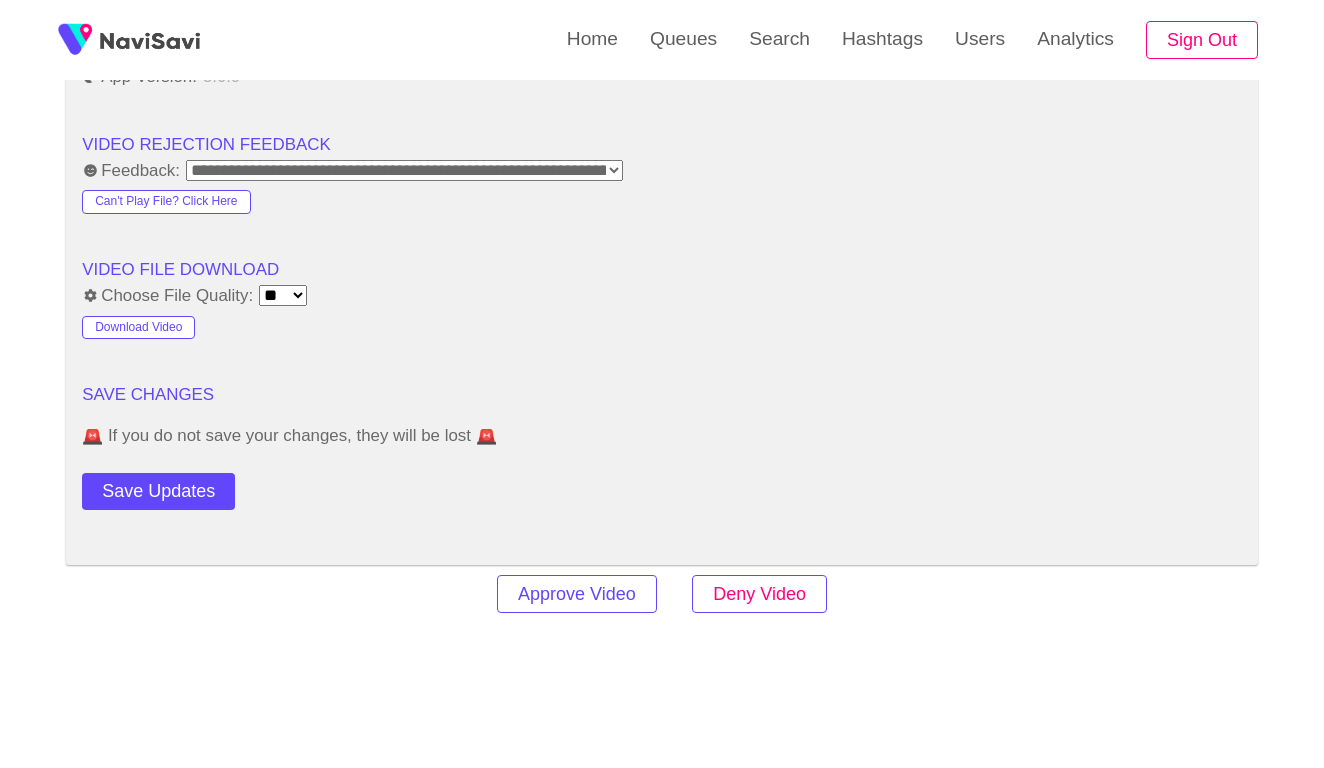 click on "Deny Video" at bounding box center (759, 594) 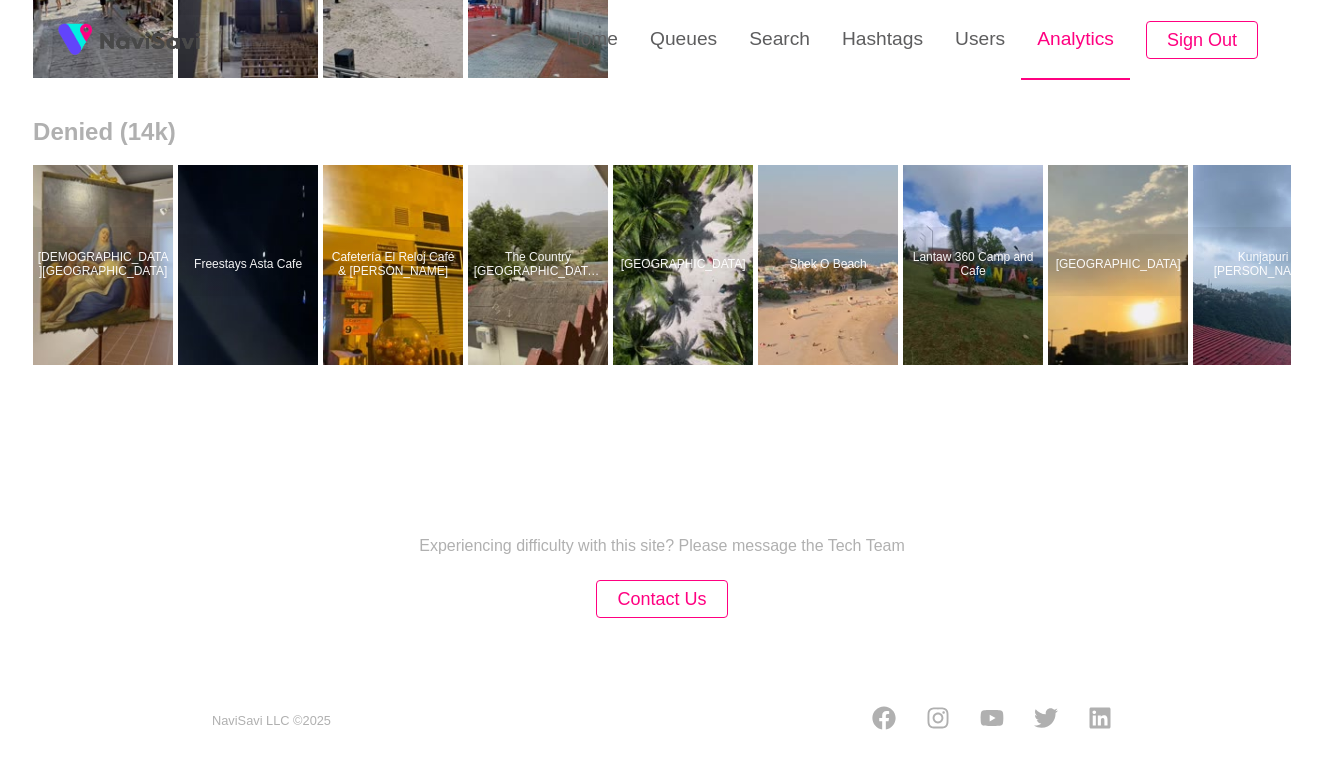 scroll, scrollTop: 0, scrollLeft: 0, axis: both 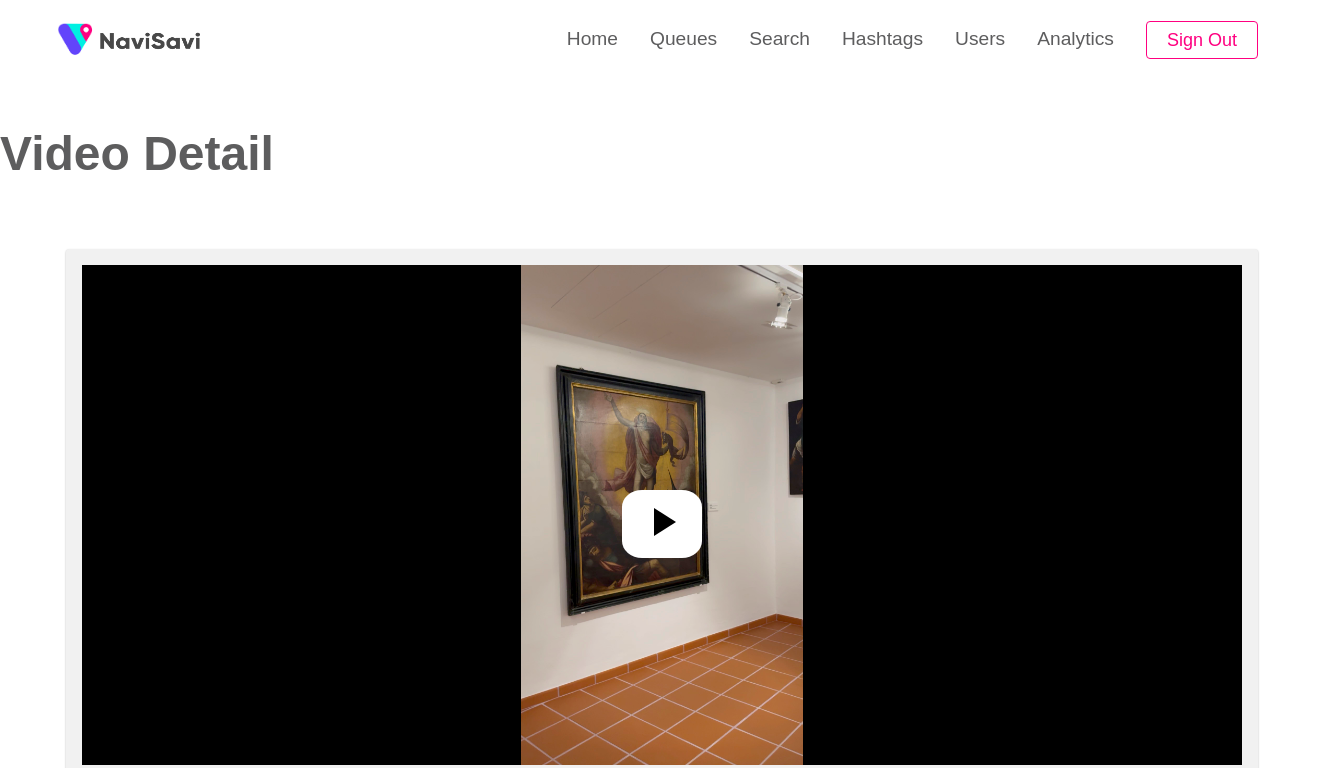 select on "**********" 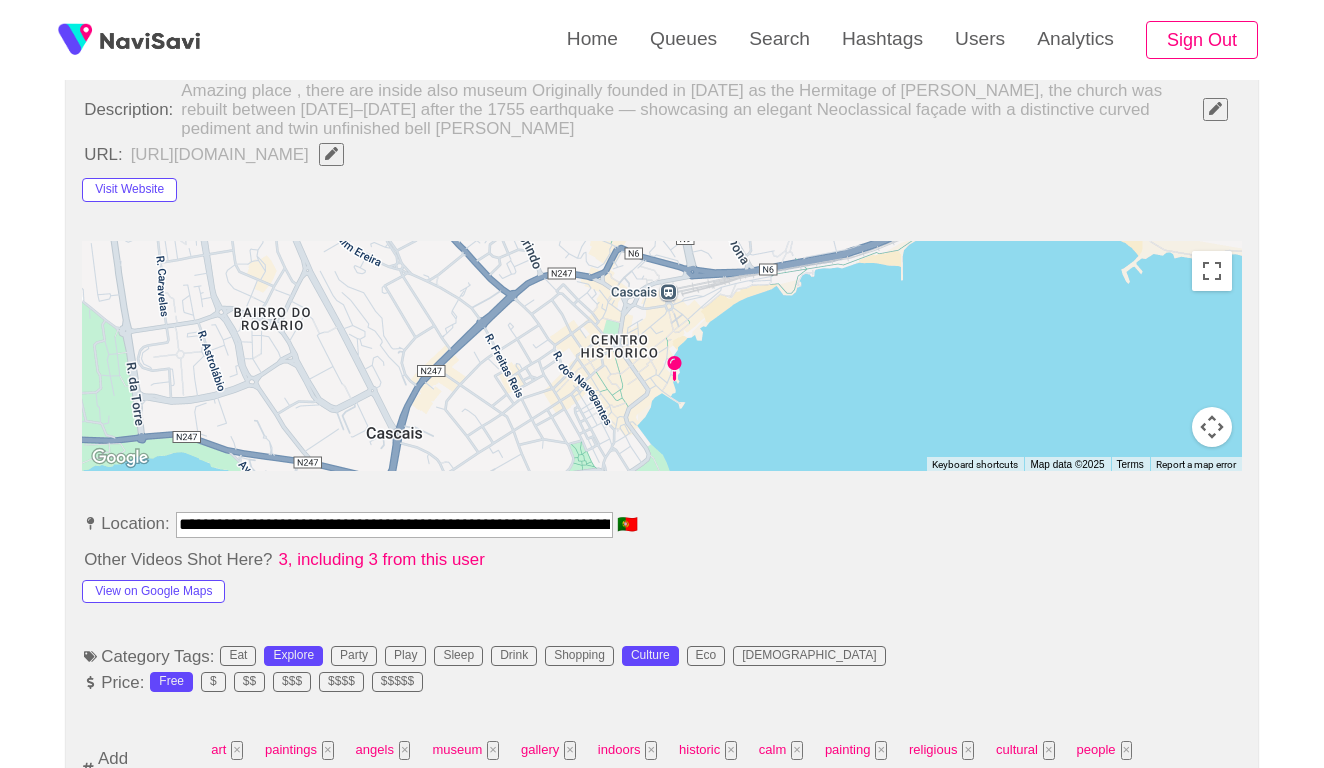 scroll, scrollTop: 0, scrollLeft: 0, axis: both 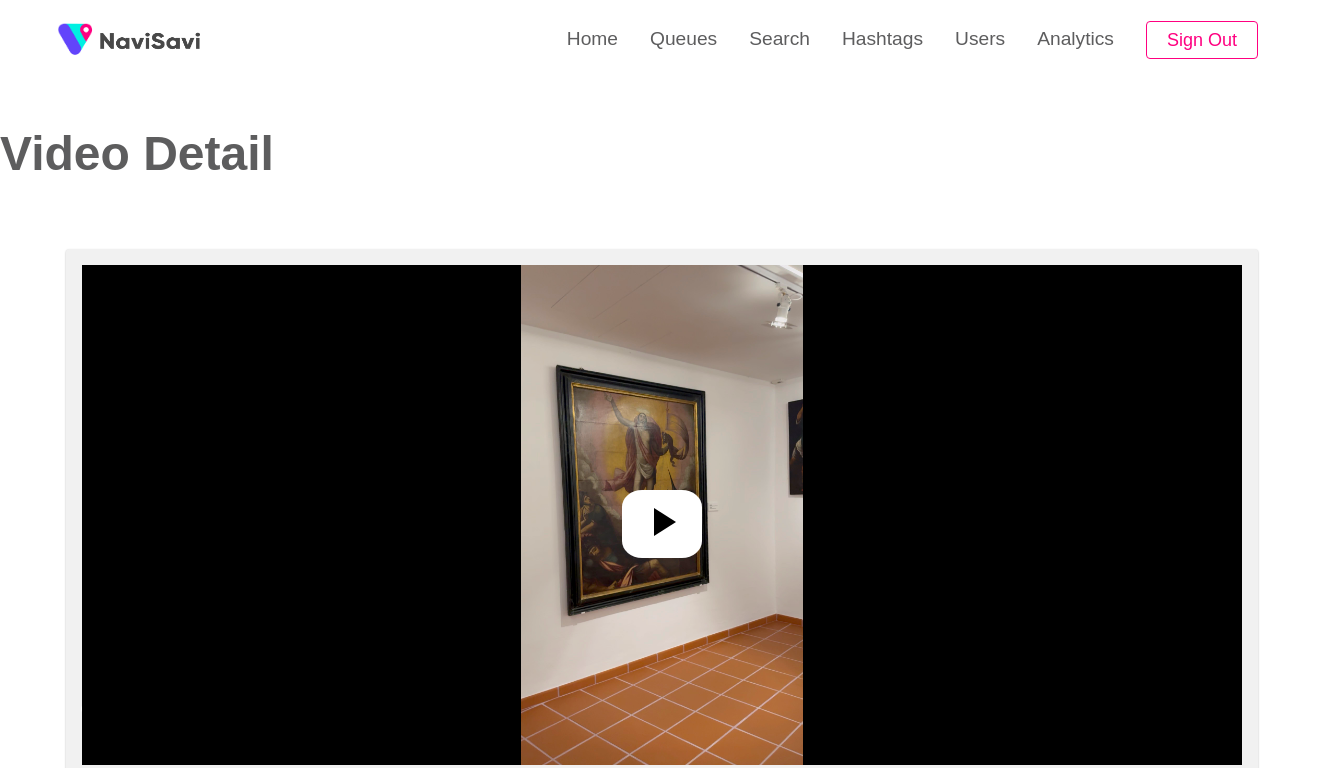 click at bounding box center (661, 515) 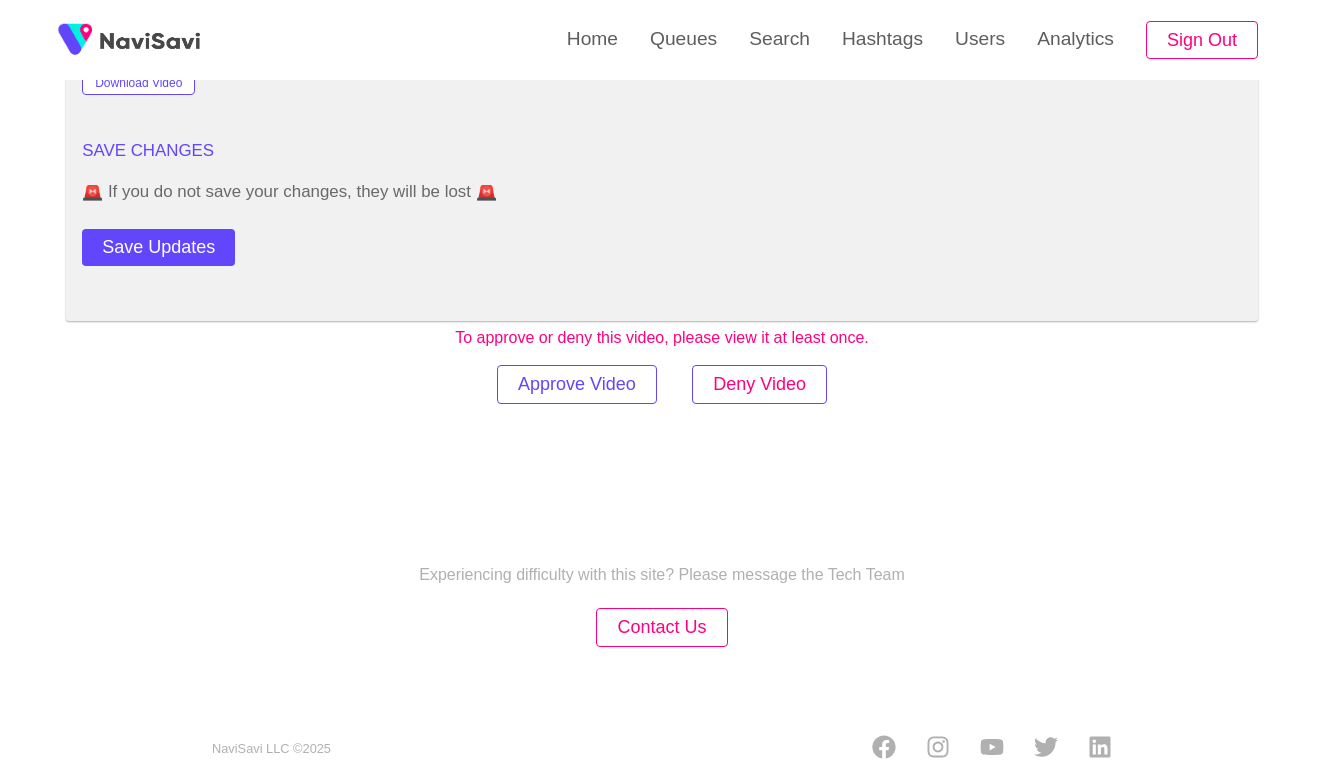 scroll, scrollTop: 2962, scrollLeft: 0, axis: vertical 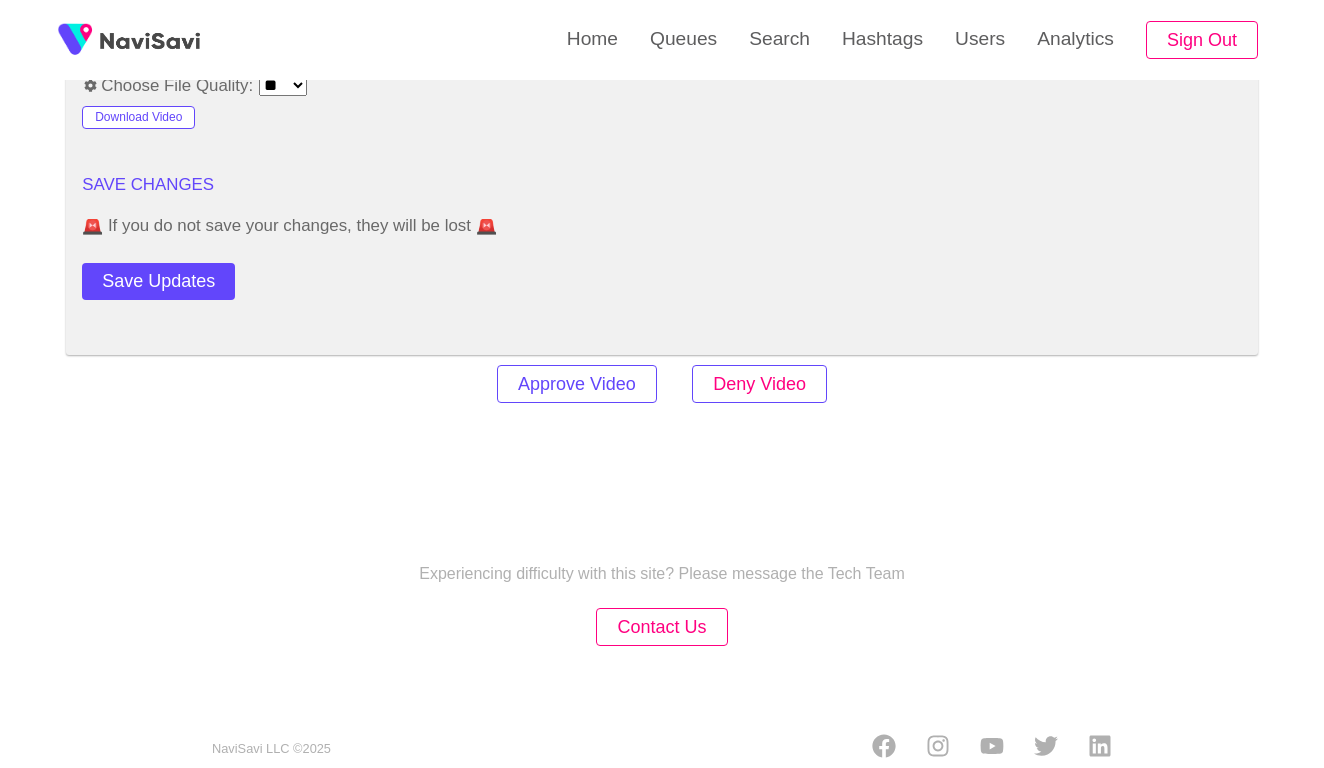 click on "Deny Video" at bounding box center (759, 384) 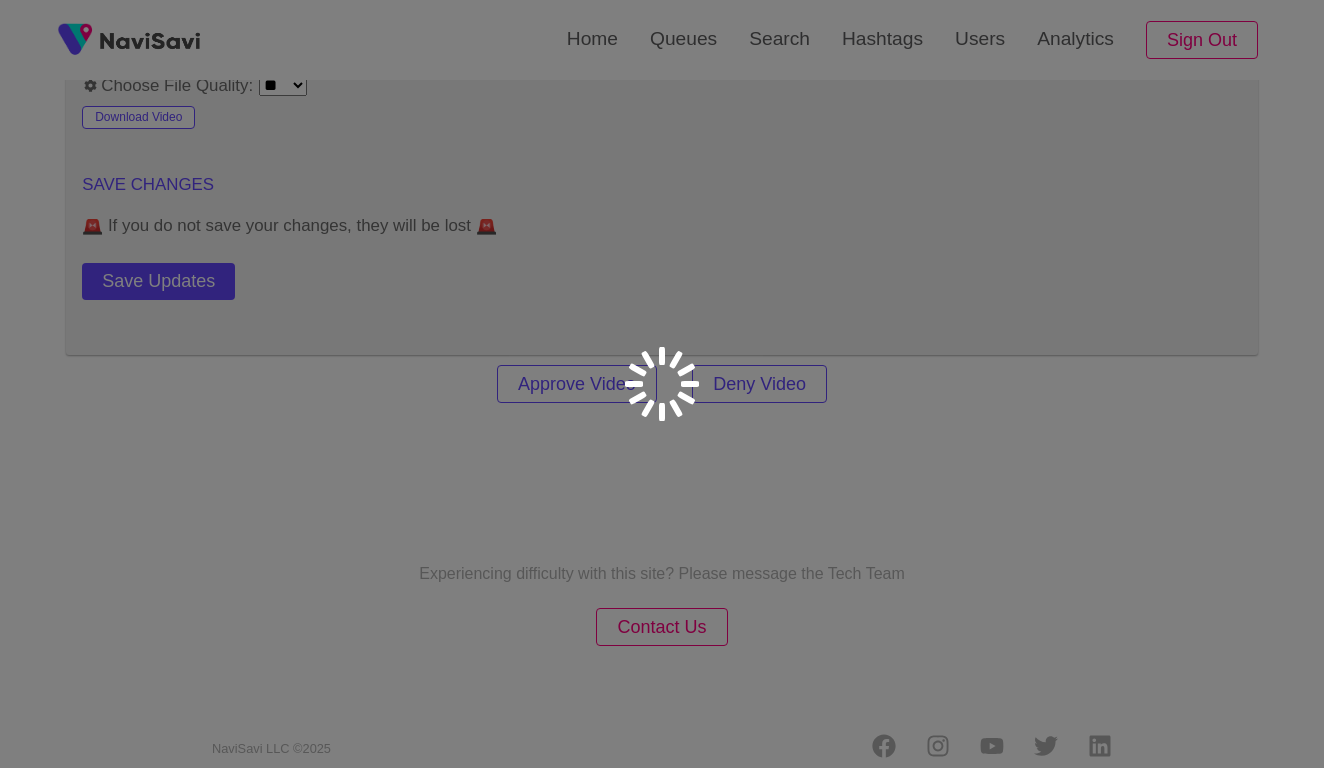 scroll, scrollTop: 0, scrollLeft: 0, axis: both 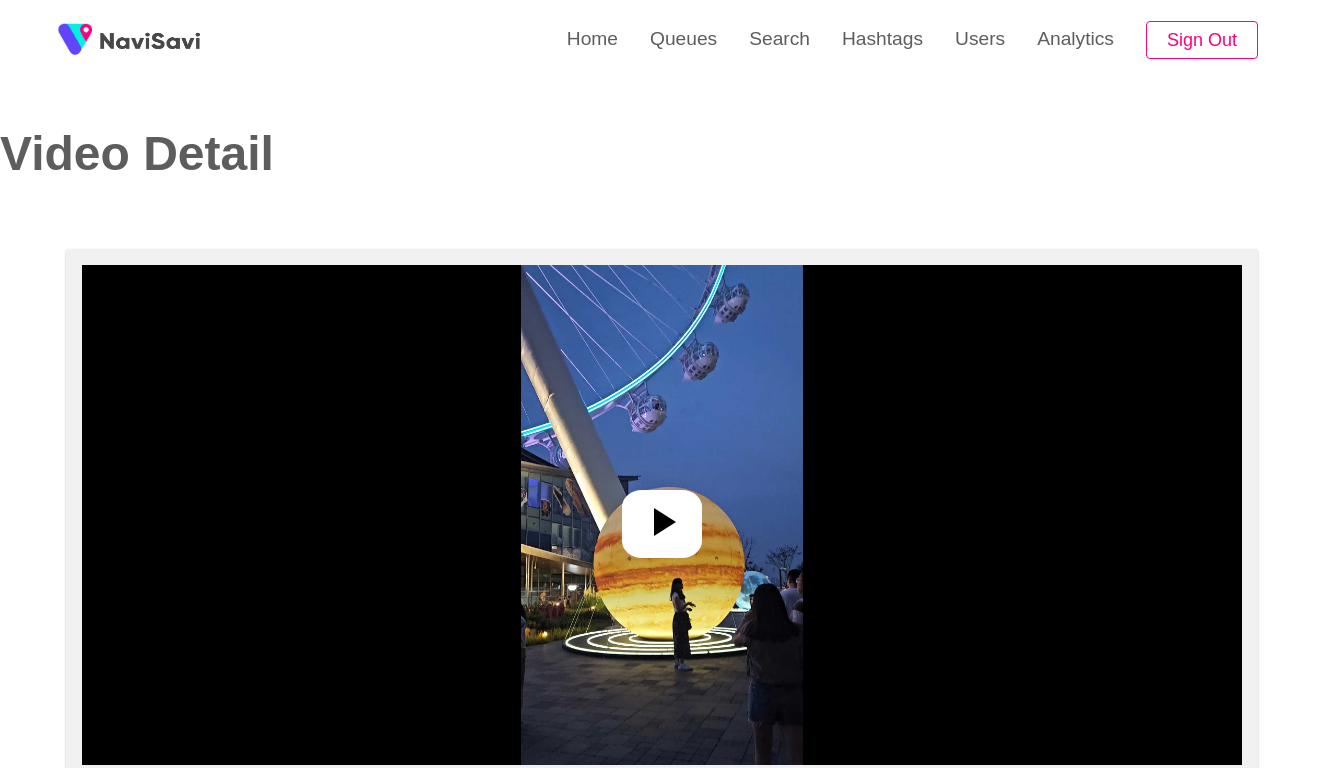 select on "**********" 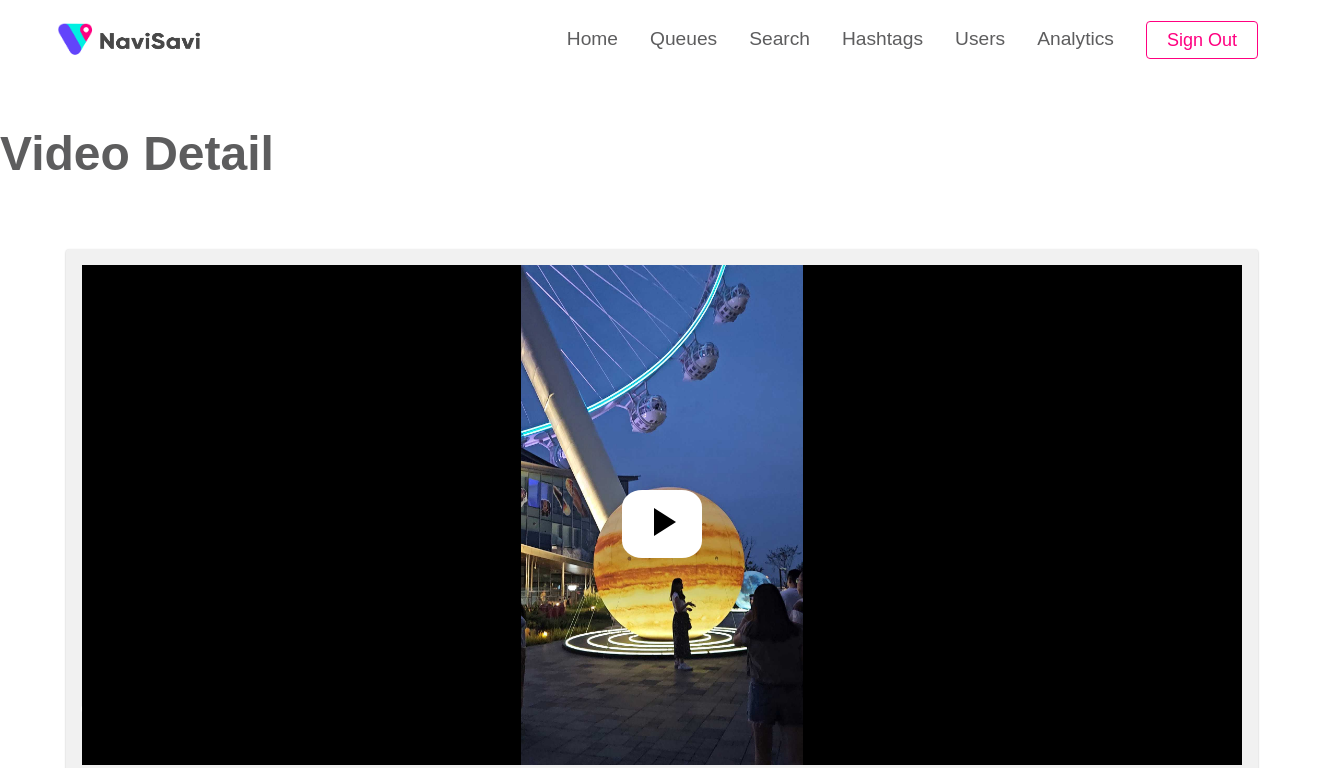 scroll, scrollTop: 0, scrollLeft: 0, axis: both 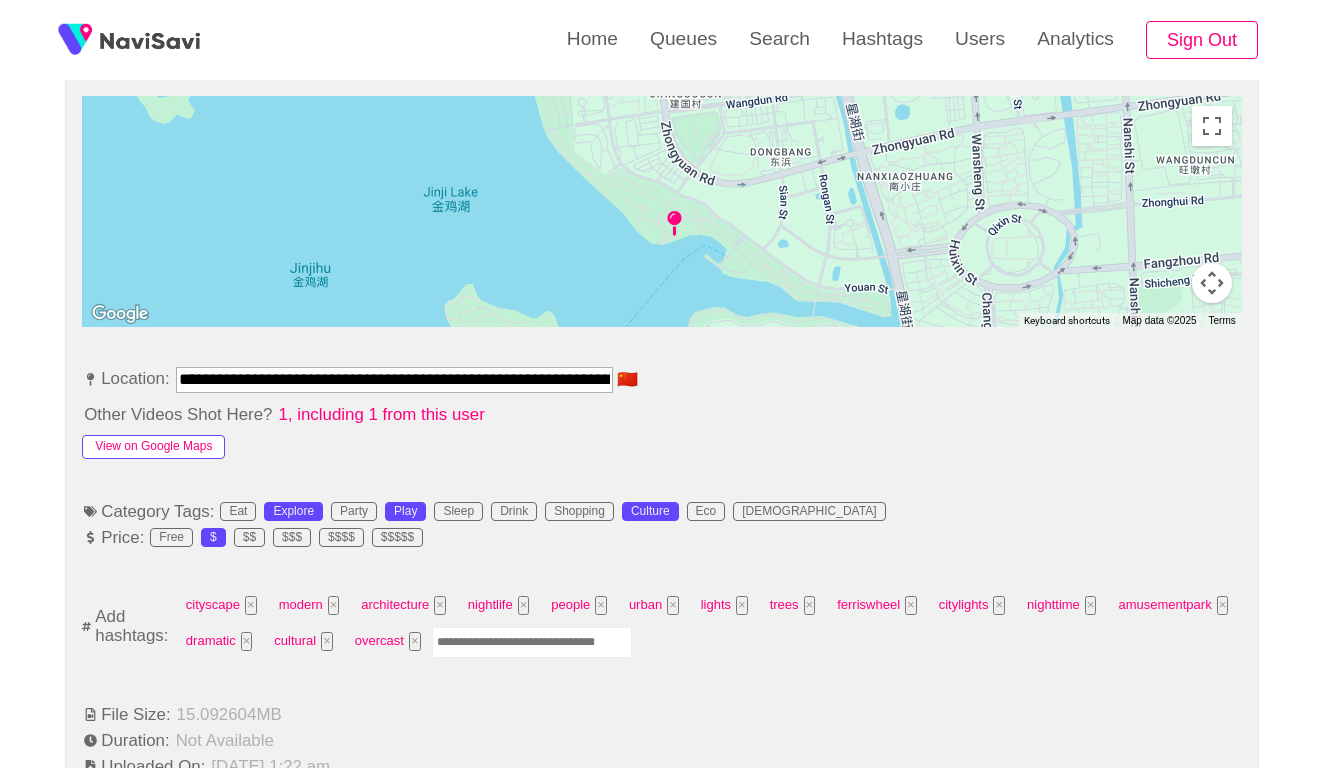 click on "View on Google Maps" at bounding box center (153, 447) 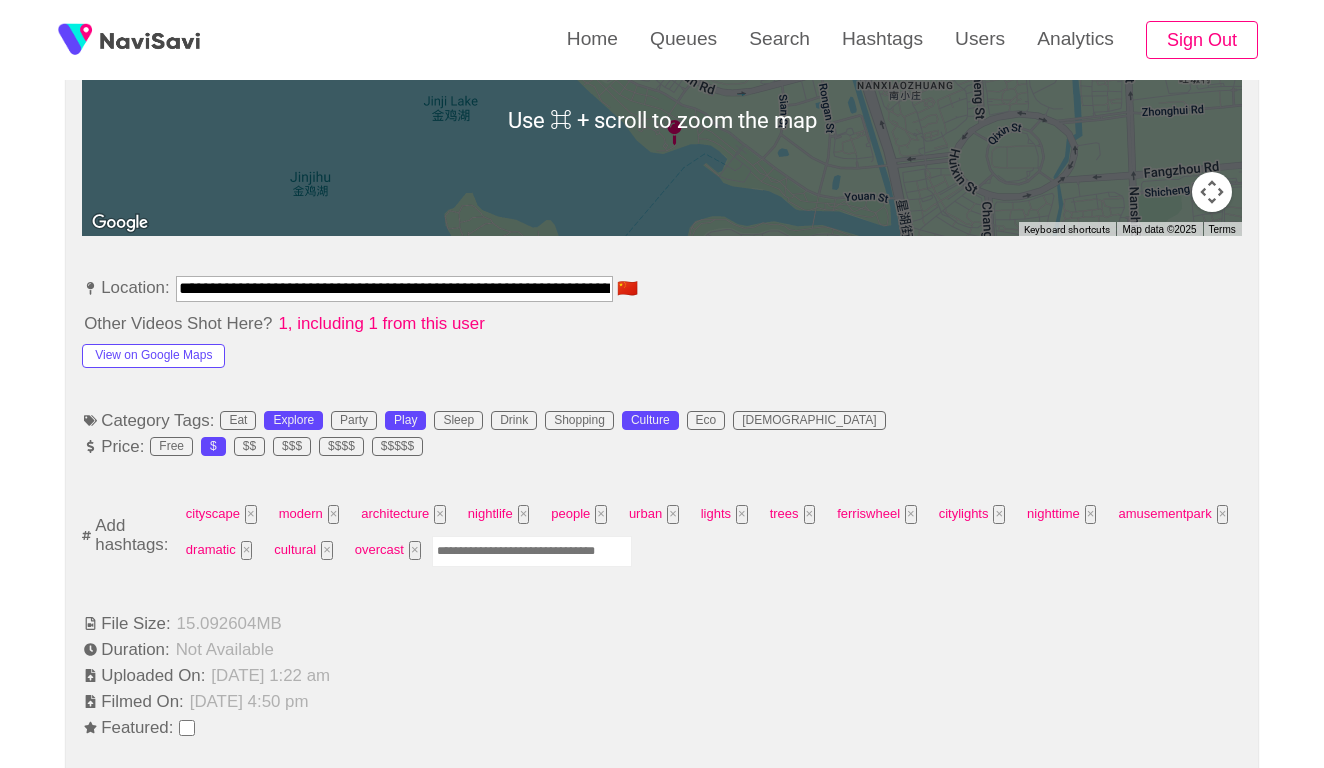 scroll, scrollTop: 1065, scrollLeft: 0, axis: vertical 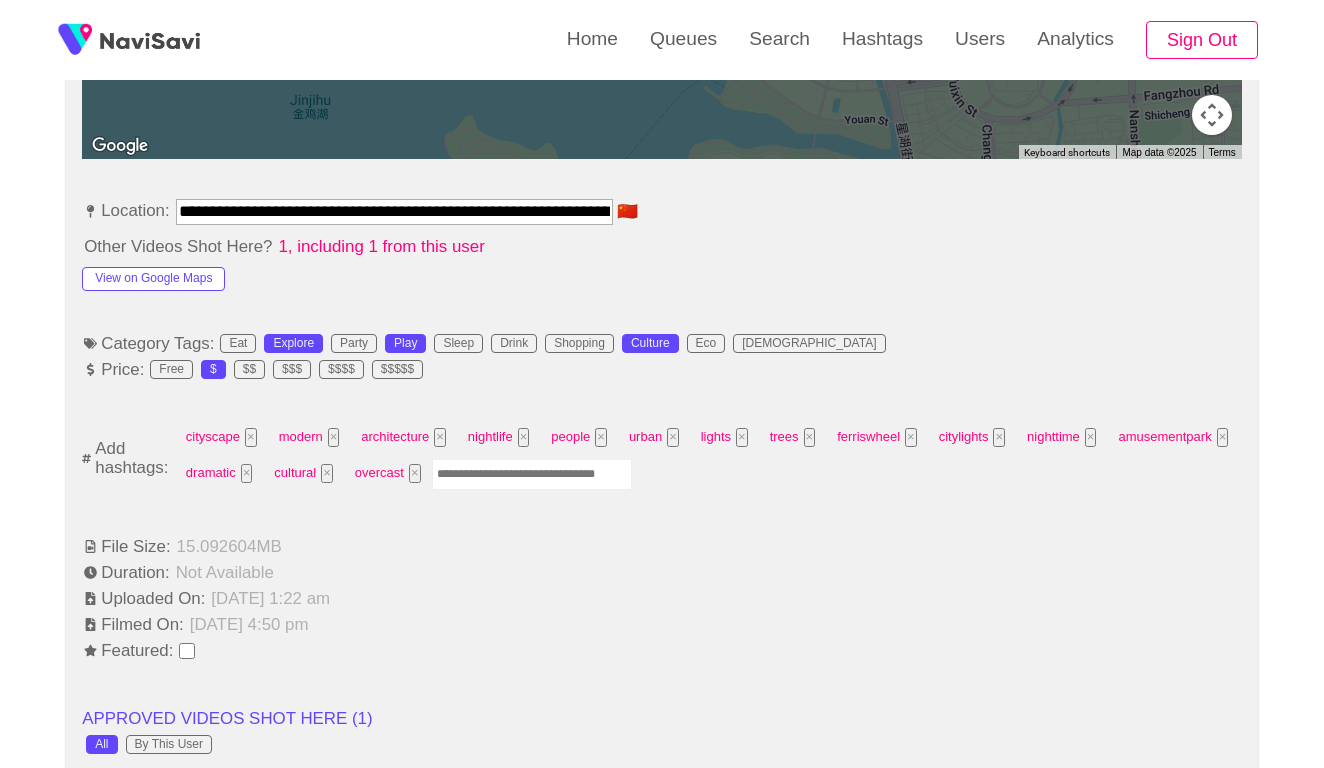 click at bounding box center [532, 474] 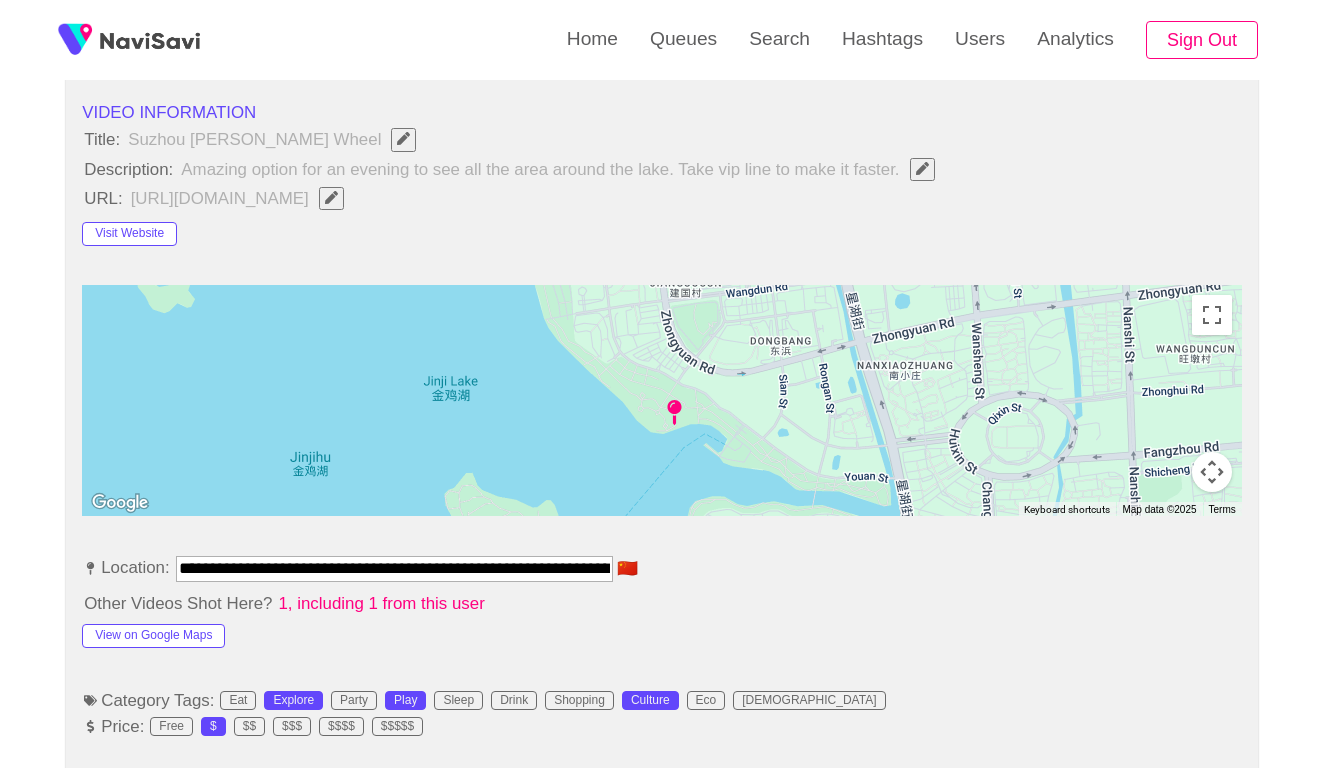 scroll, scrollTop: 479, scrollLeft: 0, axis: vertical 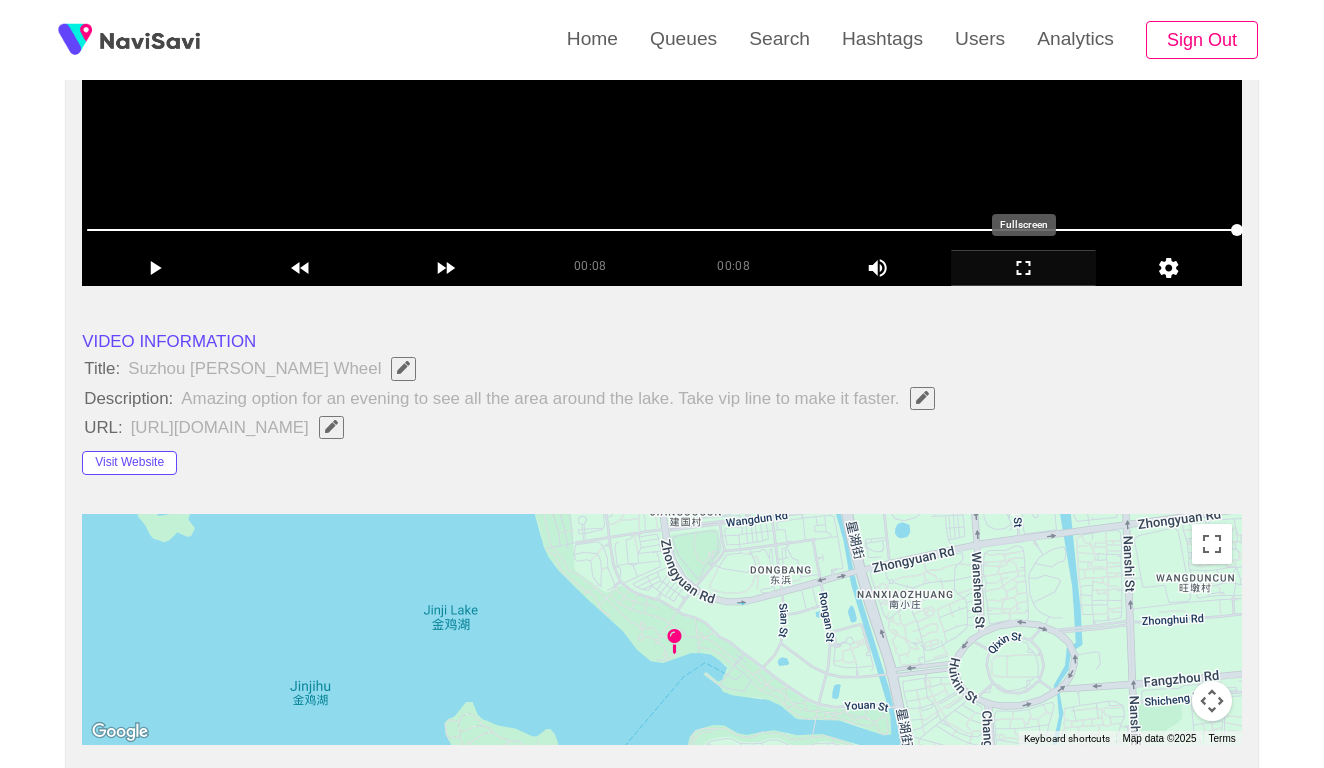 click 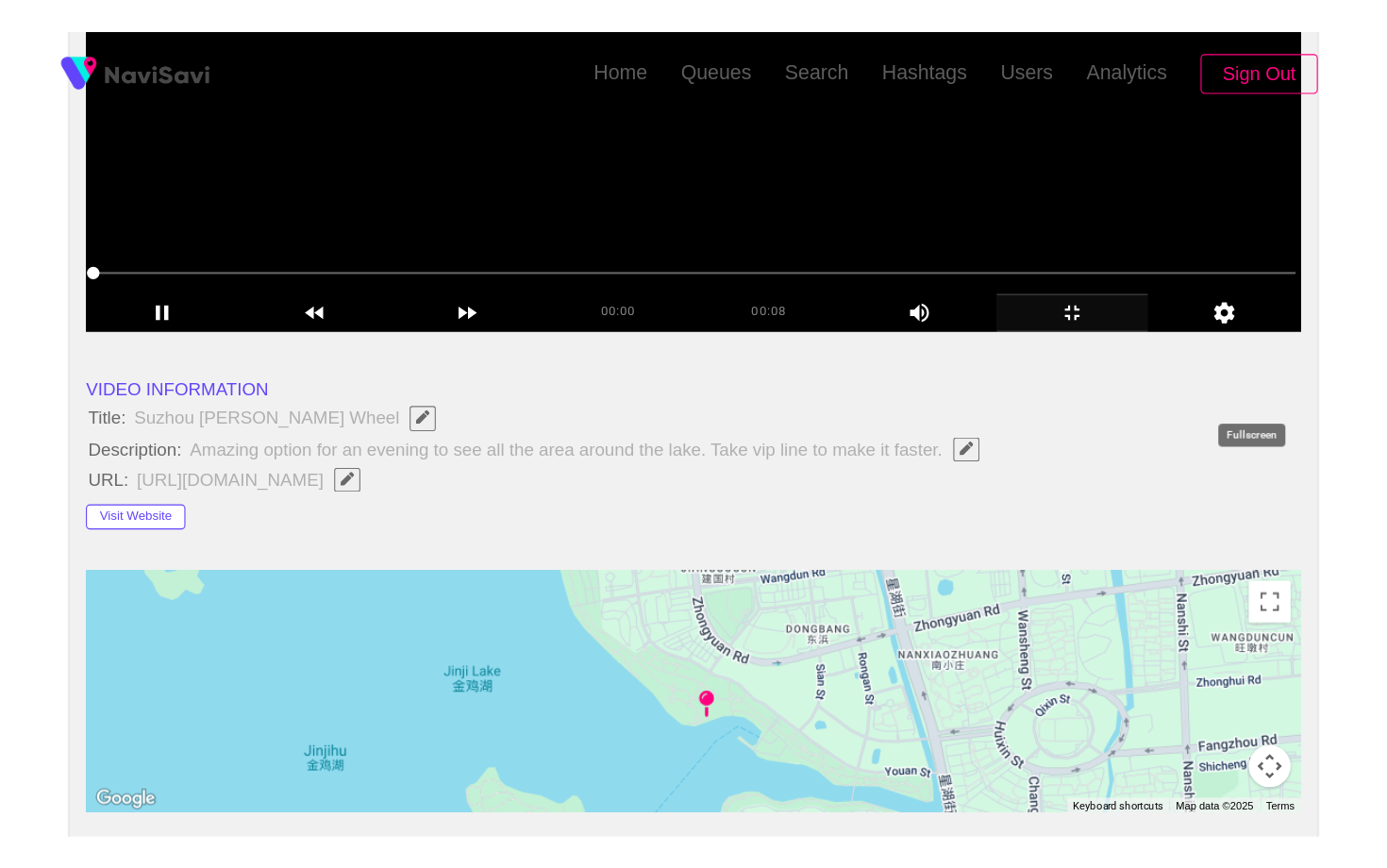 scroll, scrollTop: 0, scrollLeft: 0, axis: both 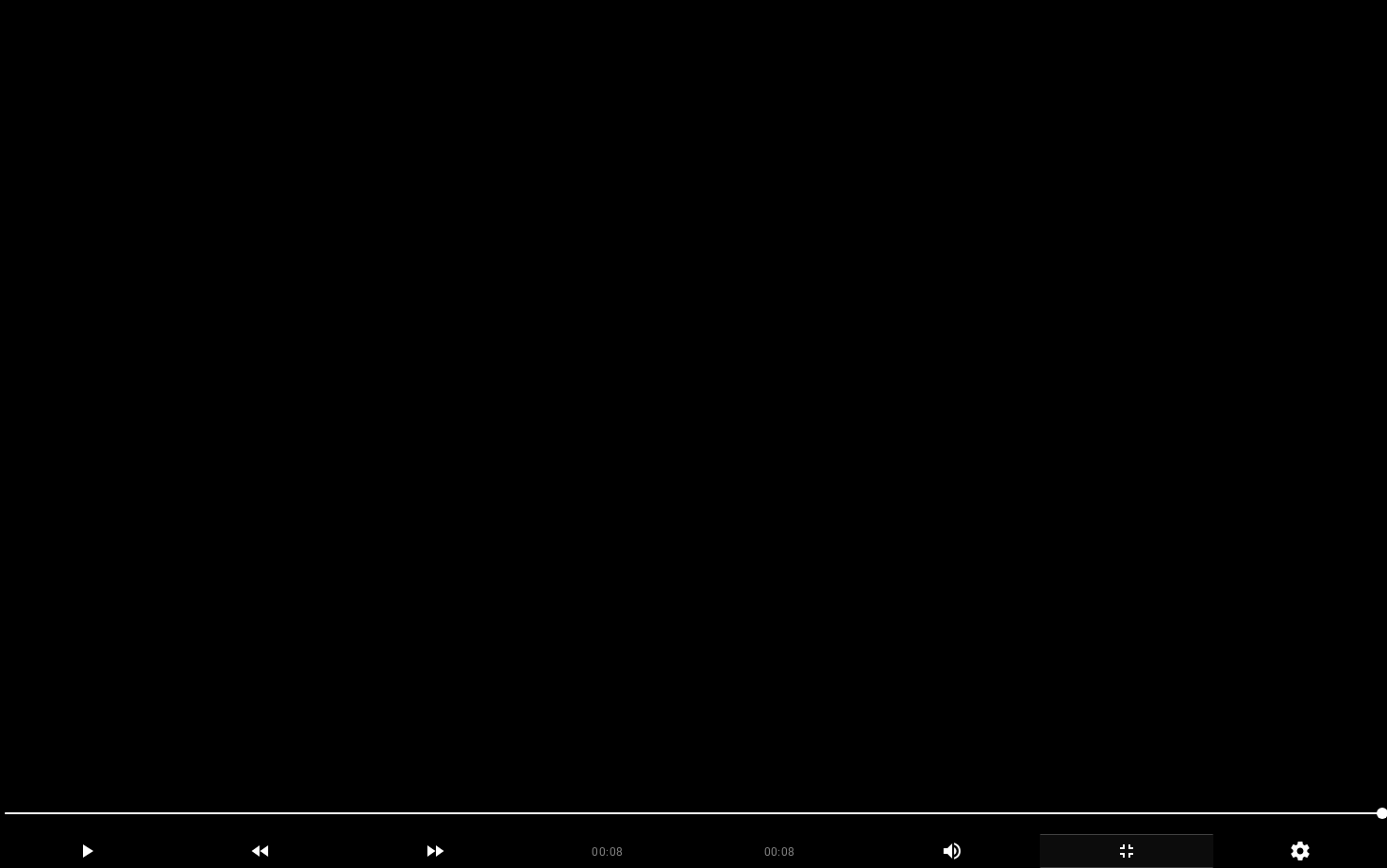 click at bounding box center [1127, 851] 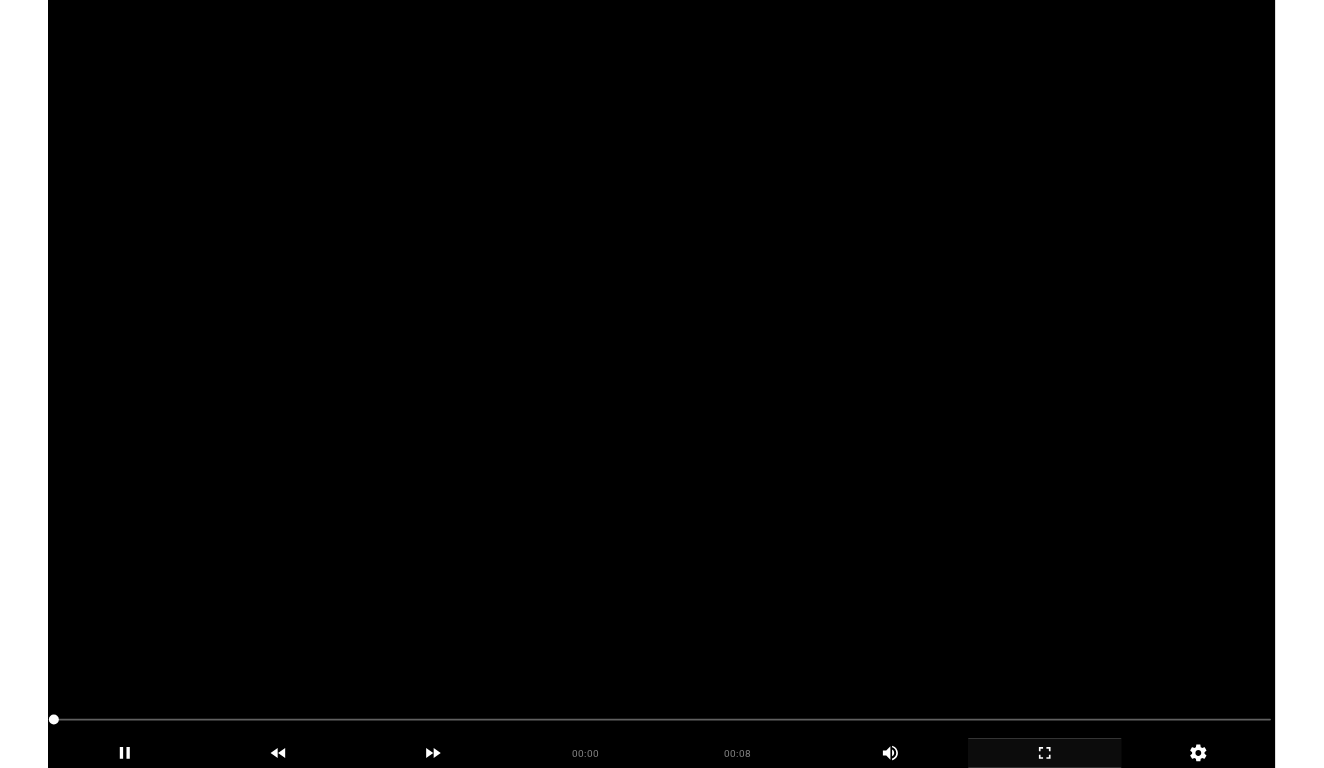 scroll, scrollTop: 479, scrollLeft: 0, axis: vertical 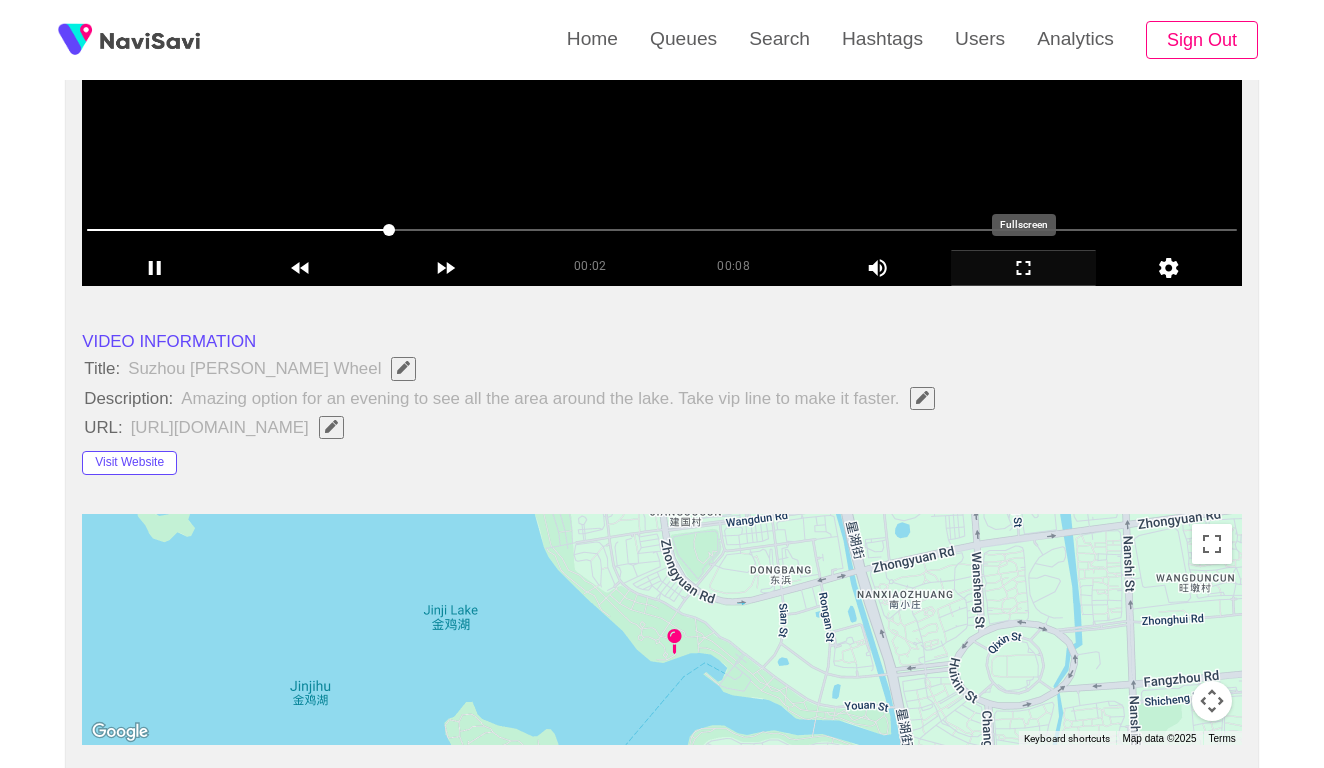 click 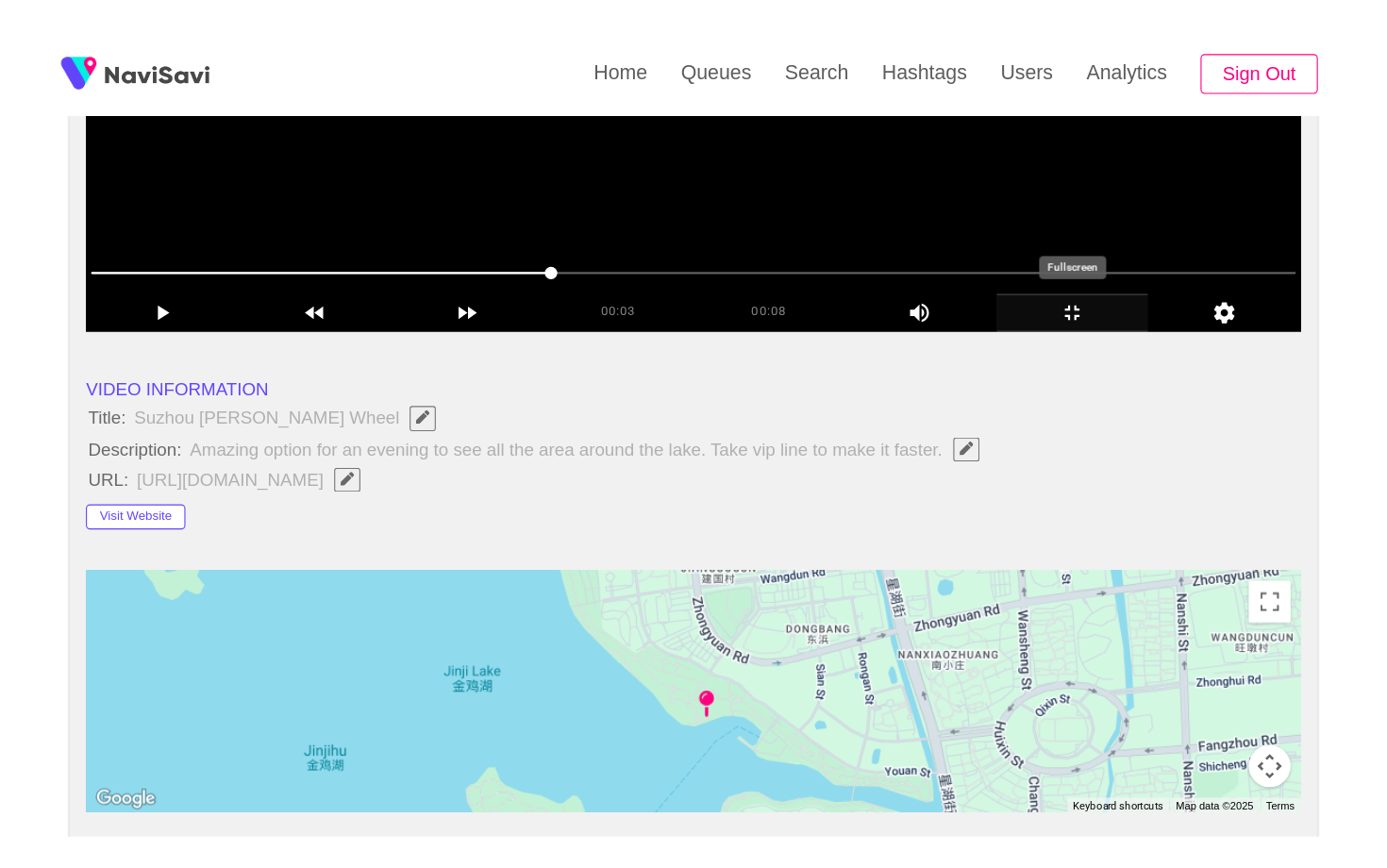 scroll, scrollTop: 0, scrollLeft: 0, axis: both 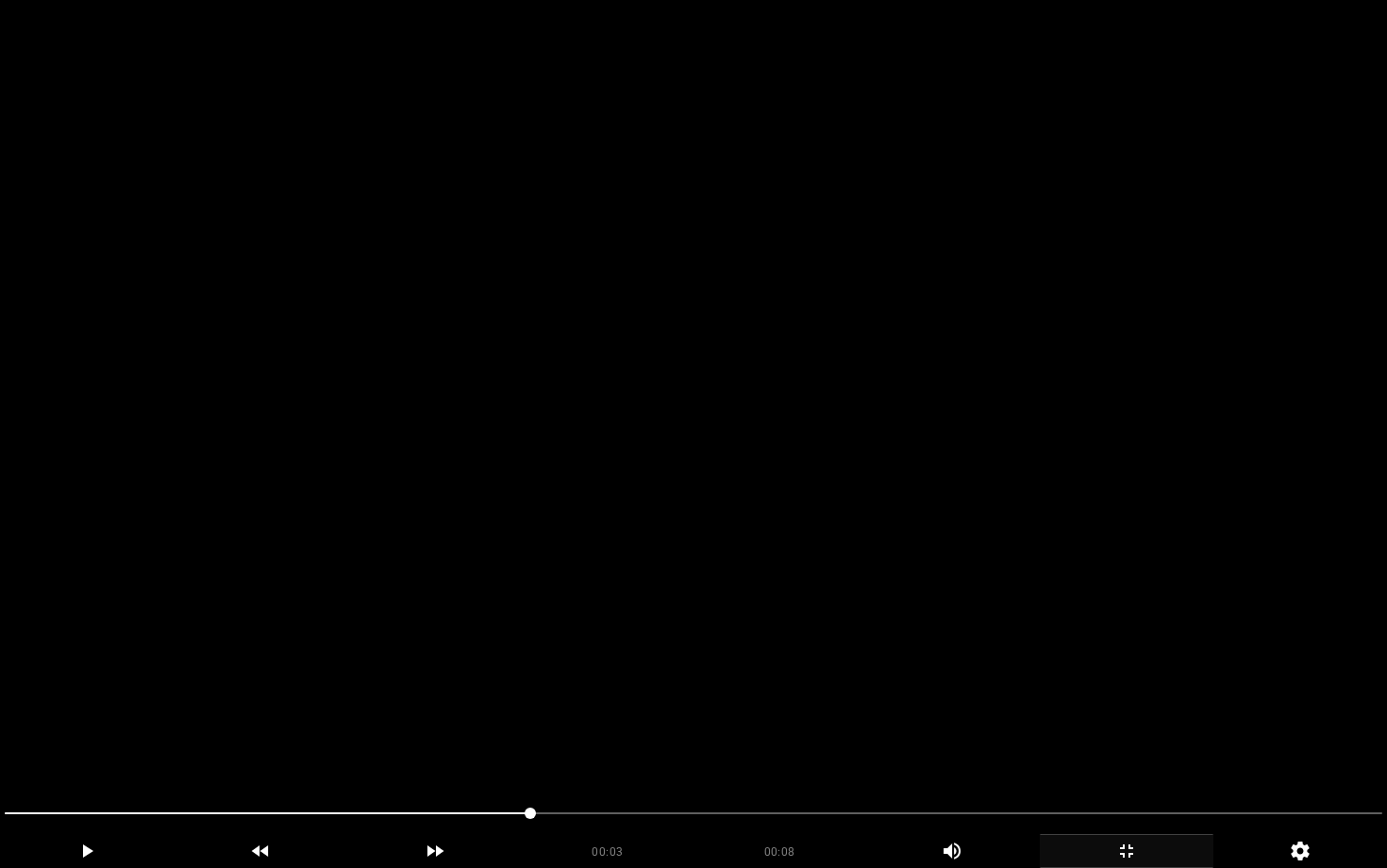 click at bounding box center (694, 434) 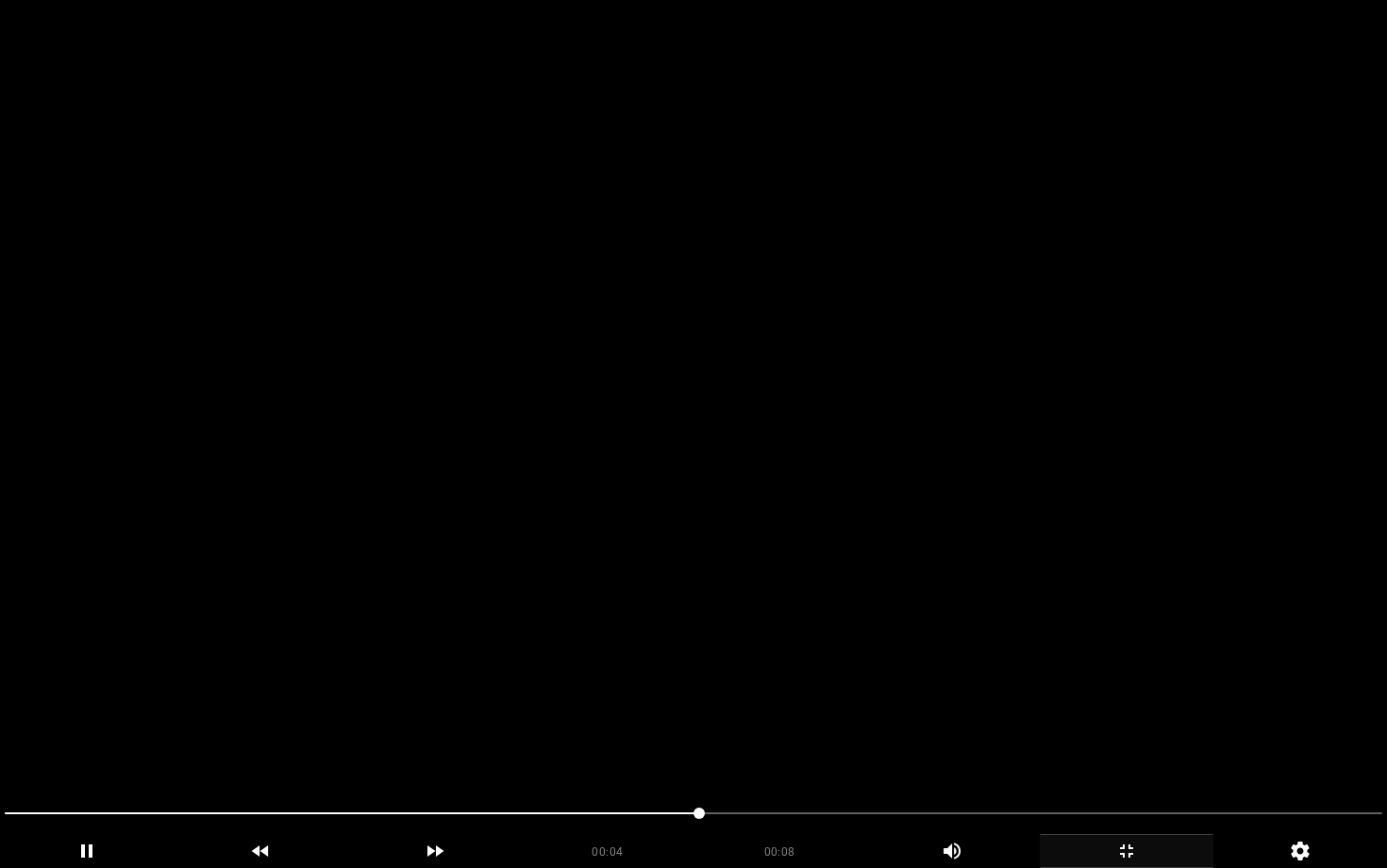 click at bounding box center (694, 434) 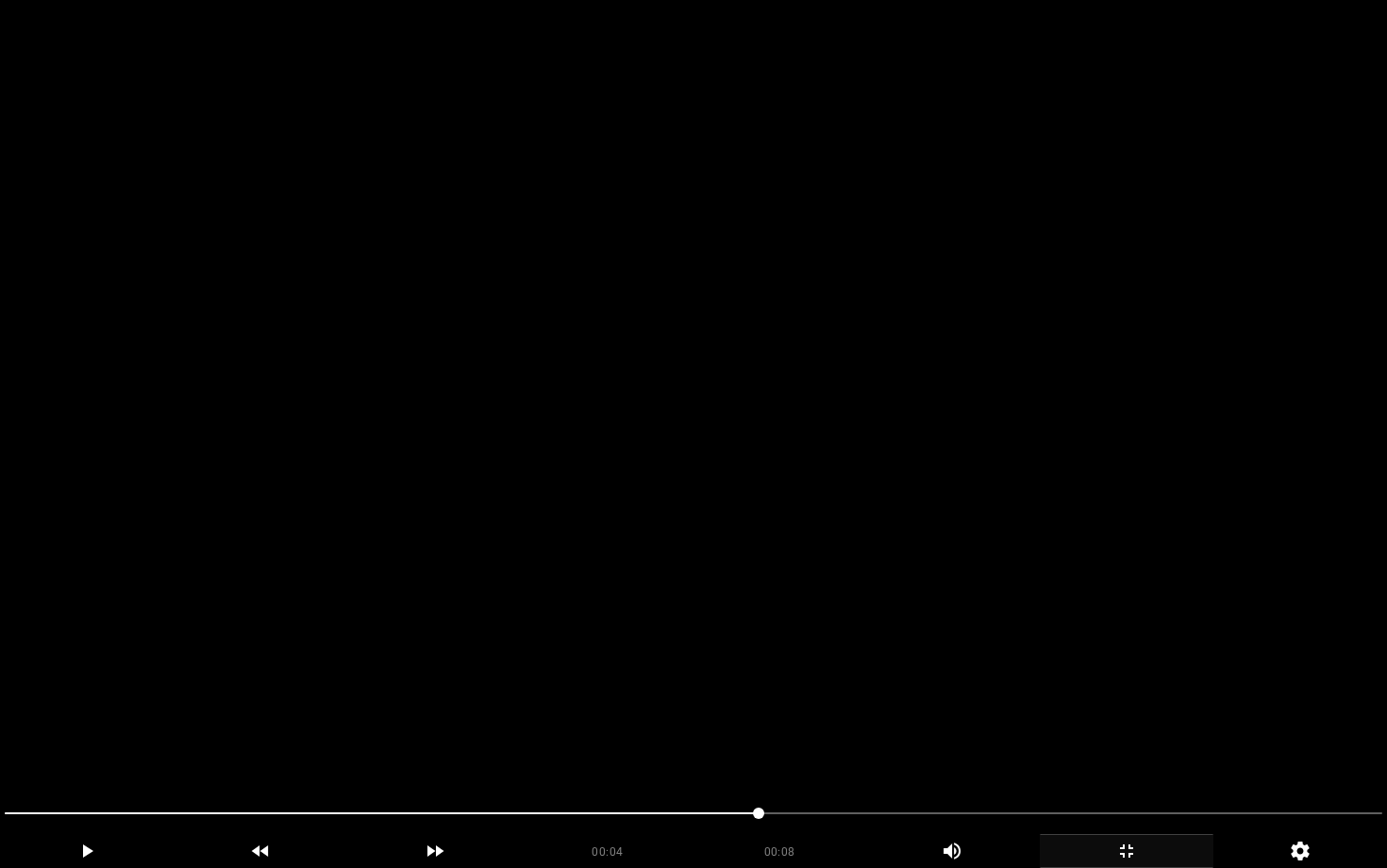 click at bounding box center [694, 434] 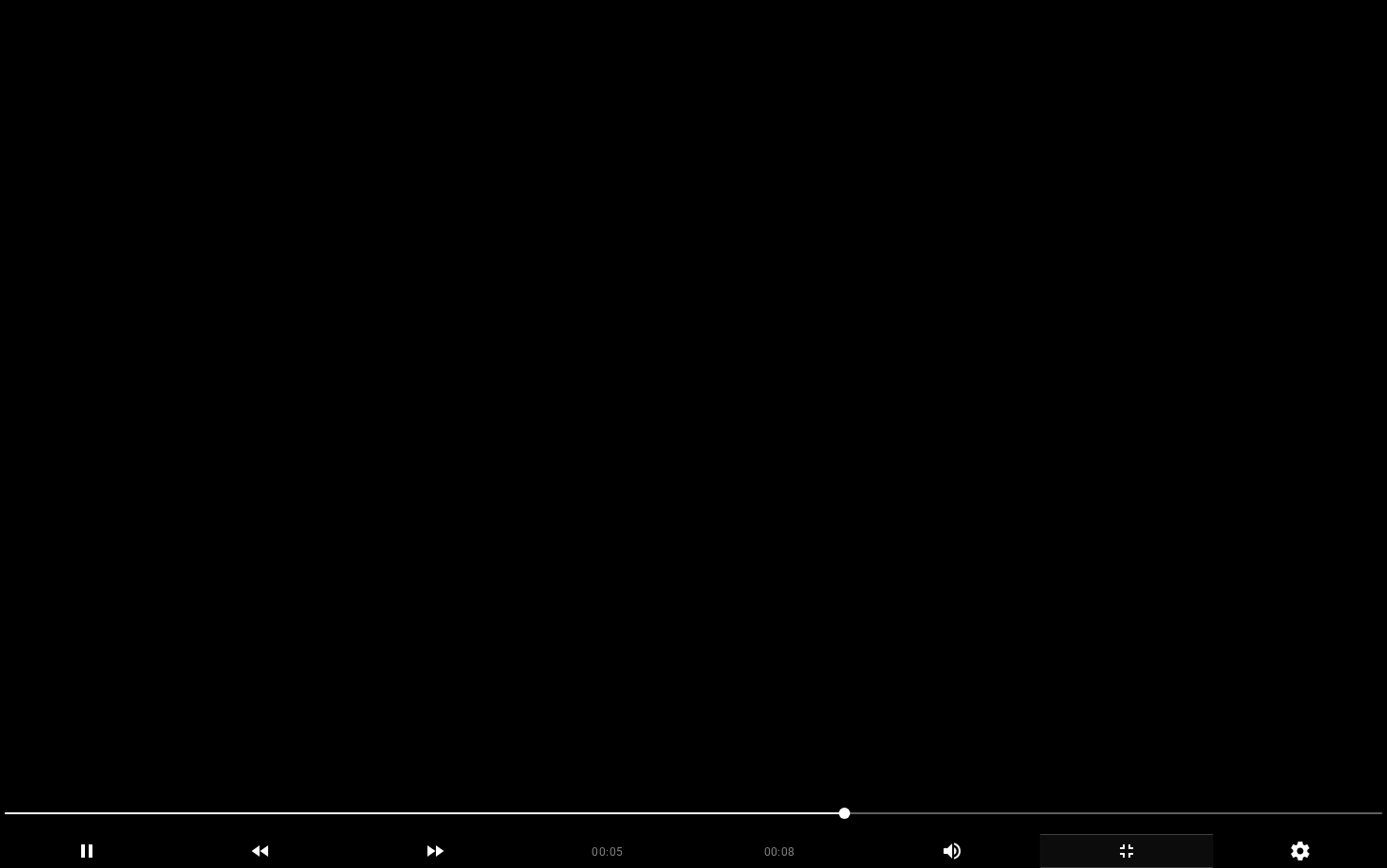 click at bounding box center (694, 434) 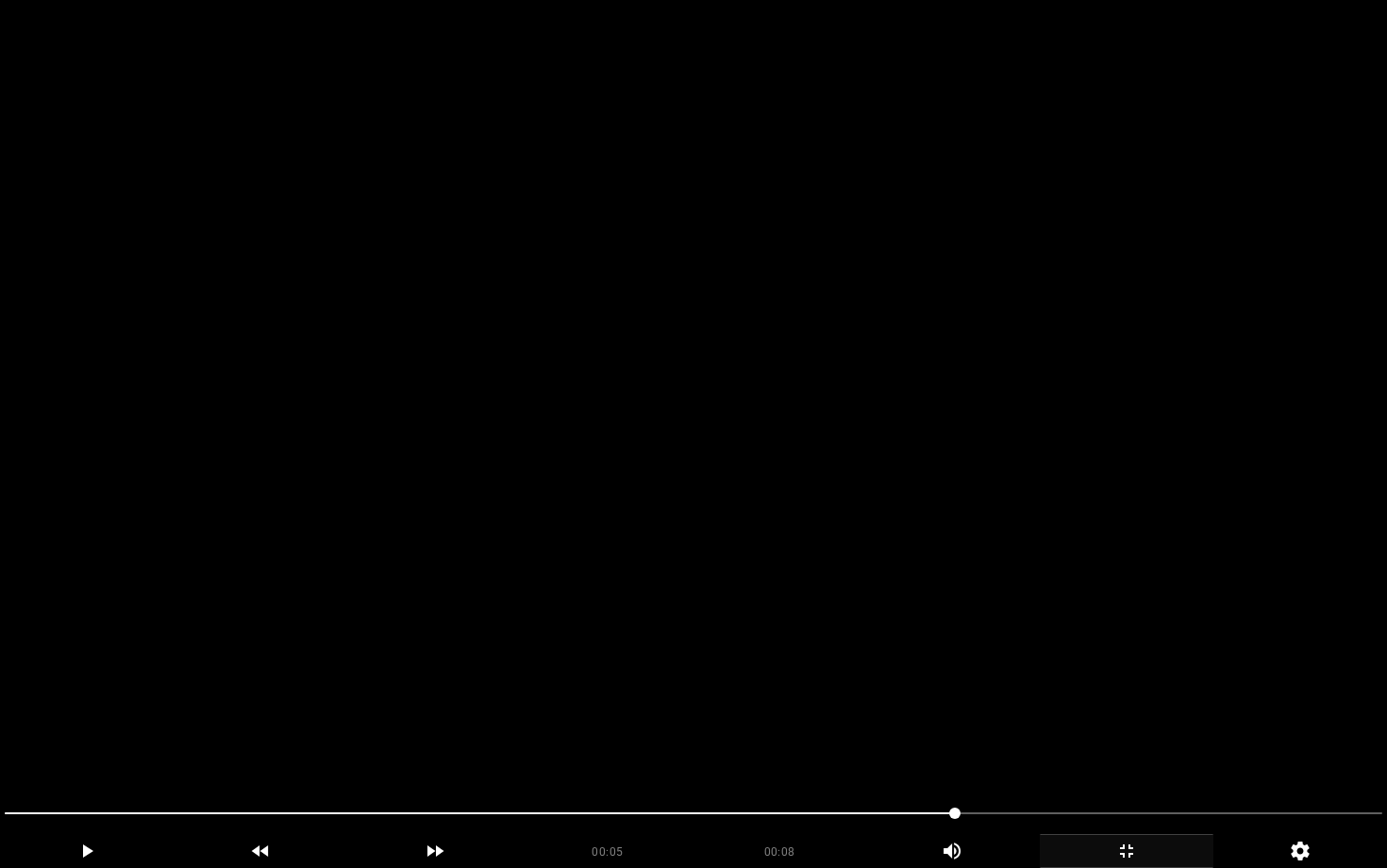 click at bounding box center [694, 434] 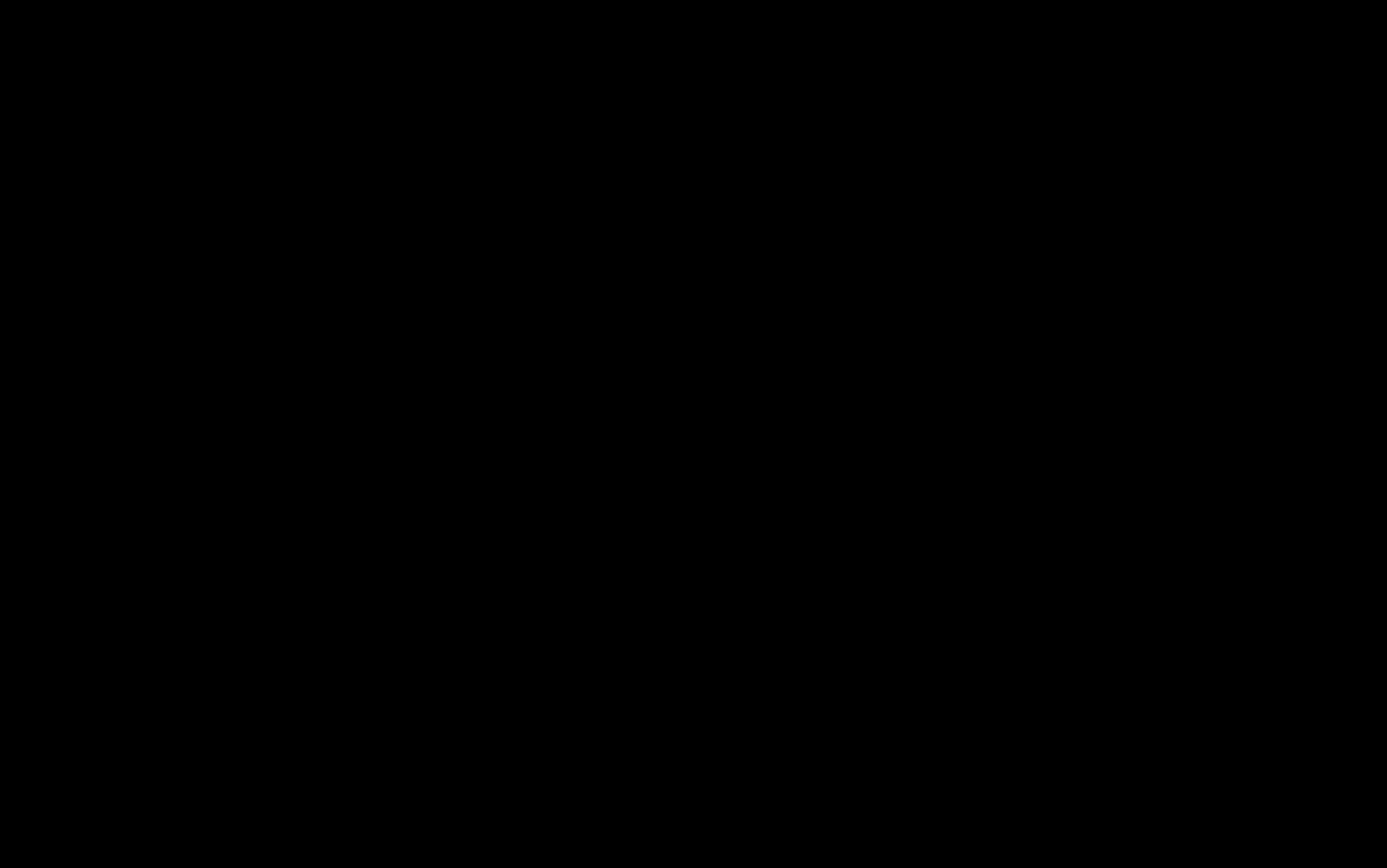 click 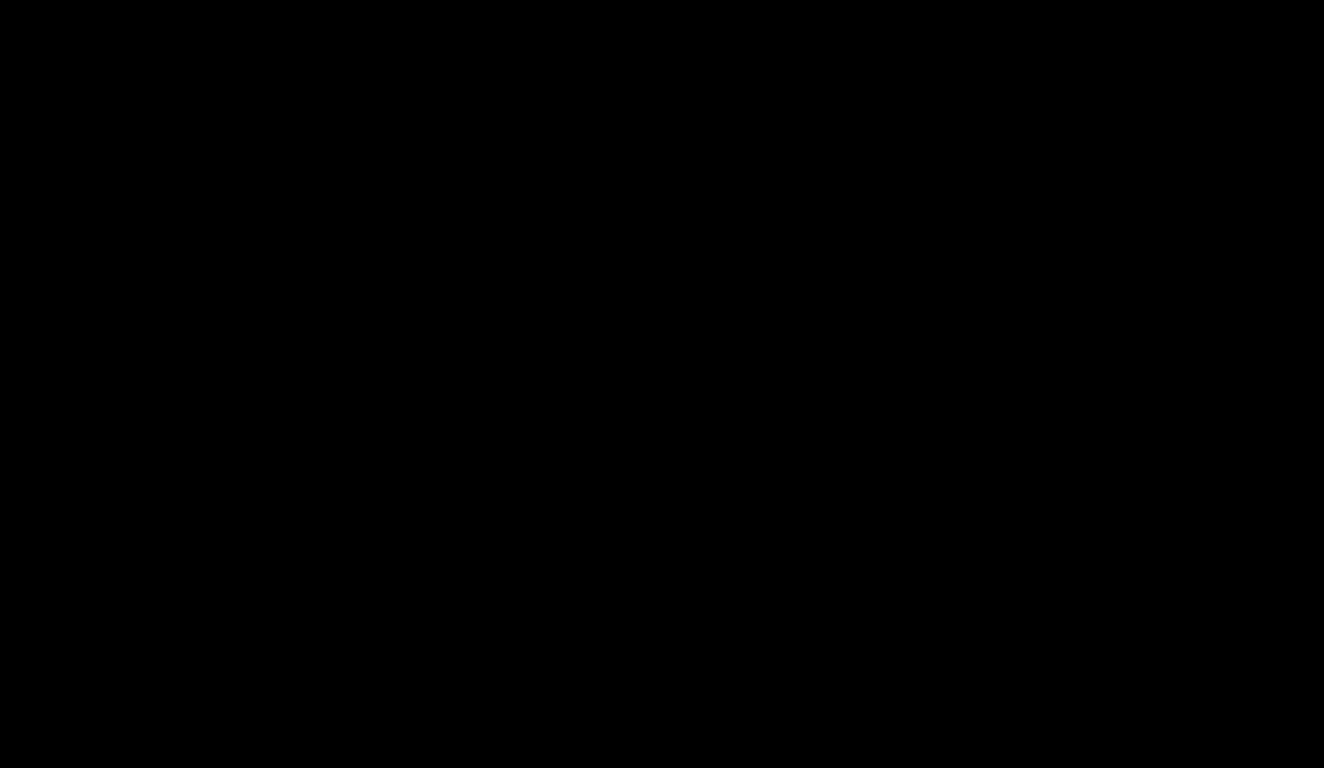 scroll, scrollTop: 1317, scrollLeft: 0, axis: vertical 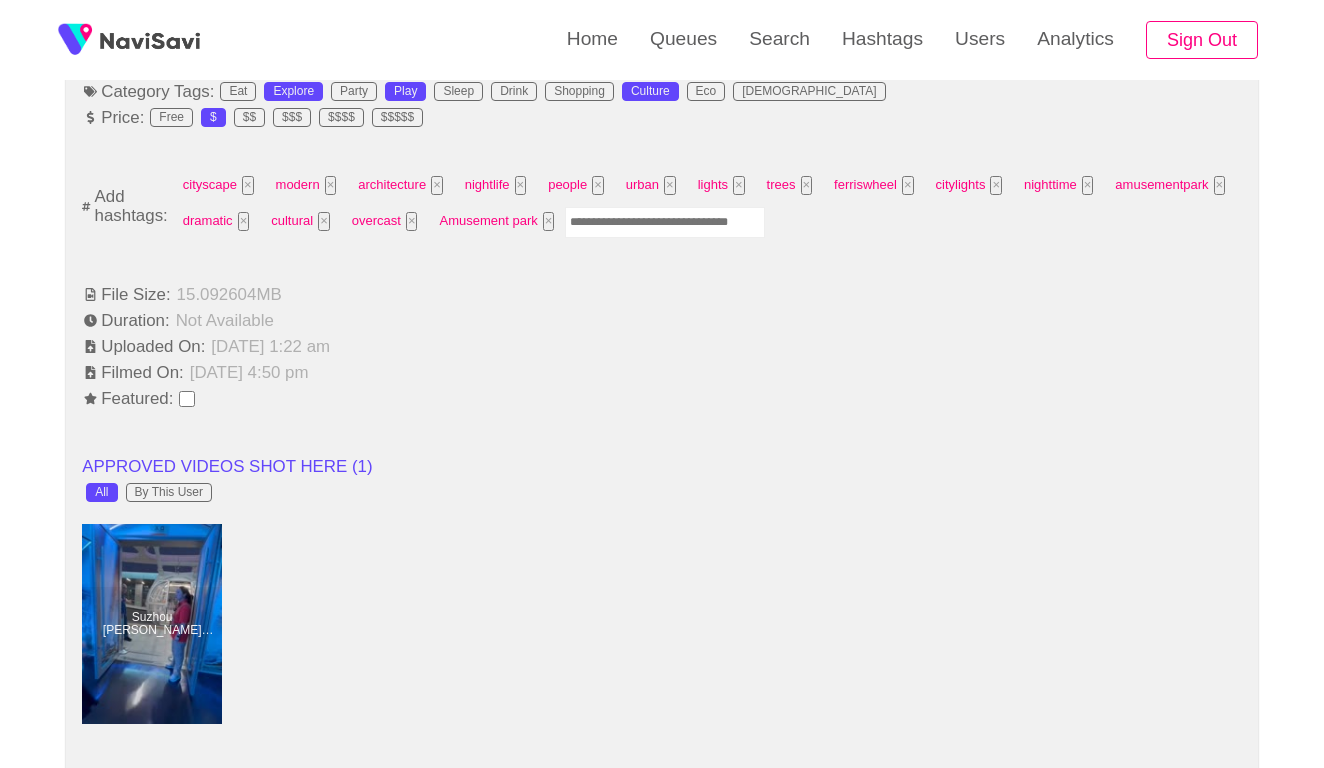 click at bounding box center [665, 222] 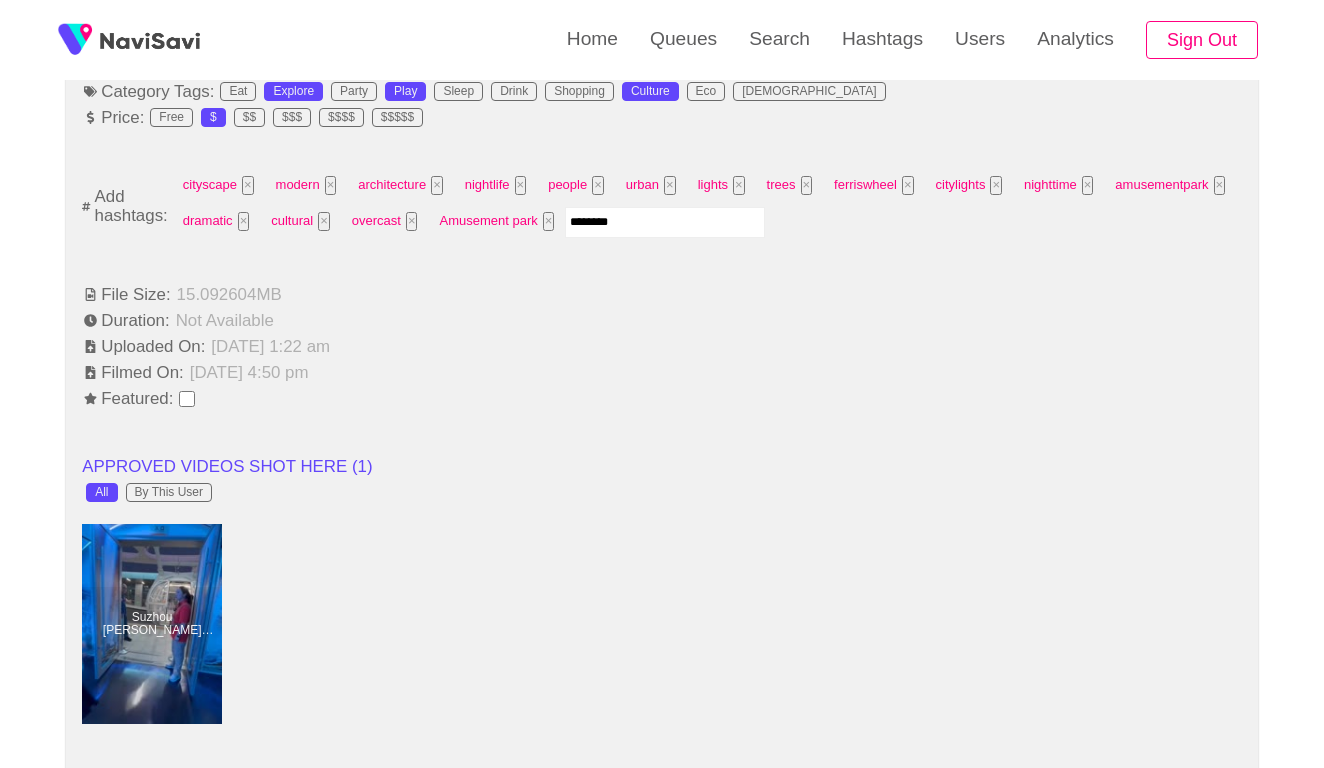 type on "*********" 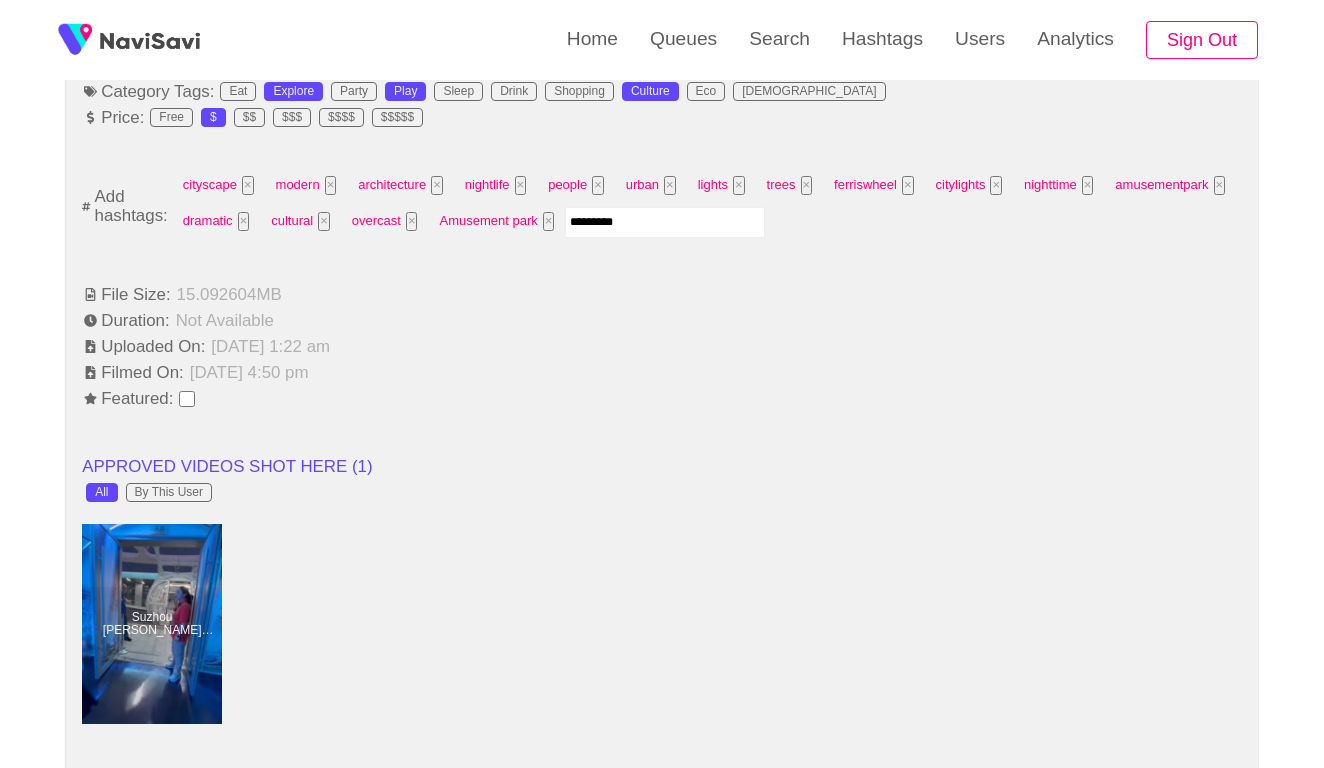 type 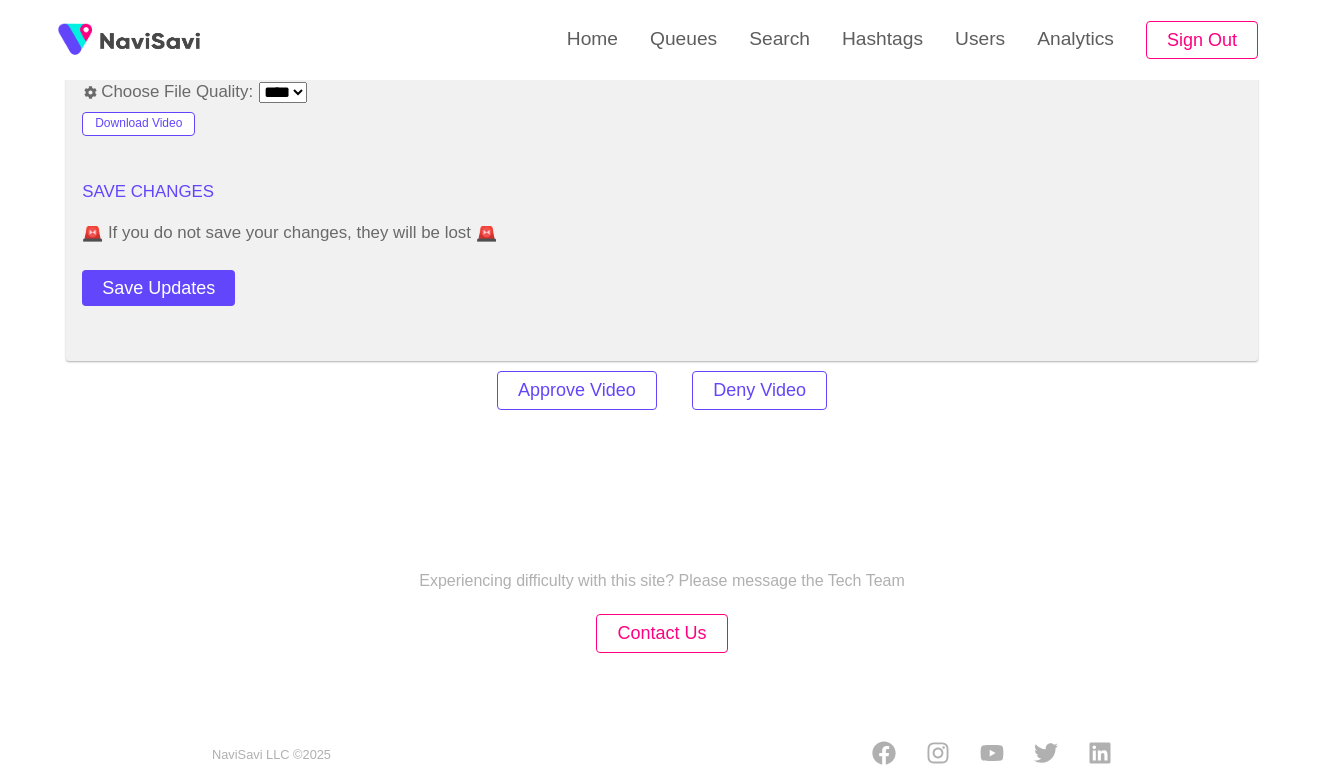 scroll, scrollTop: 2779, scrollLeft: 0, axis: vertical 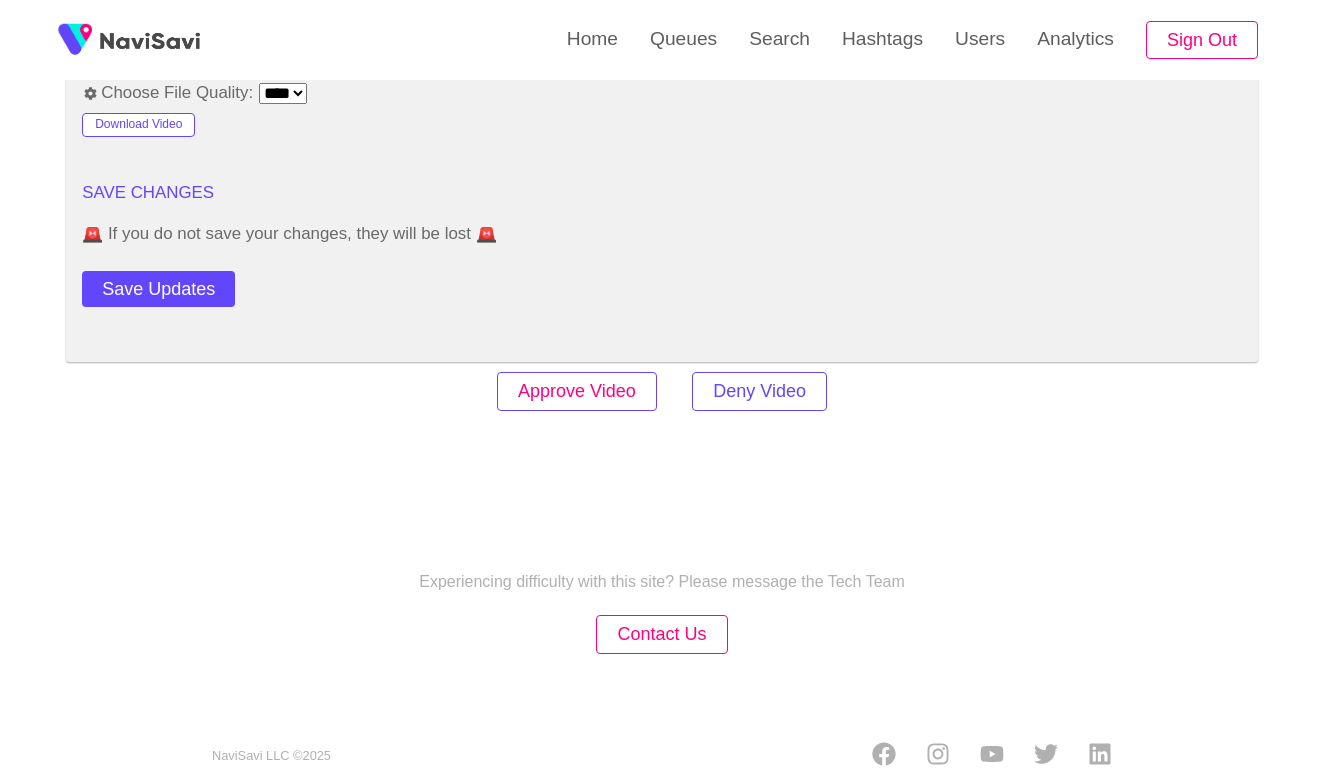 click on "Approve Video" at bounding box center (577, 391) 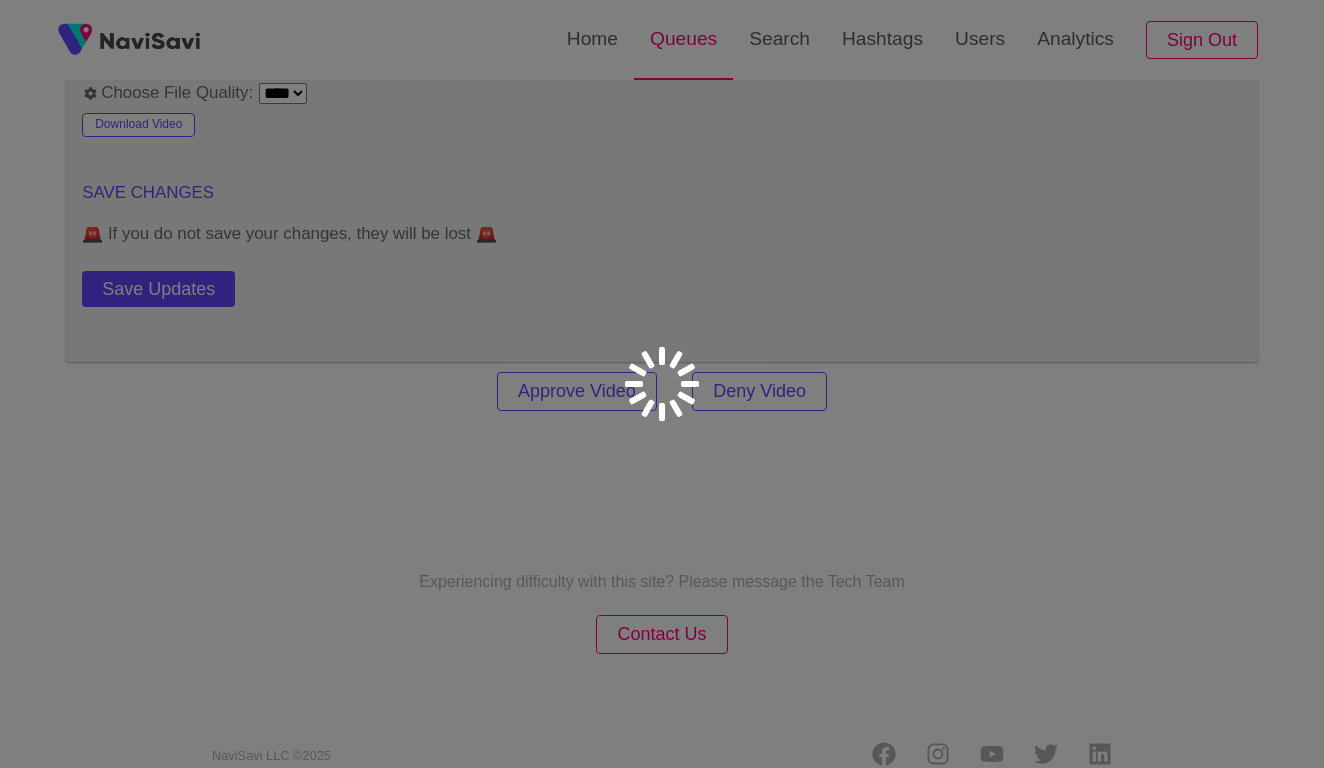 scroll, scrollTop: 0, scrollLeft: 0, axis: both 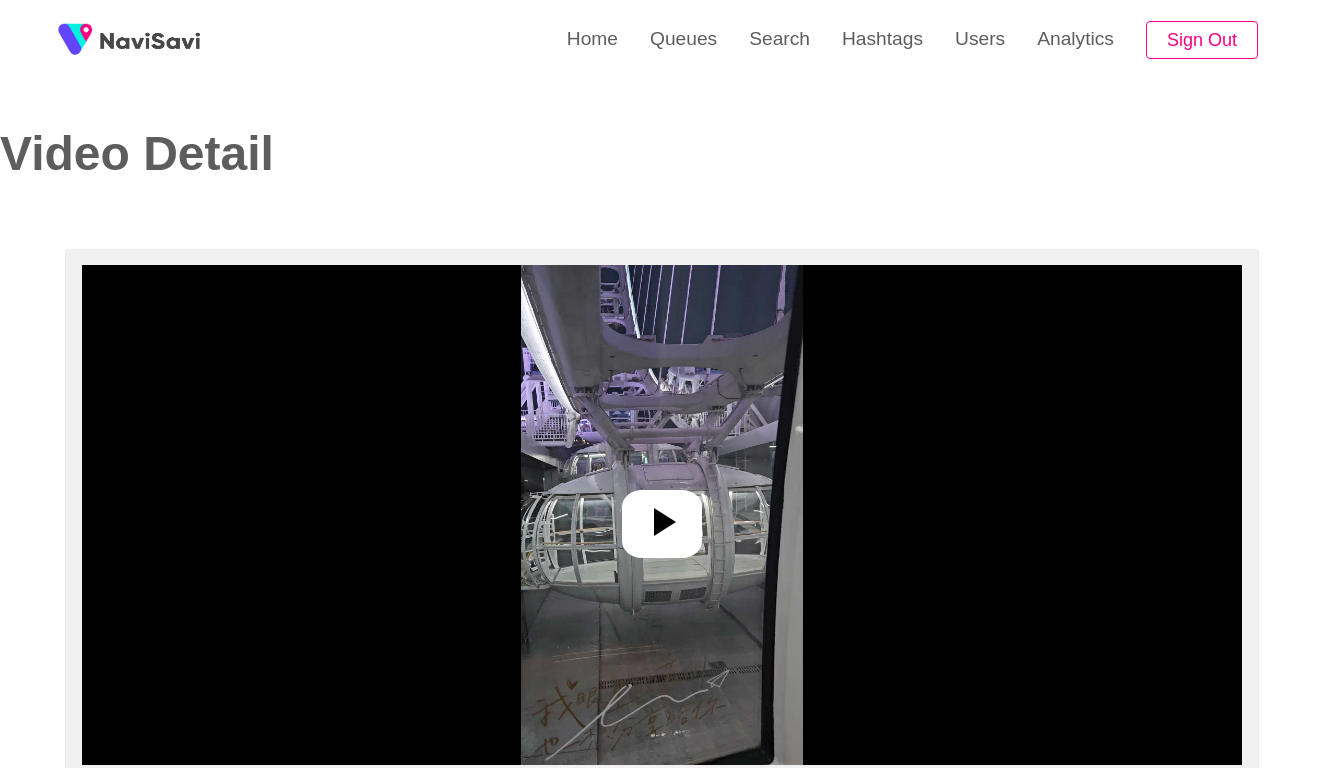 select on "**********" 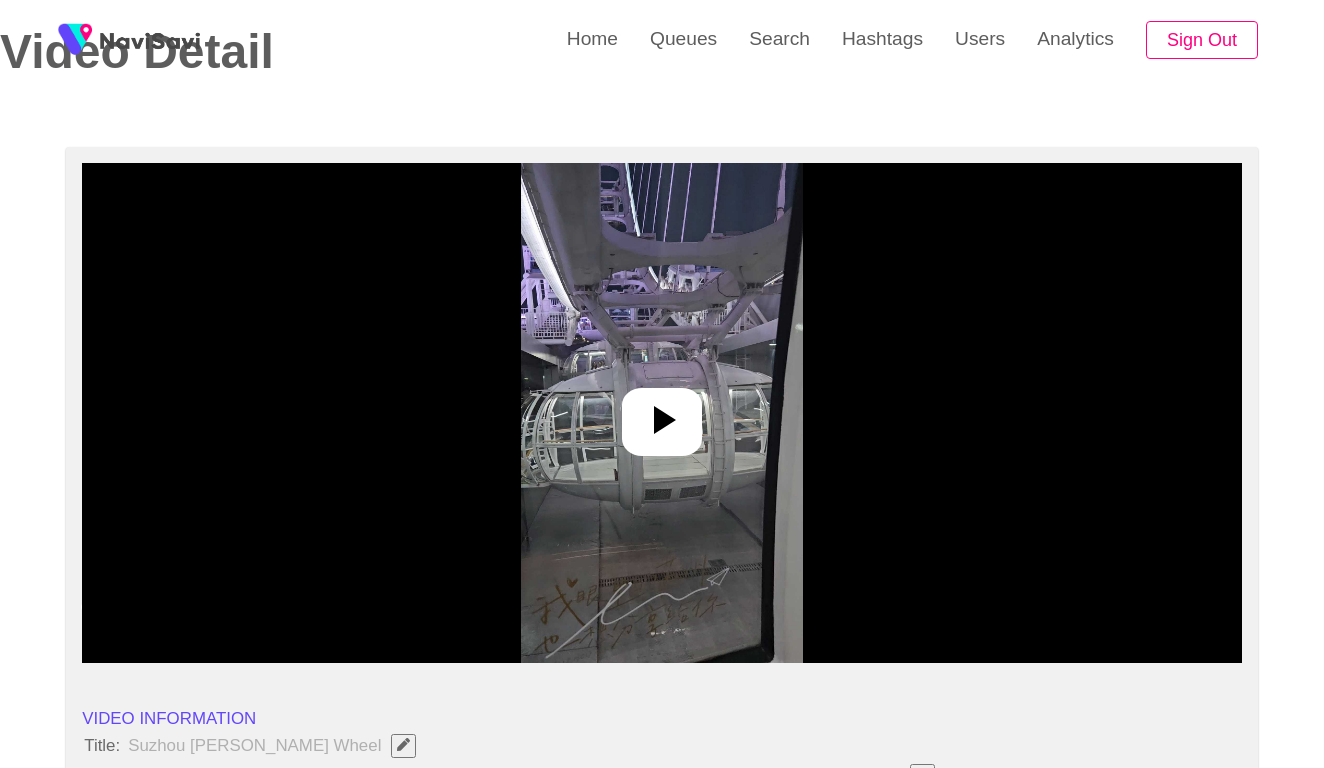 scroll, scrollTop: 191, scrollLeft: 0, axis: vertical 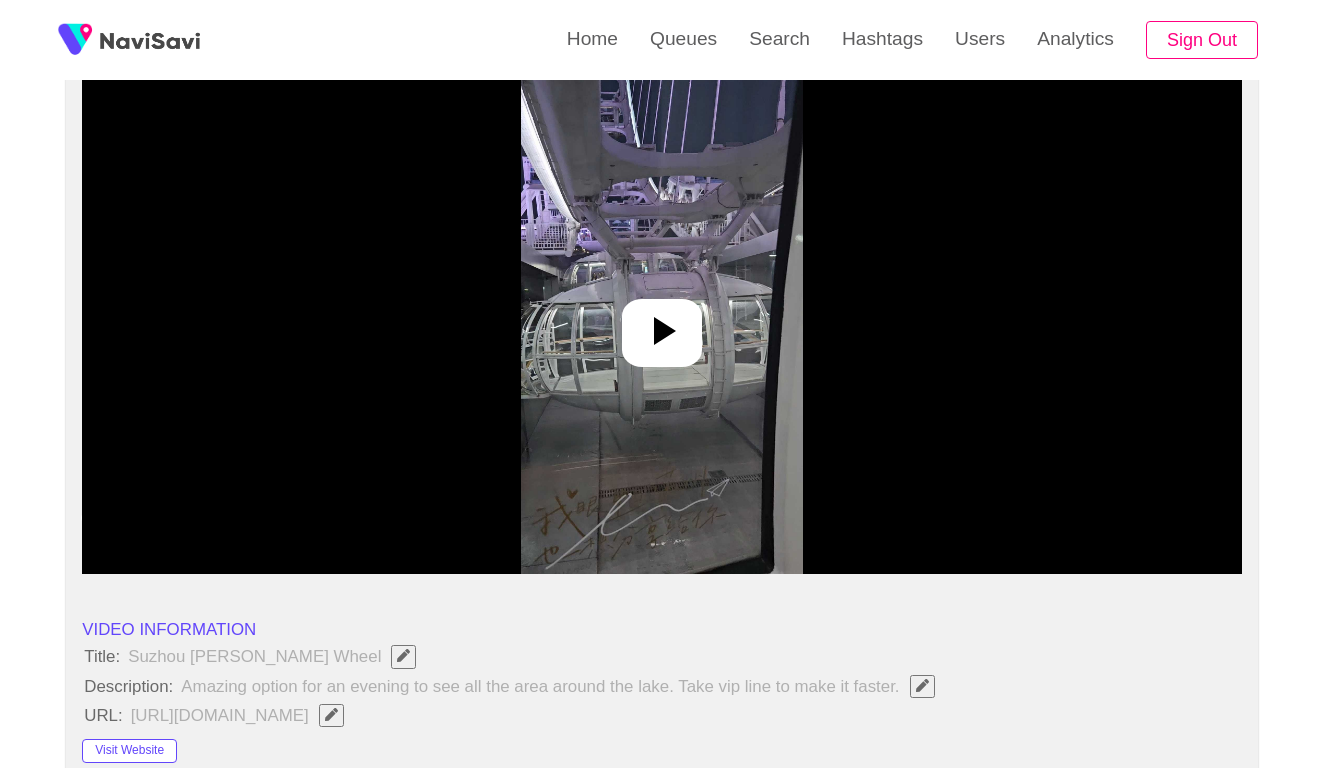click at bounding box center [662, 333] 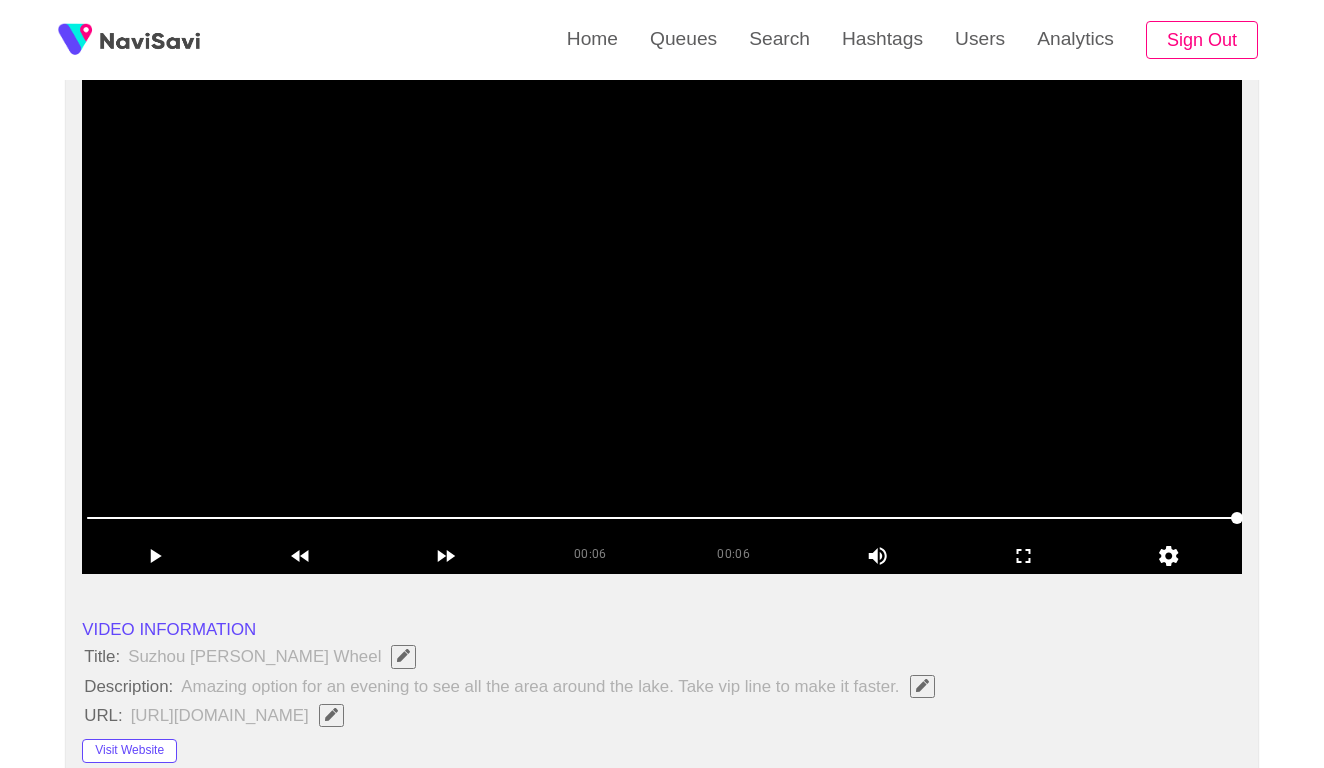 click at bounding box center (662, 324) 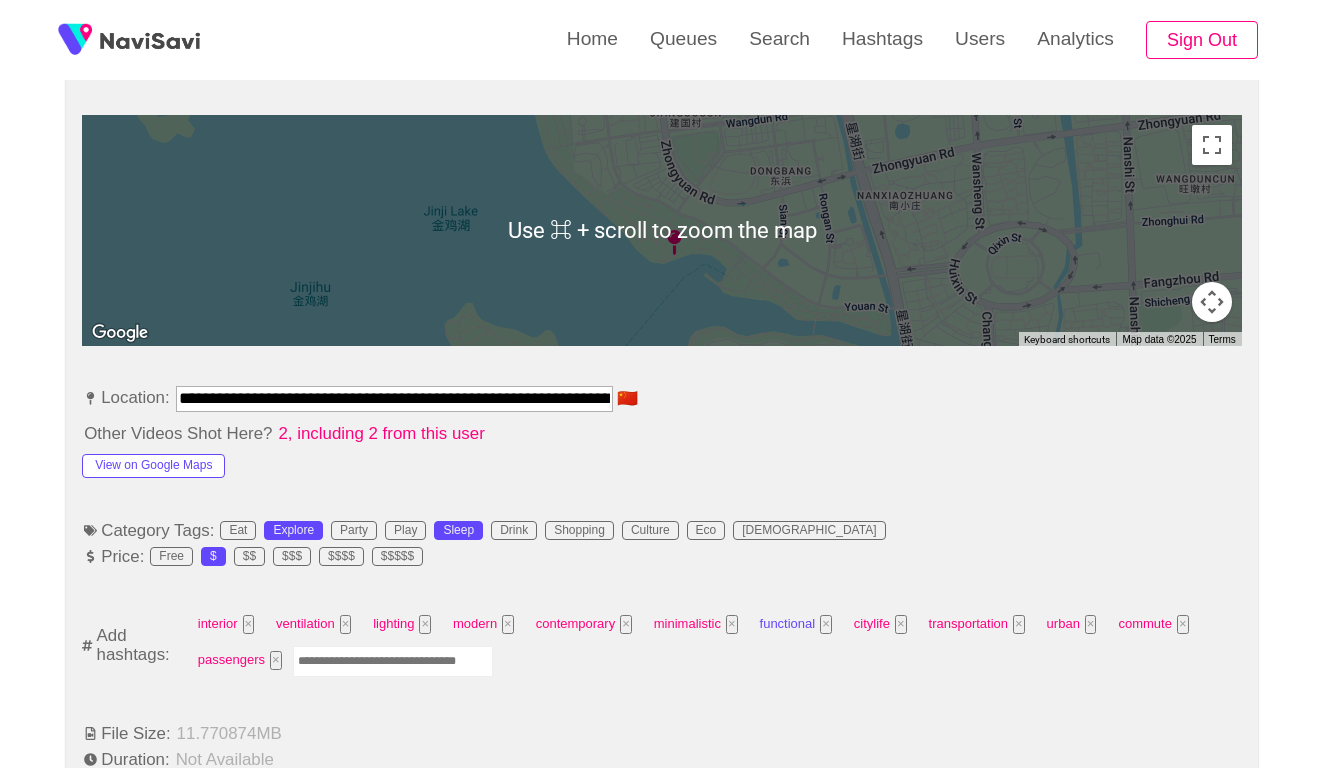 scroll, scrollTop: 939, scrollLeft: 0, axis: vertical 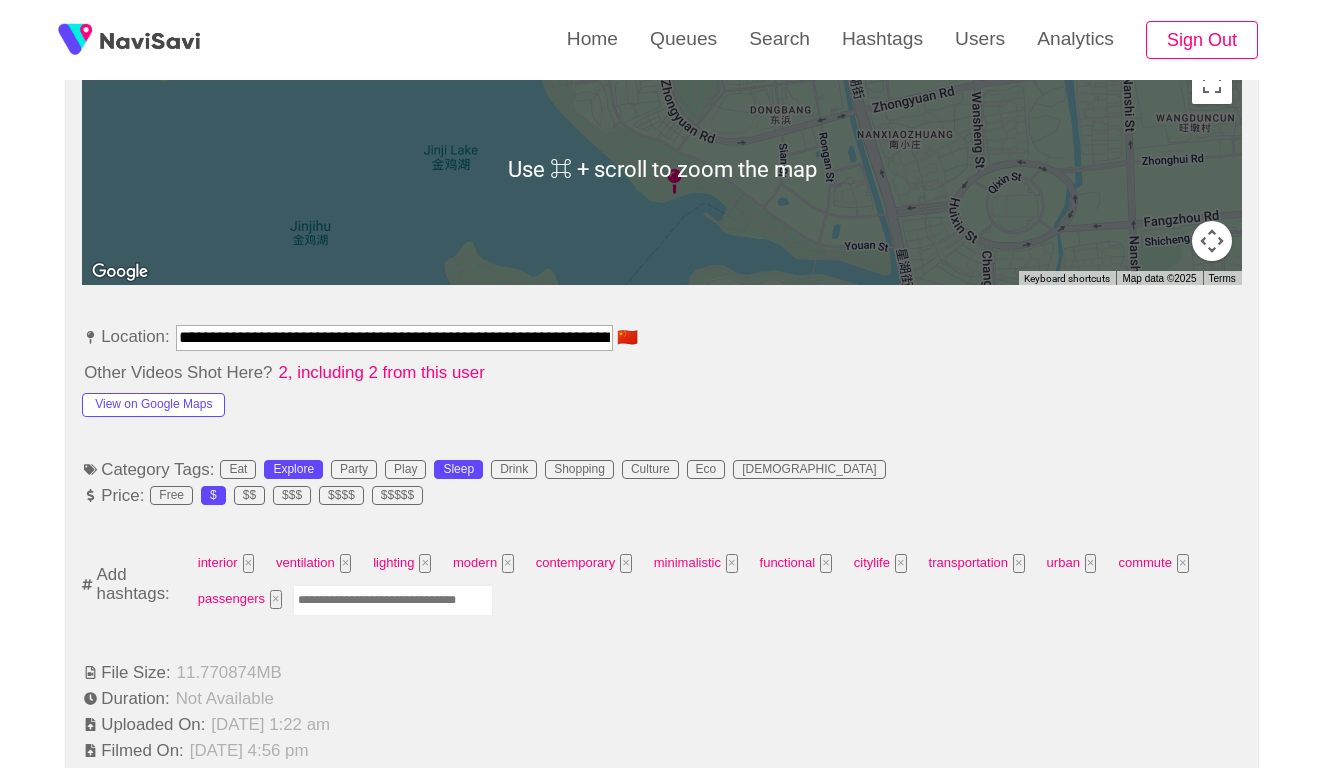click at bounding box center (393, 600) 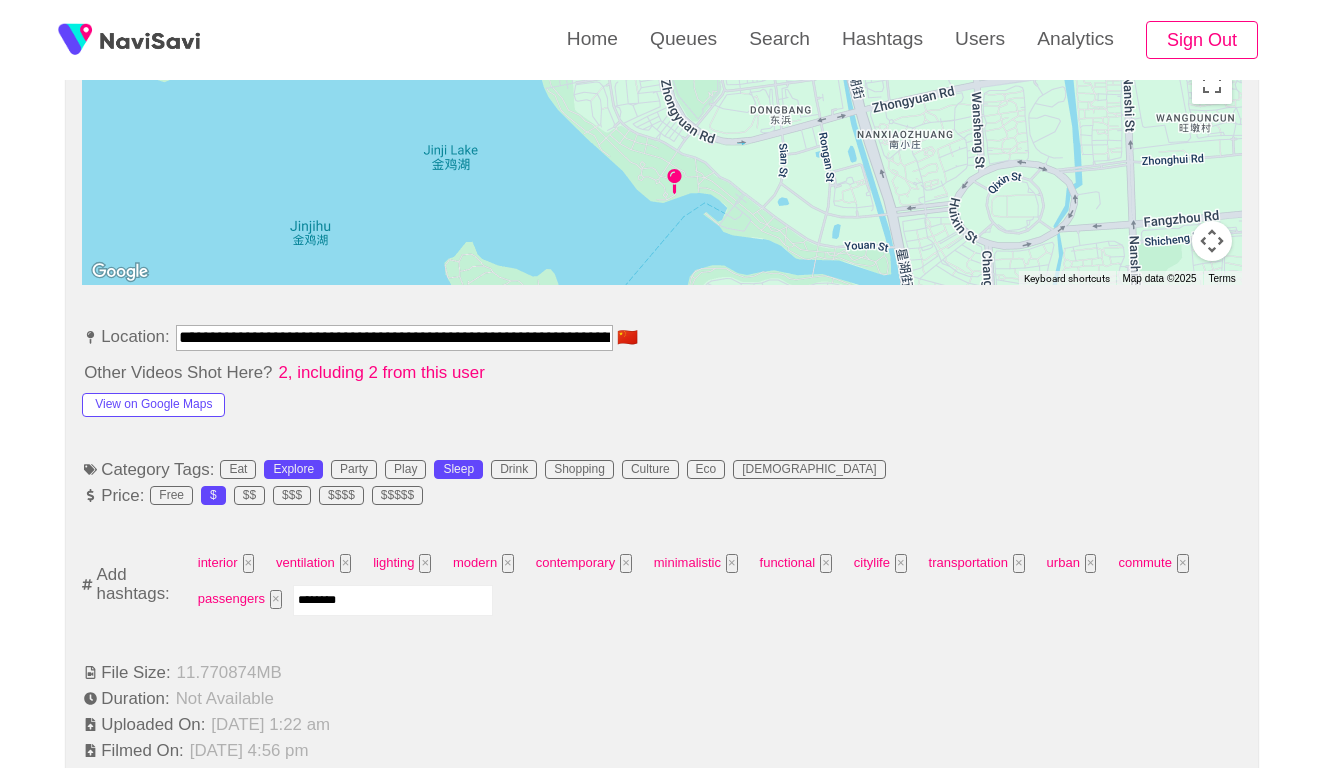 type on "*********" 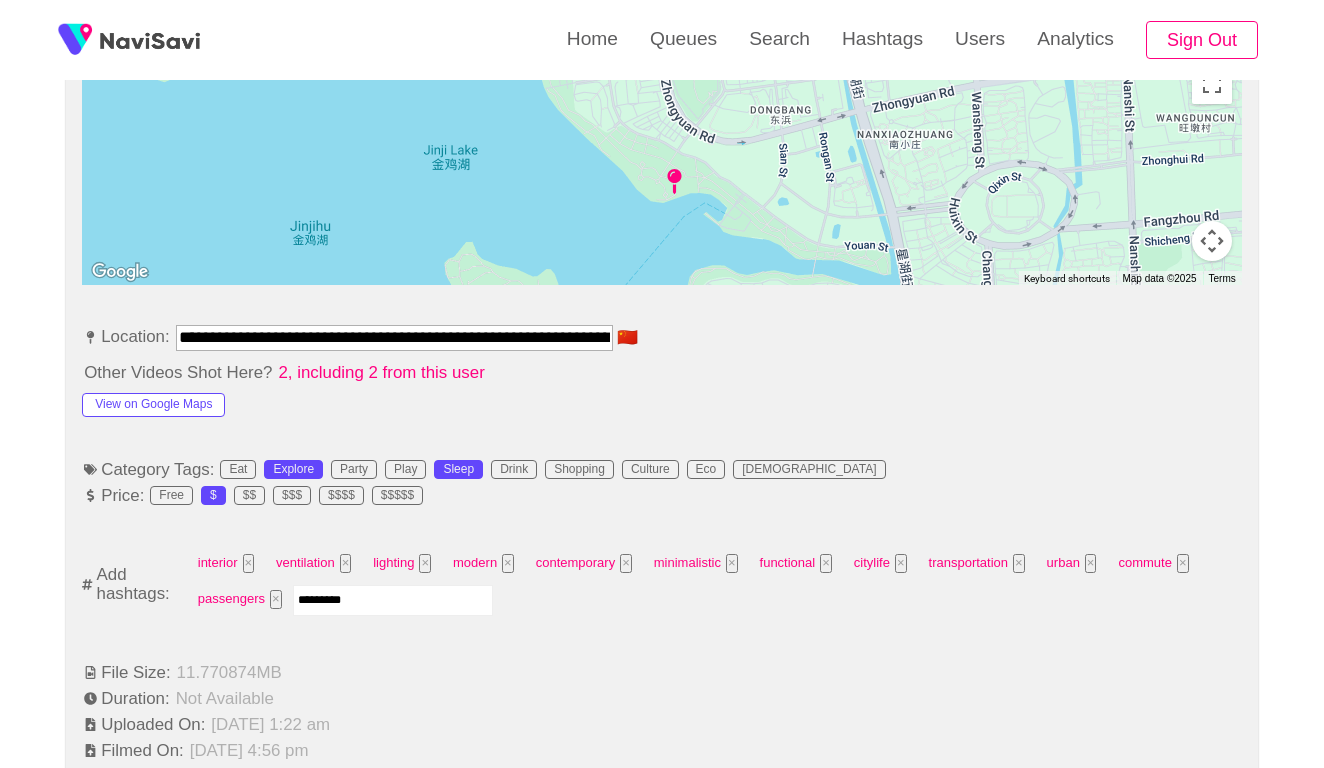 type 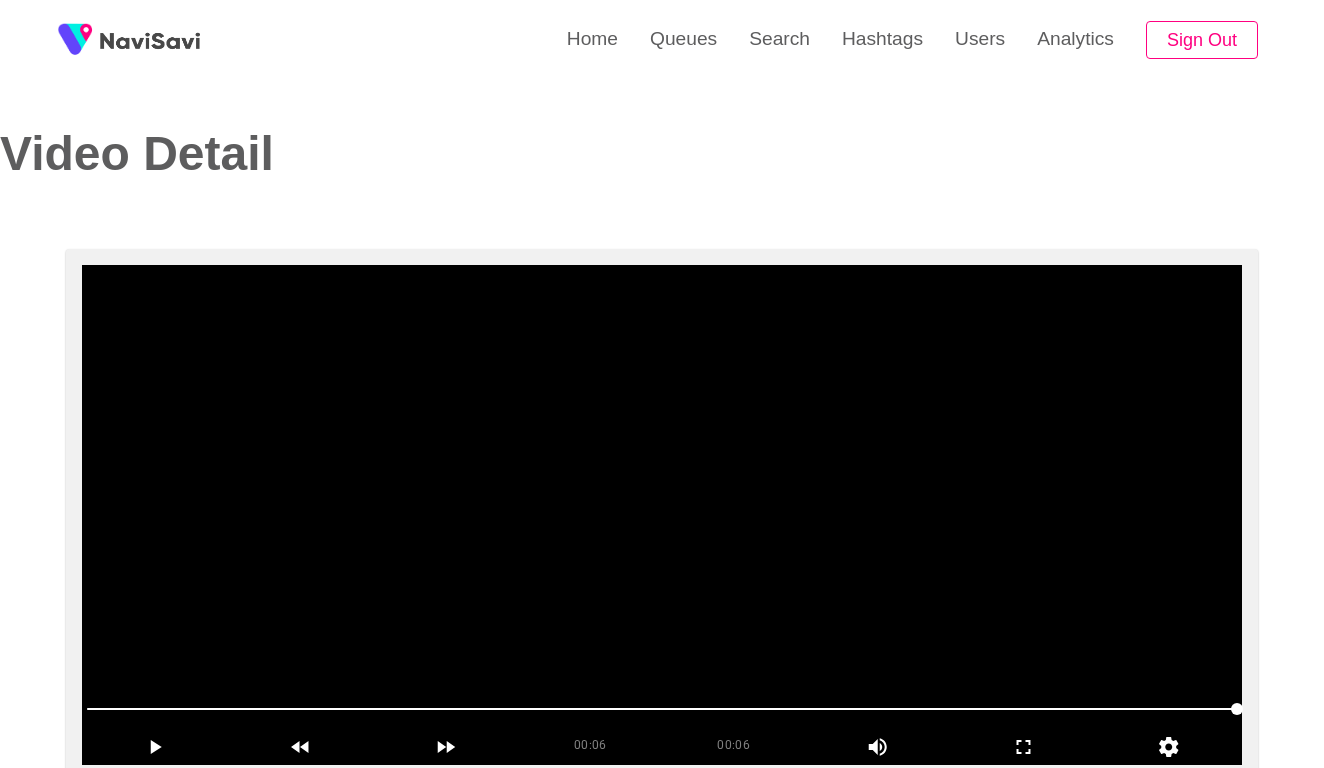scroll, scrollTop: -1, scrollLeft: 0, axis: vertical 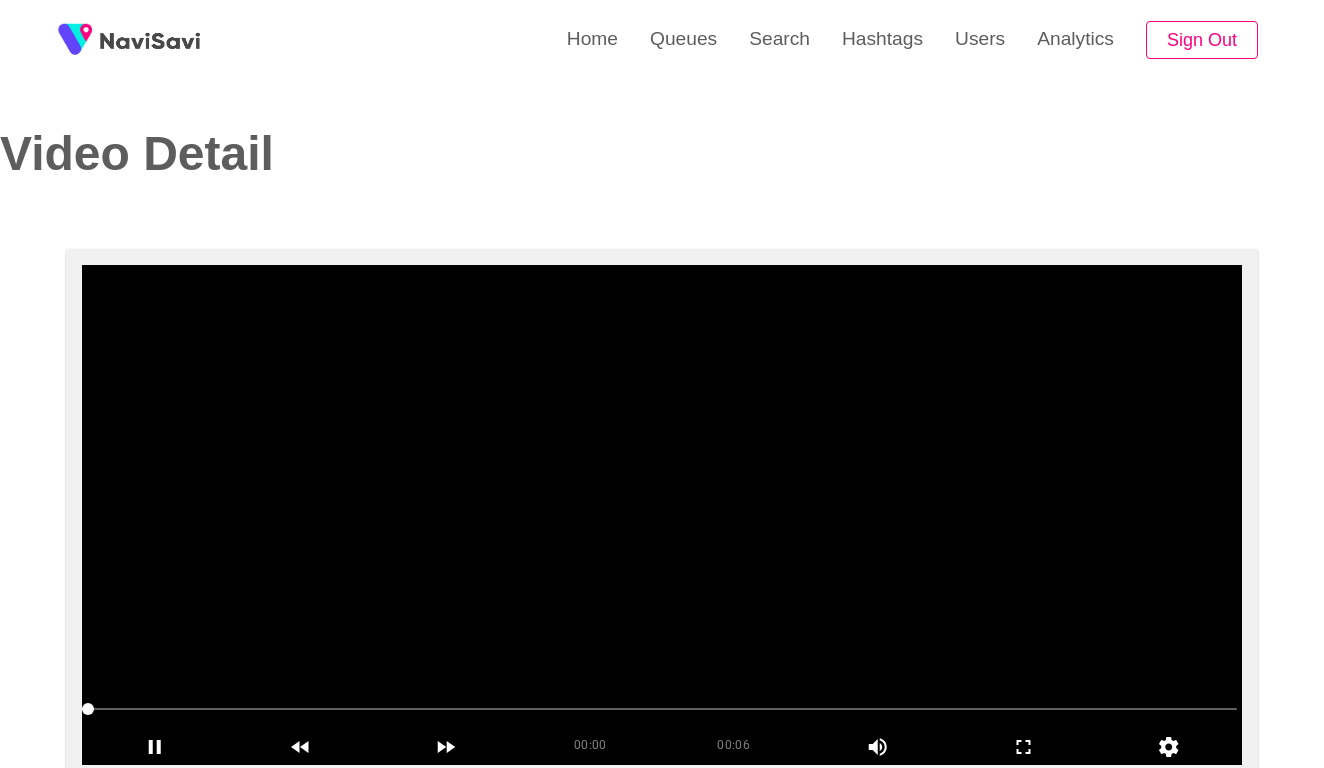 click at bounding box center [662, 515] 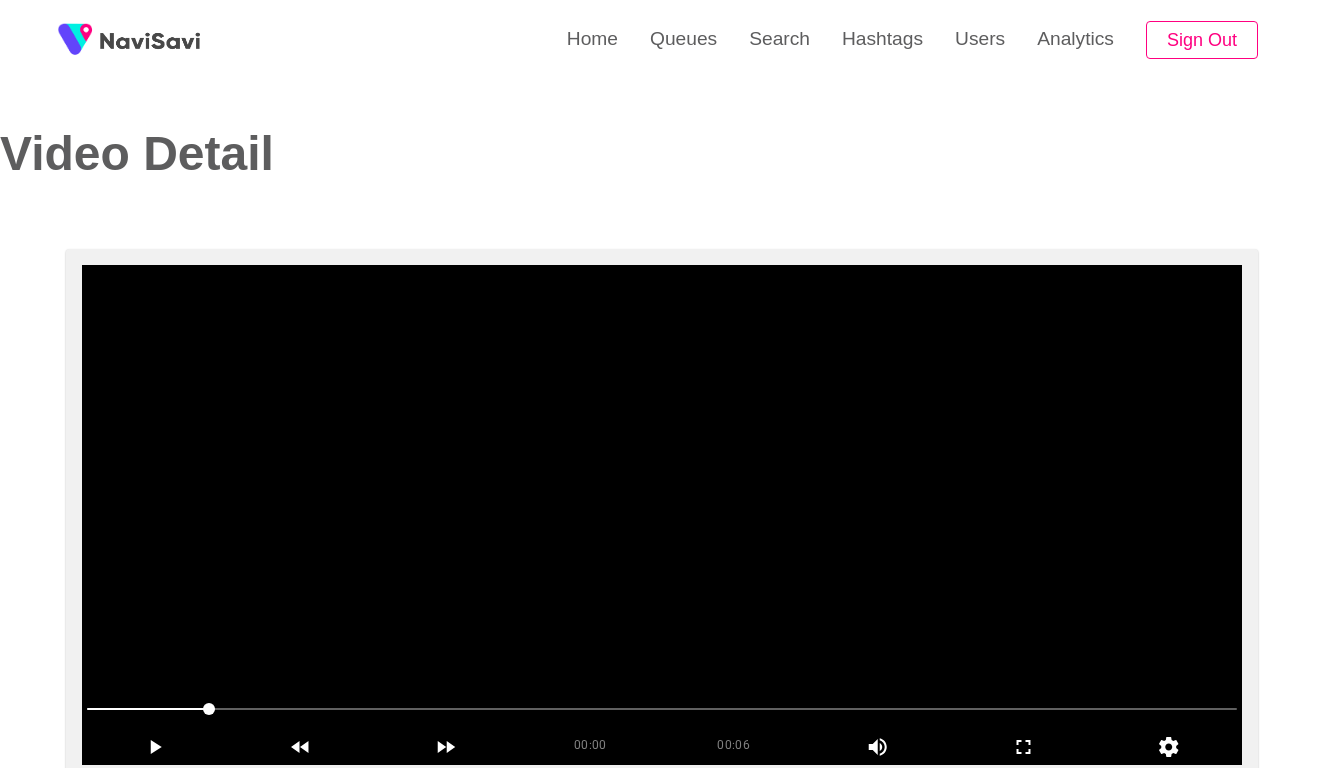 click at bounding box center [662, 515] 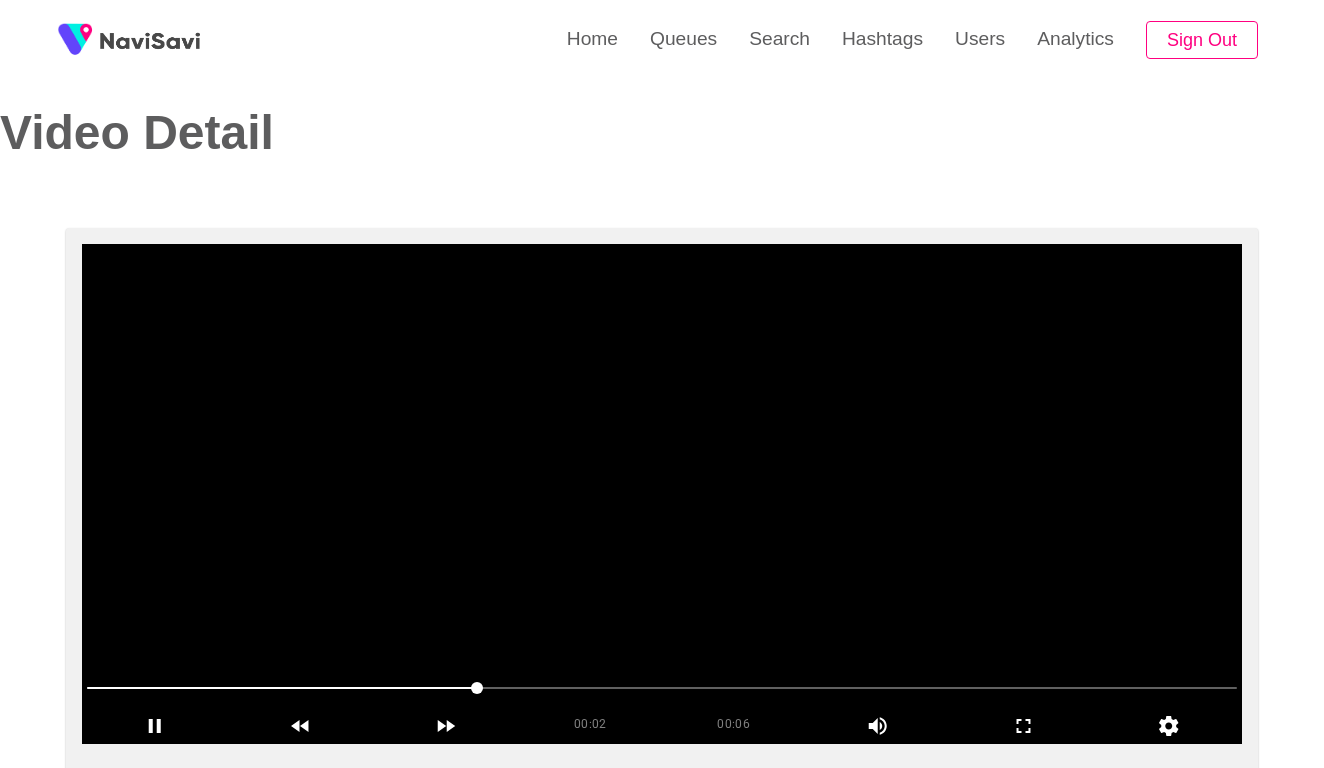 scroll, scrollTop: 43, scrollLeft: 0, axis: vertical 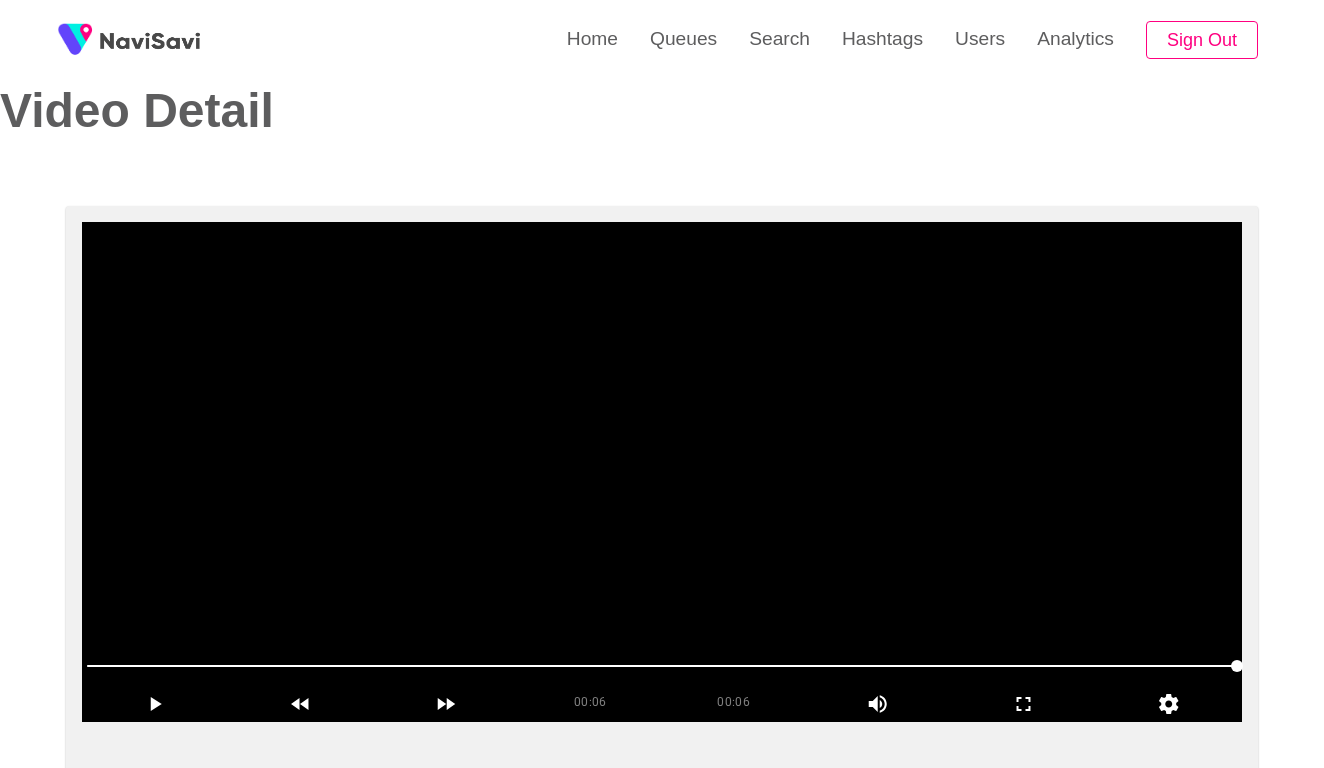 click at bounding box center [662, 472] 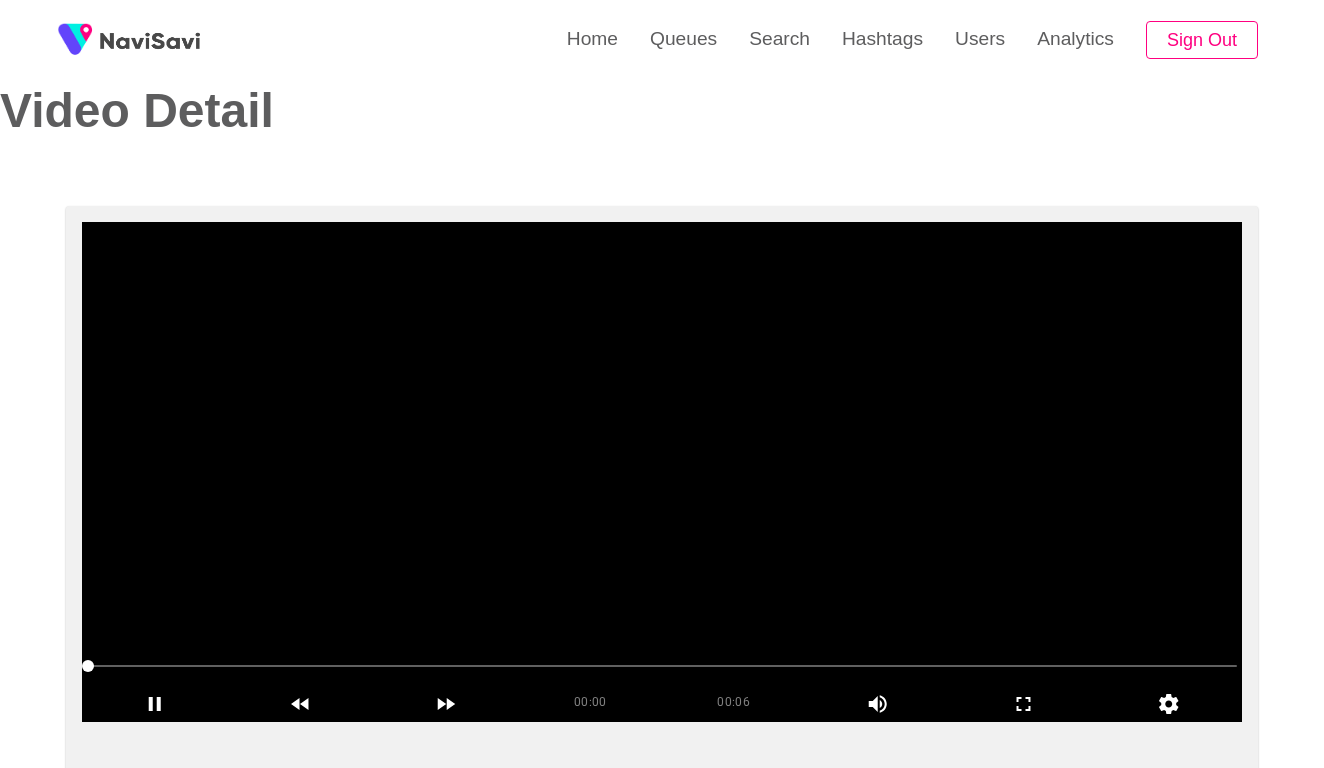 click at bounding box center (662, 472) 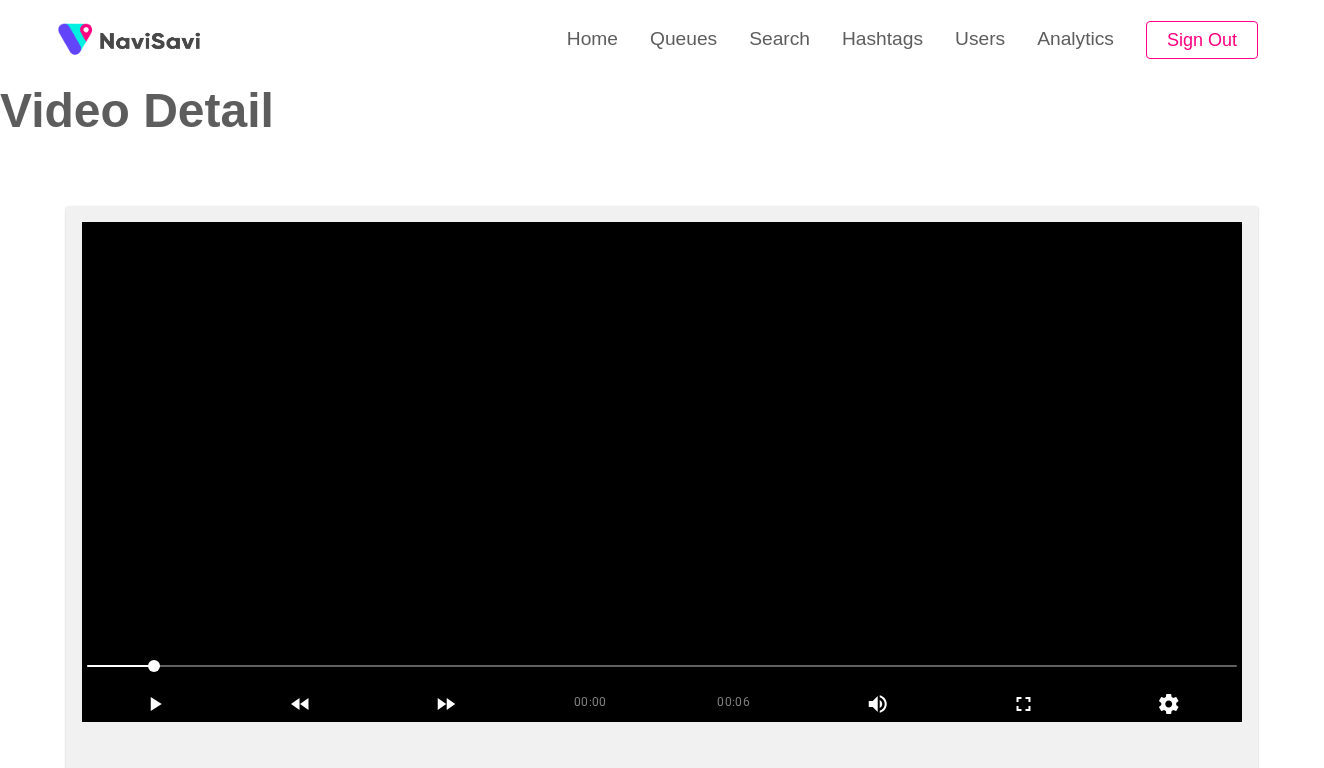 click at bounding box center (662, 472) 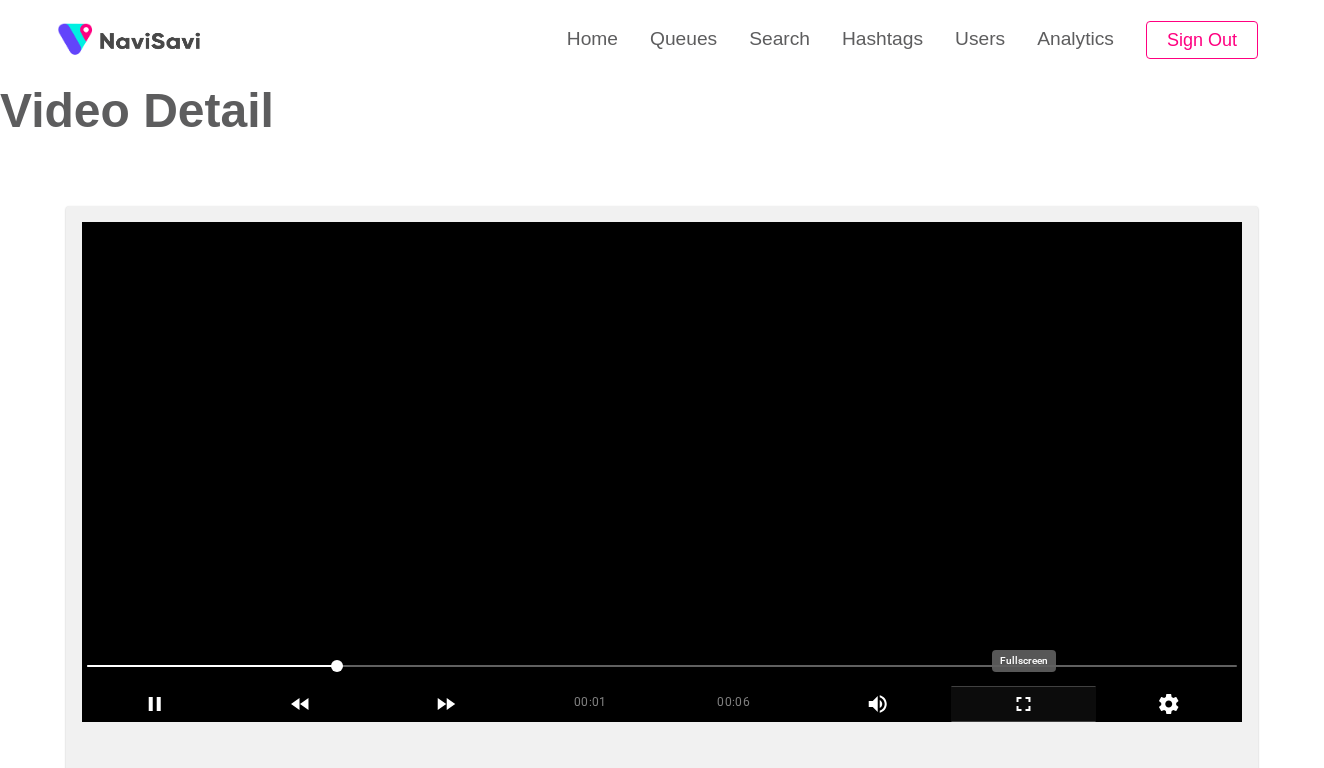 click 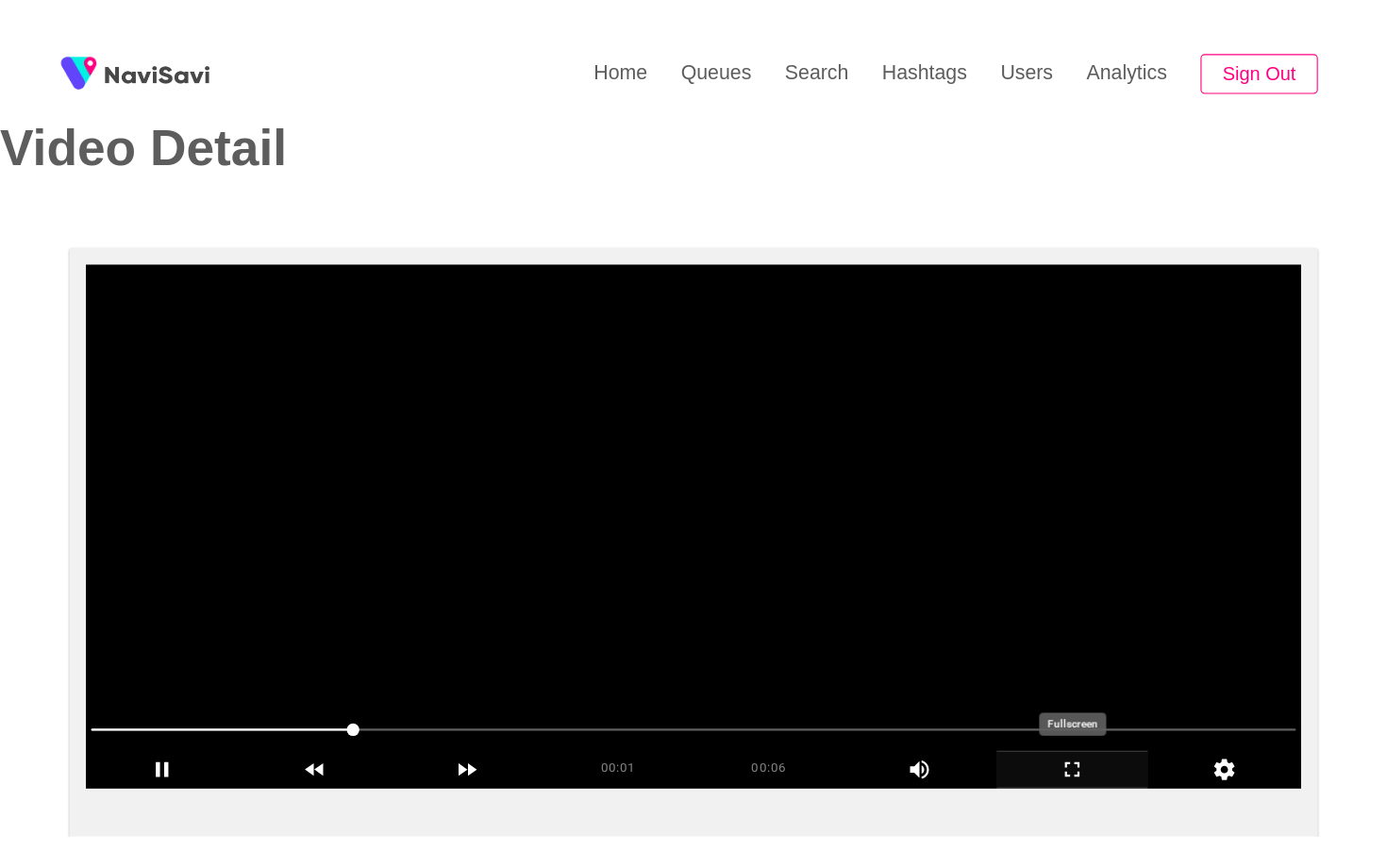 scroll, scrollTop: 0, scrollLeft: 0, axis: both 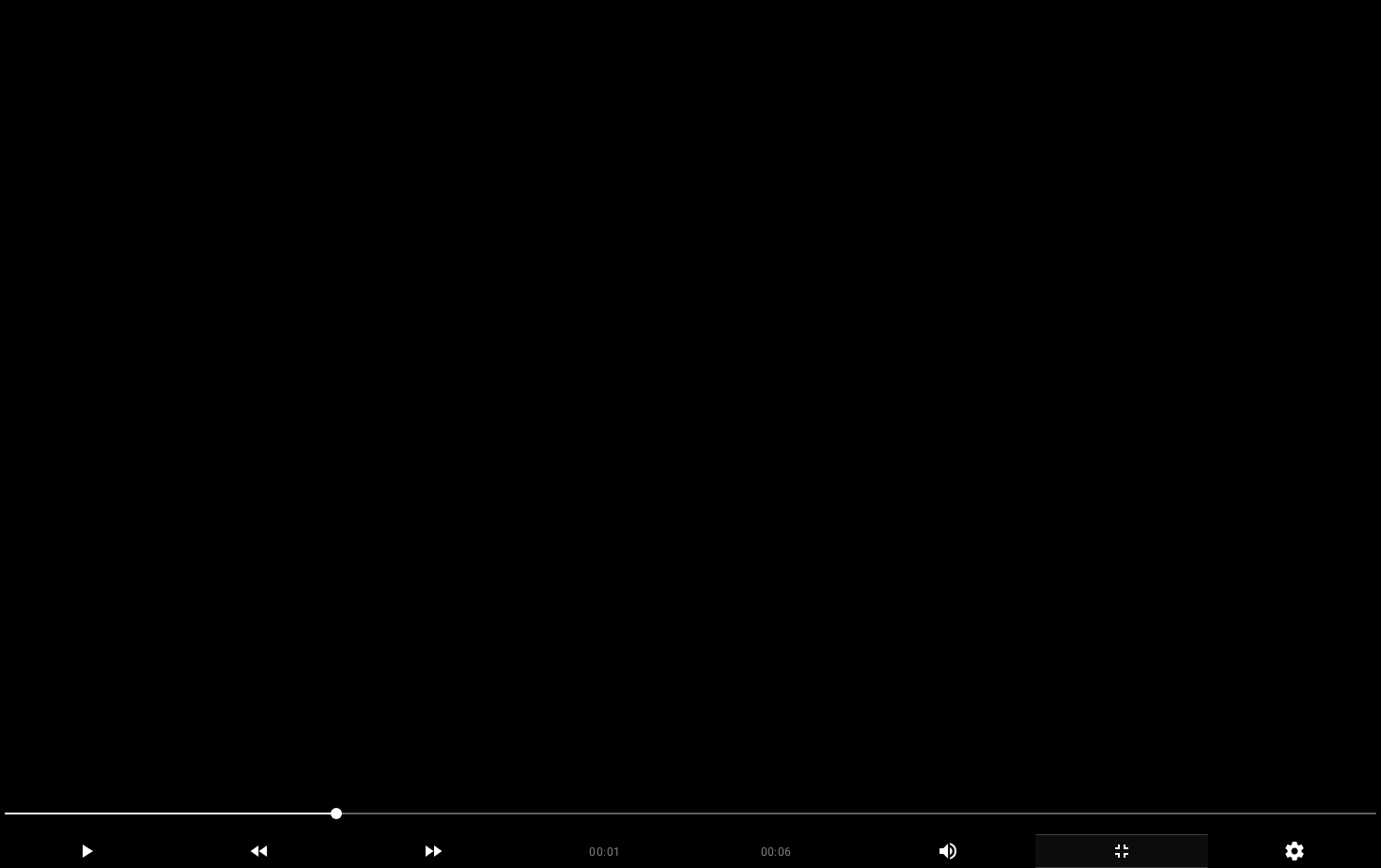 click at bounding box center (690, 434) 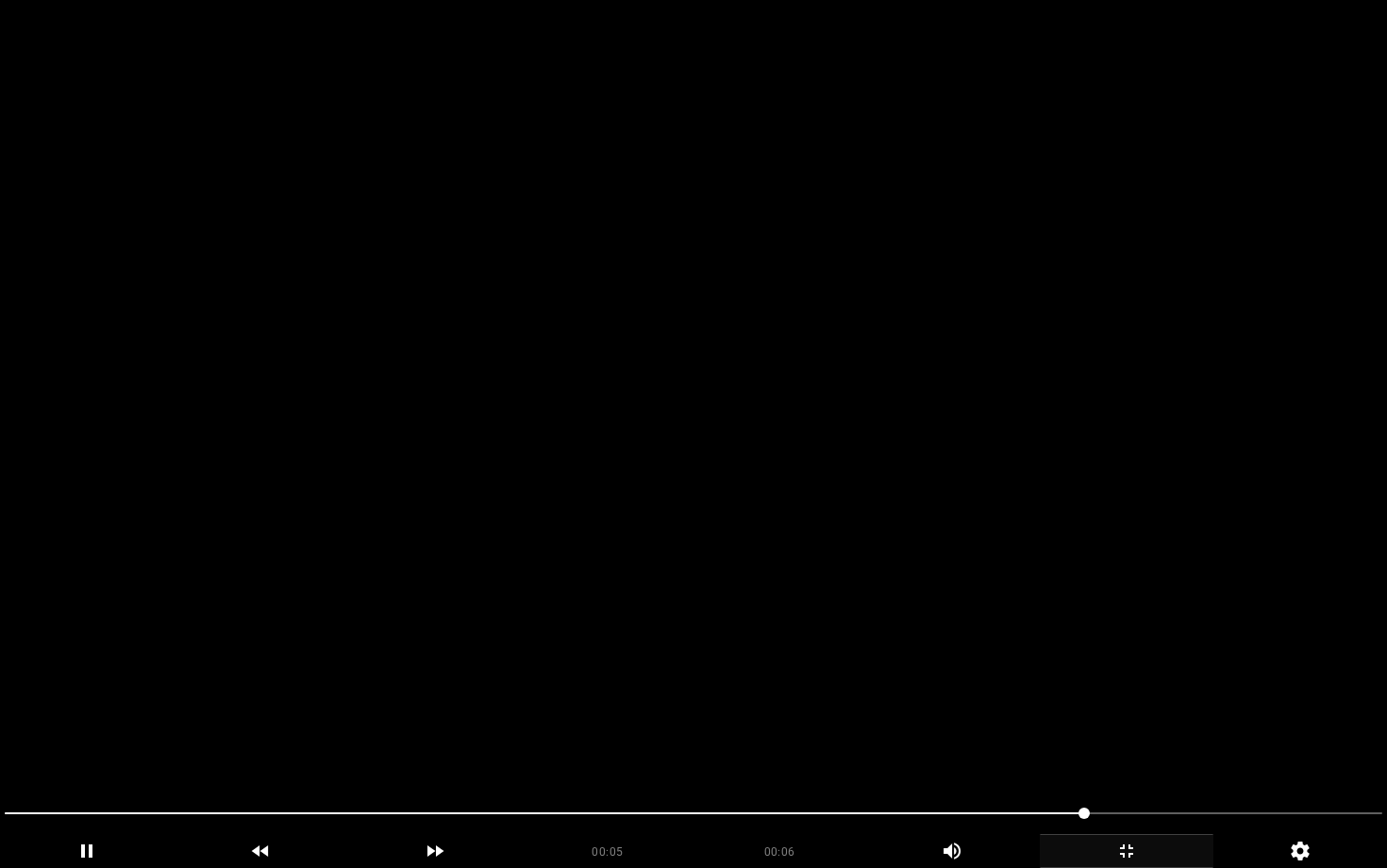 click at bounding box center [694, 434] 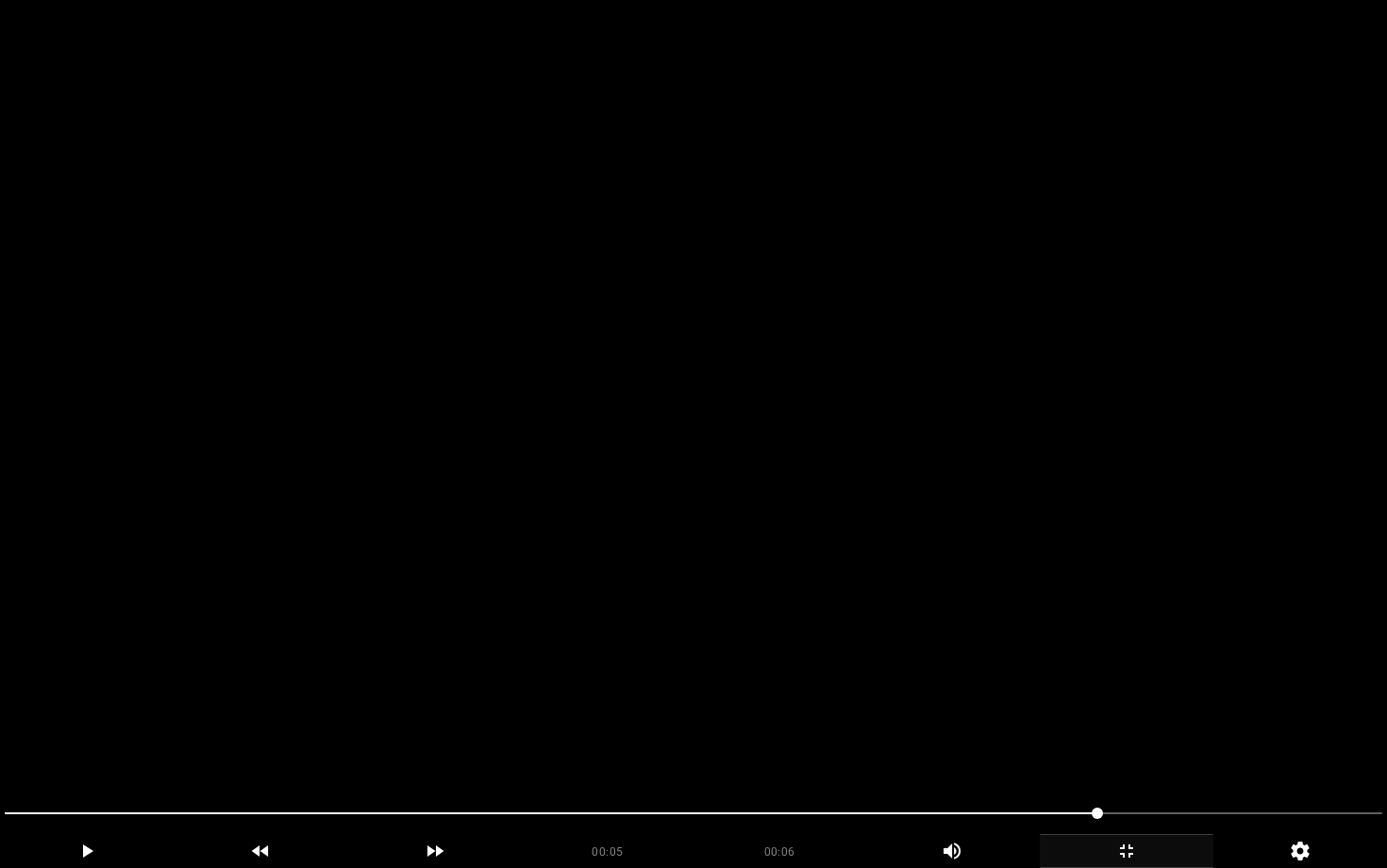 click at bounding box center (694, 434) 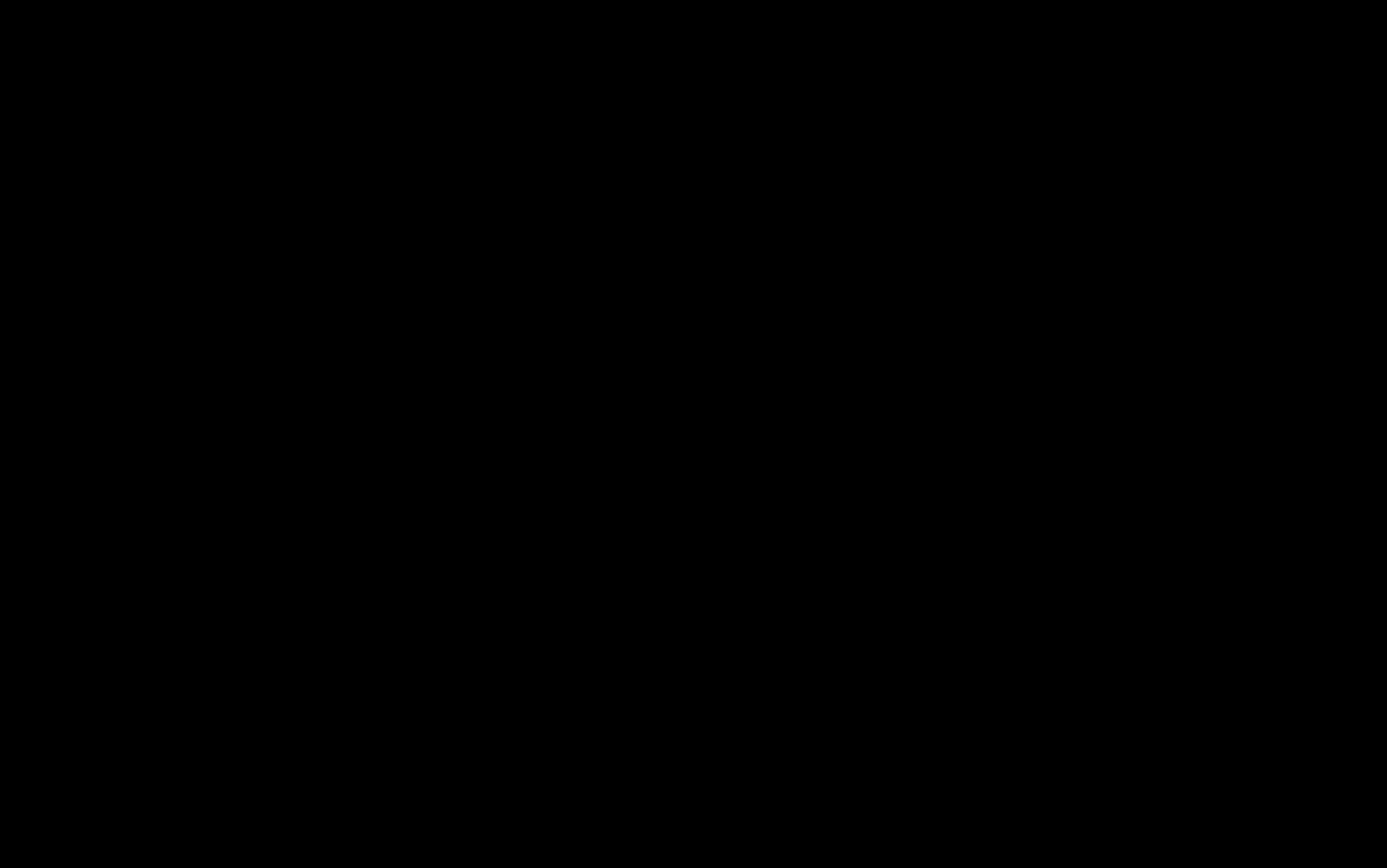 click 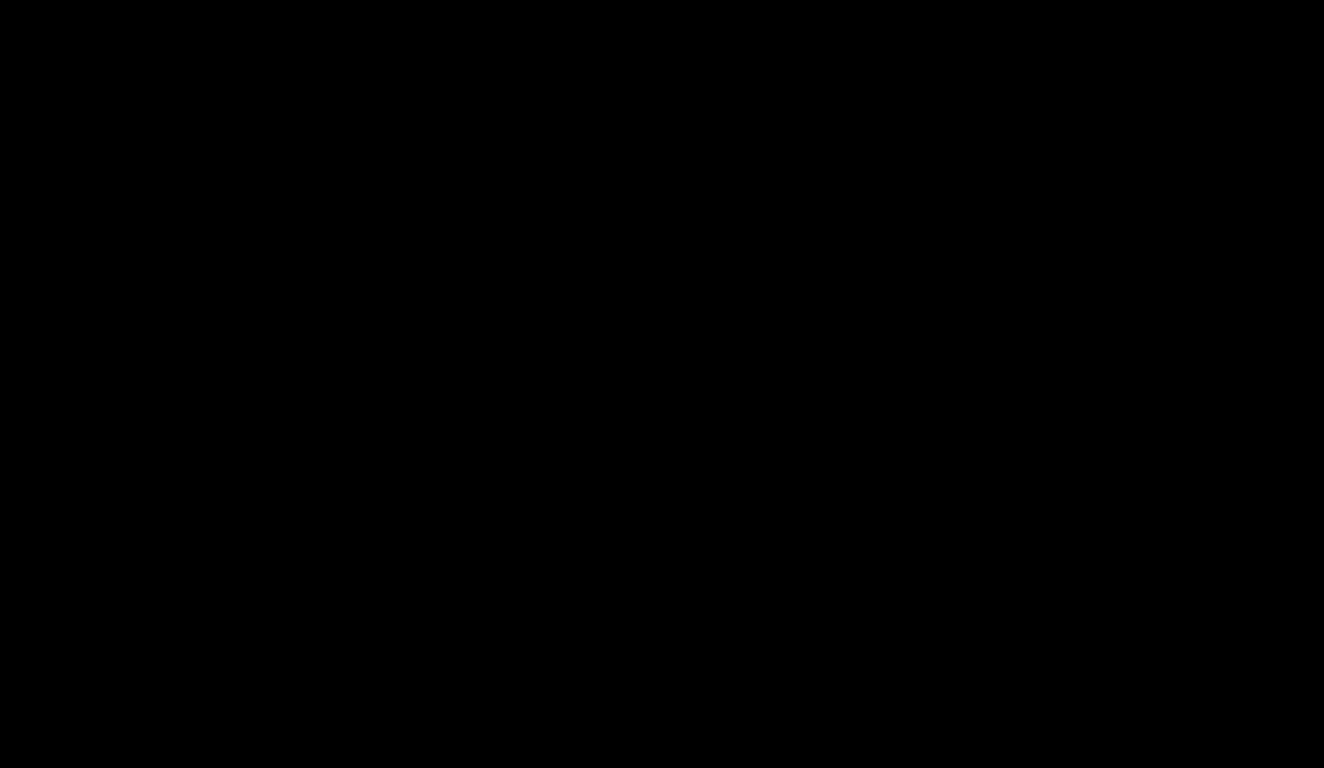 scroll, scrollTop: 2779, scrollLeft: 0, axis: vertical 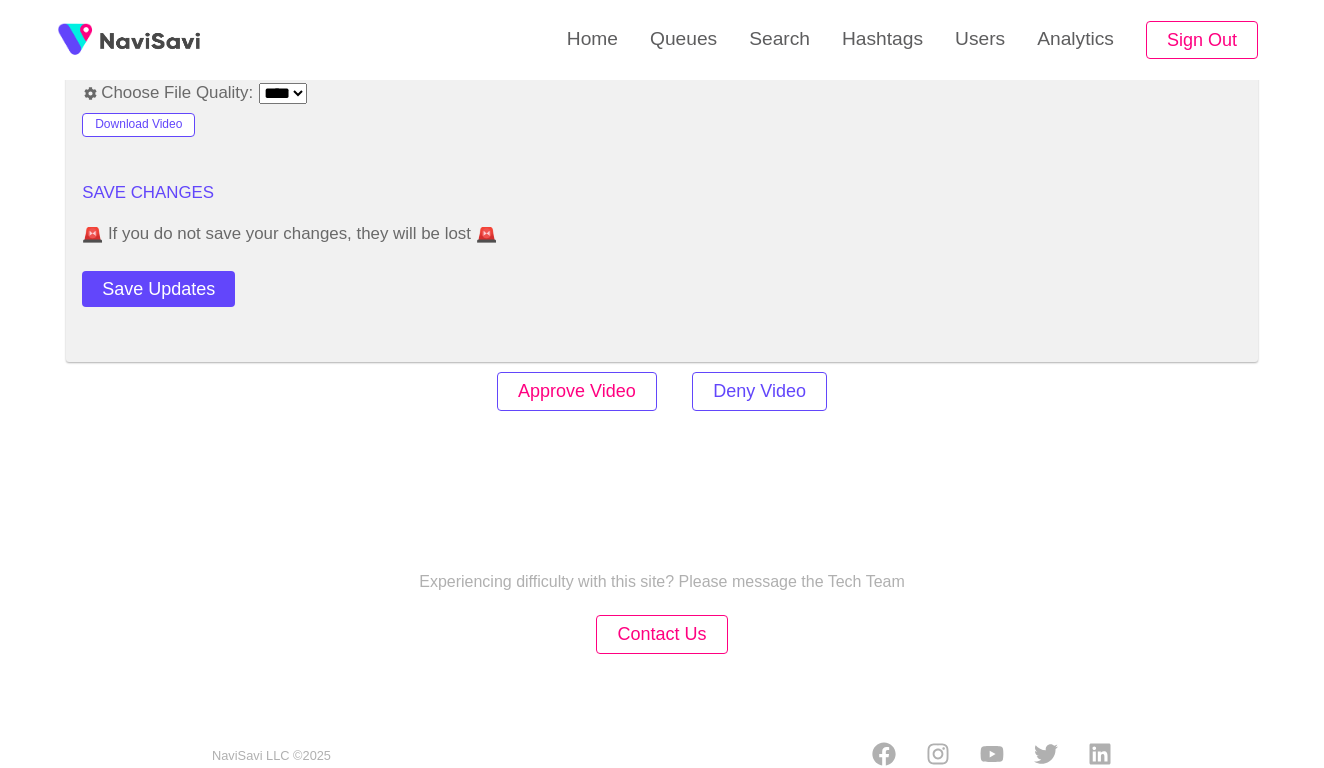 click on "Approve Video" at bounding box center (577, 391) 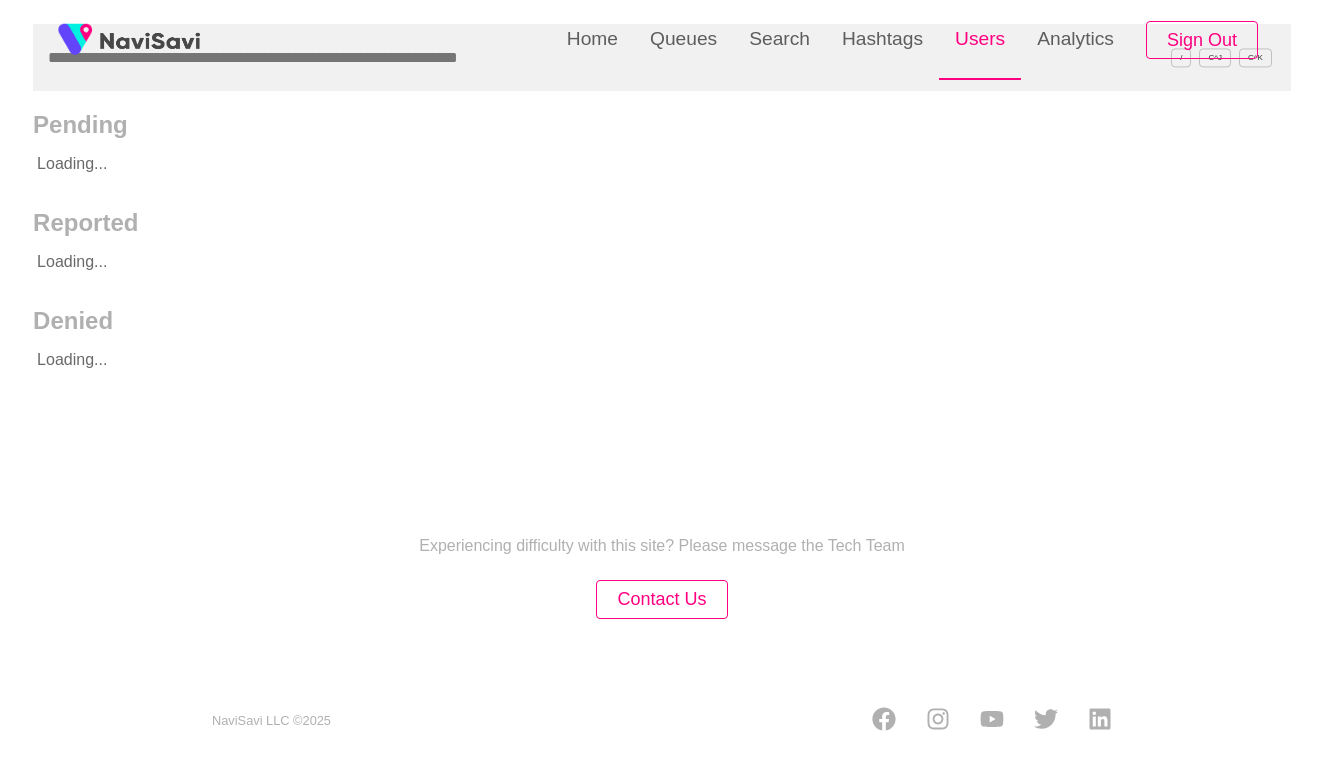 scroll, scrollTop: 0, scrollLeft: 0, axis: both 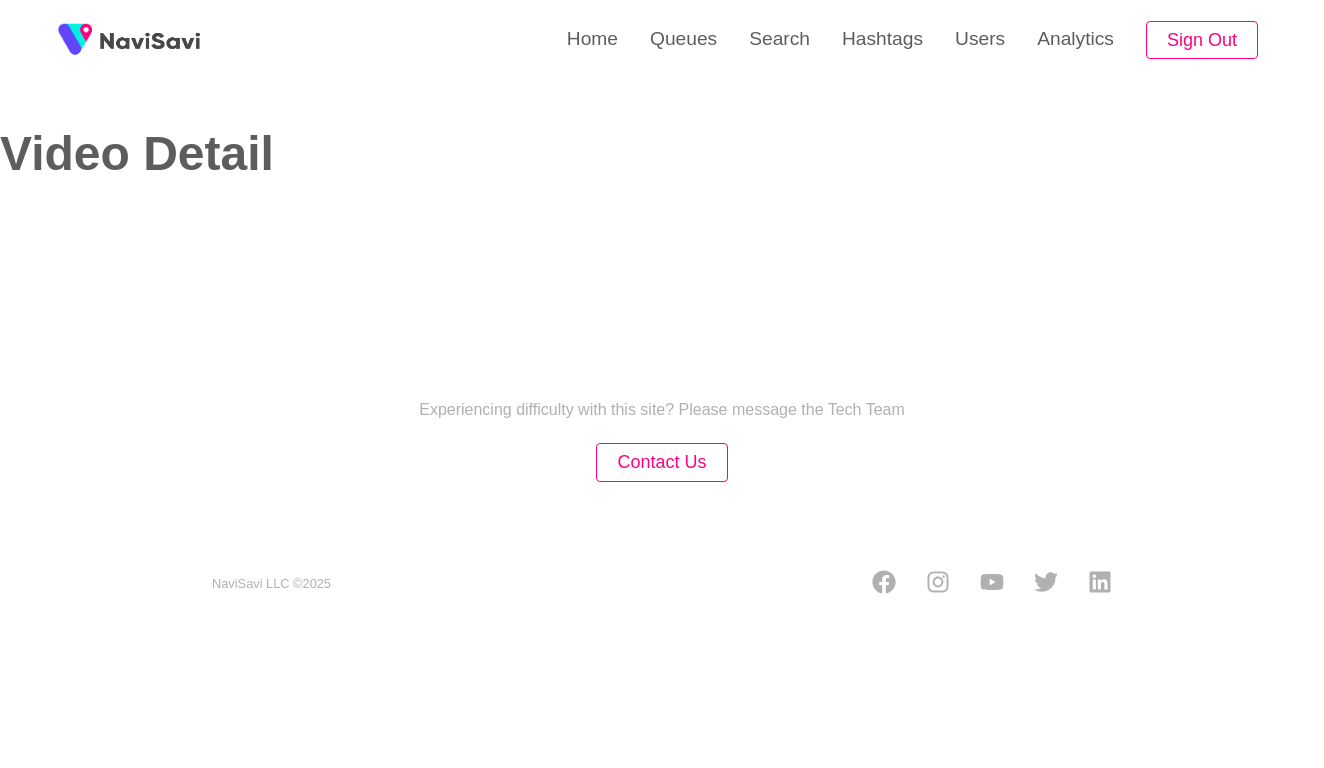 select on "**********" 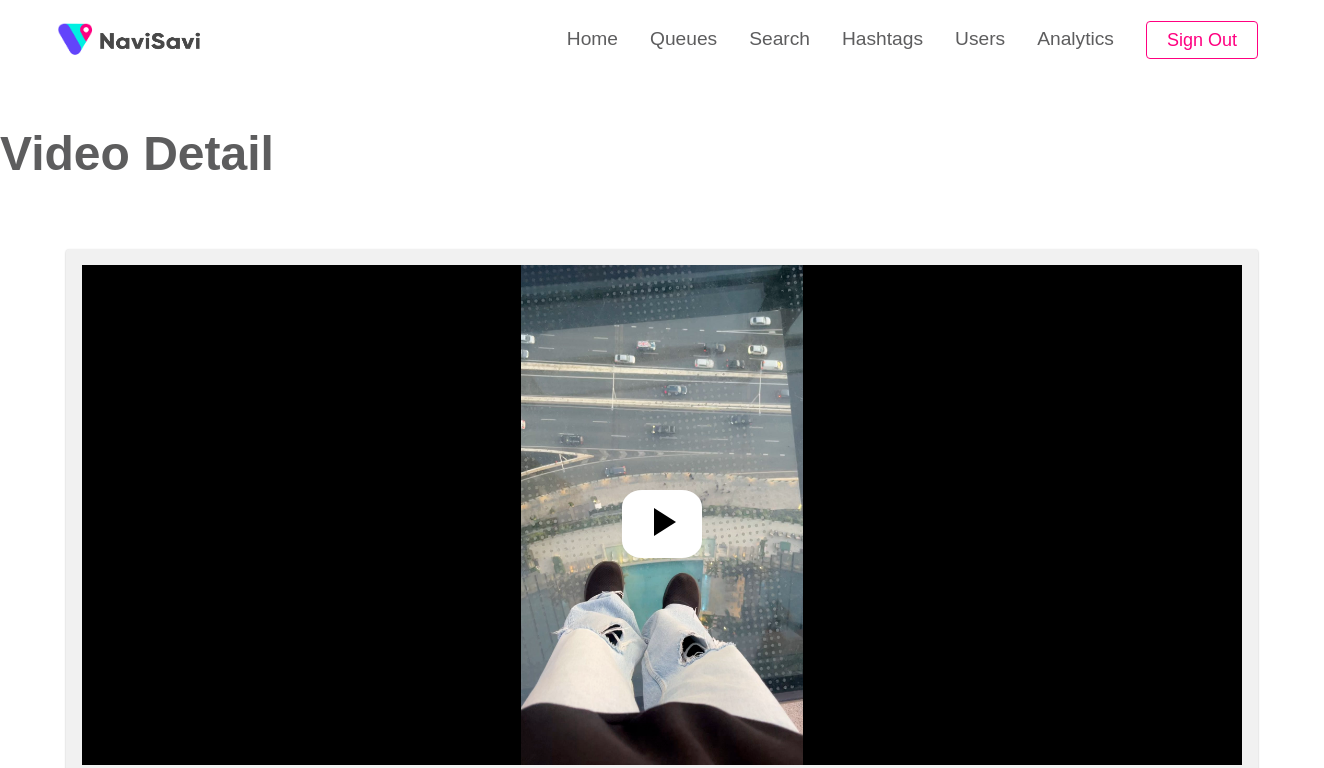 select on "**********" 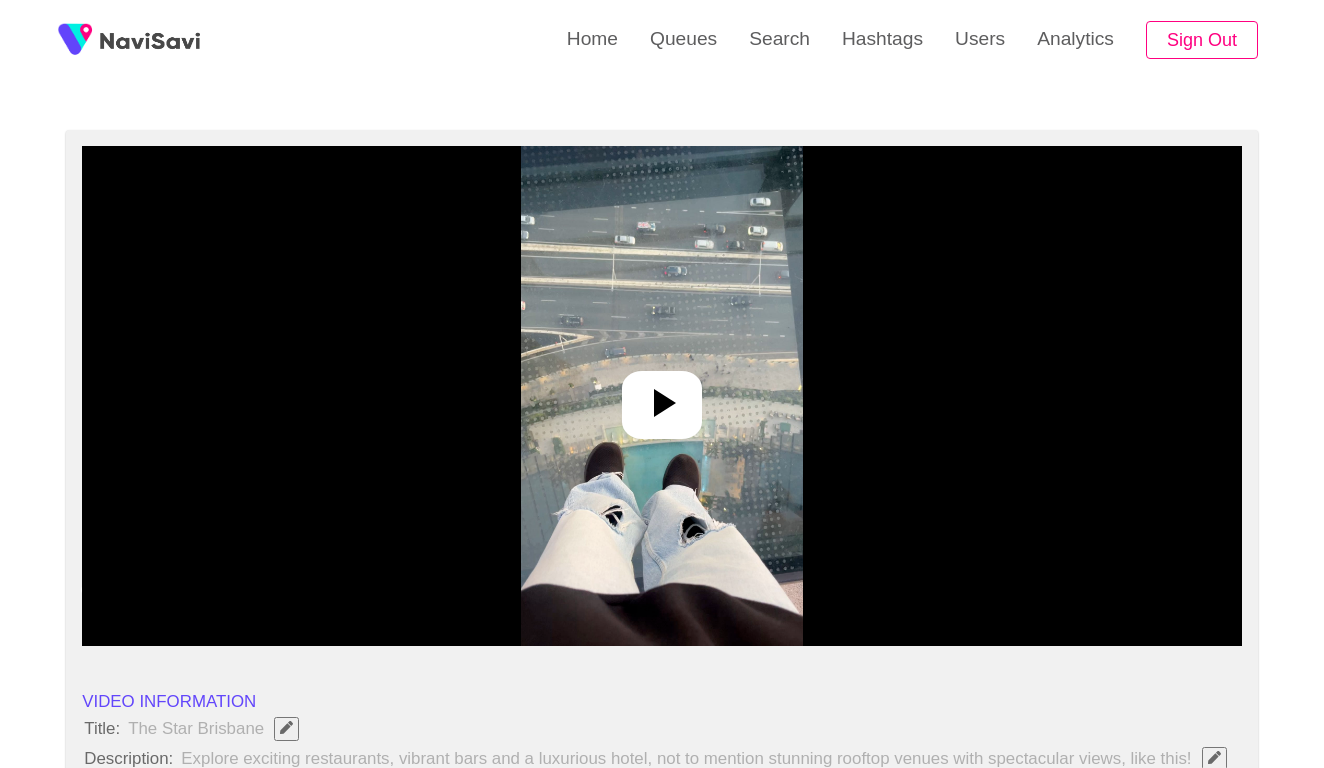 scroll, scrollTop: 180, scrollLeft: 0, axis: vertical 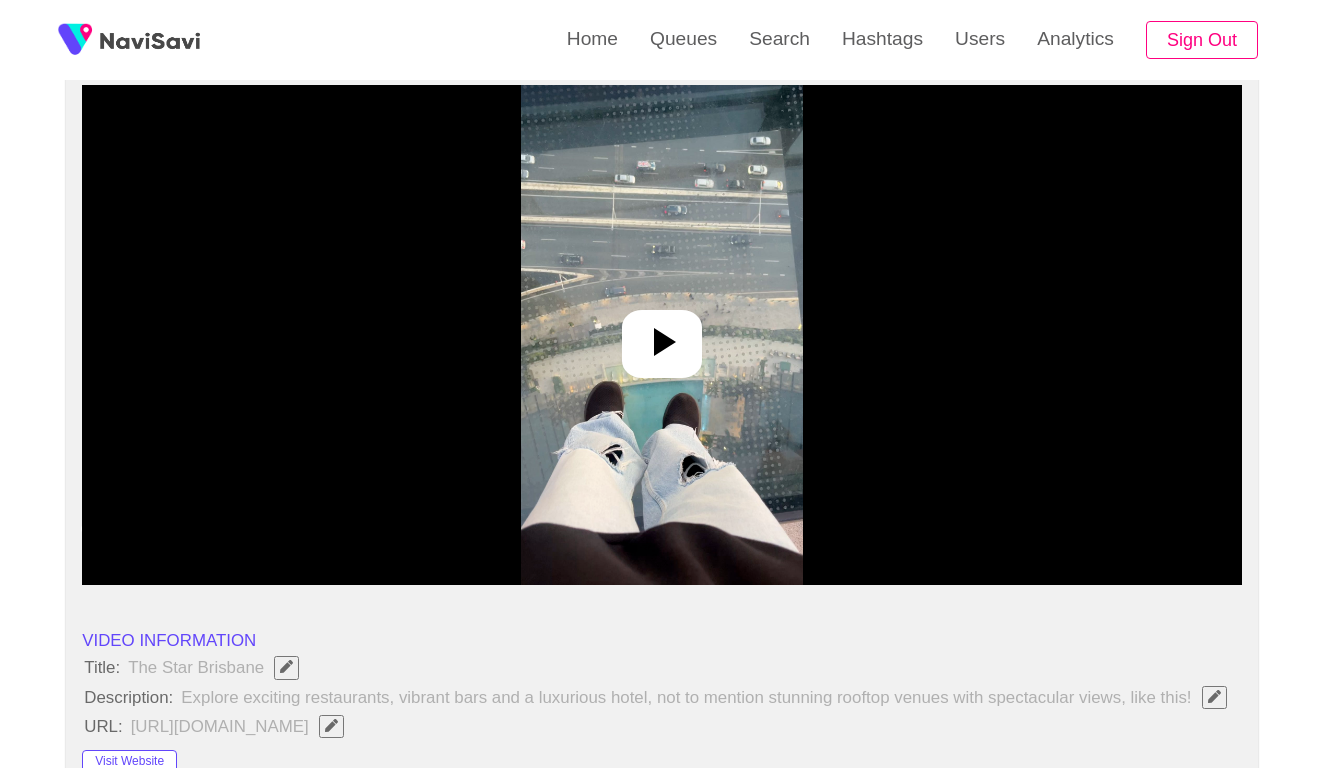 click at bounding box center [662, 344] 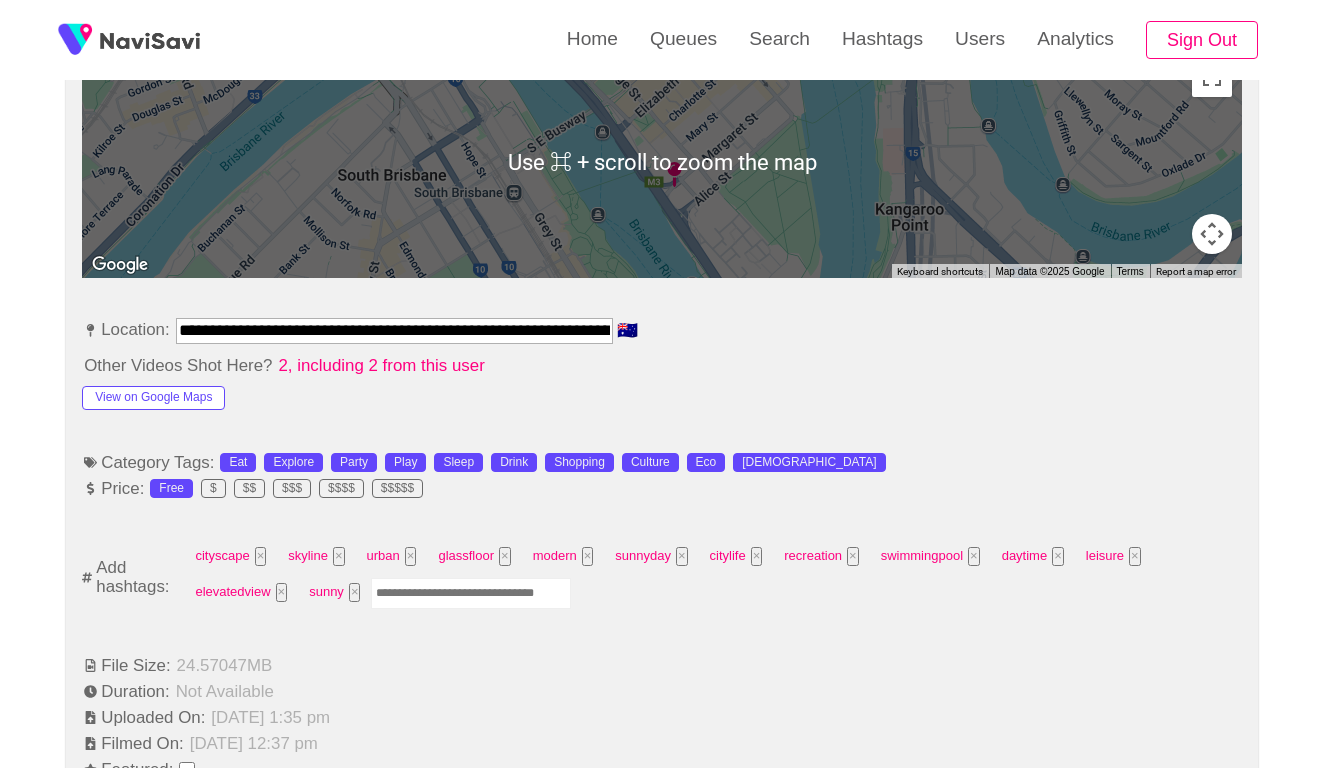 scroll, scrollTop: 964, scrollLeft: 0, axis: vertical 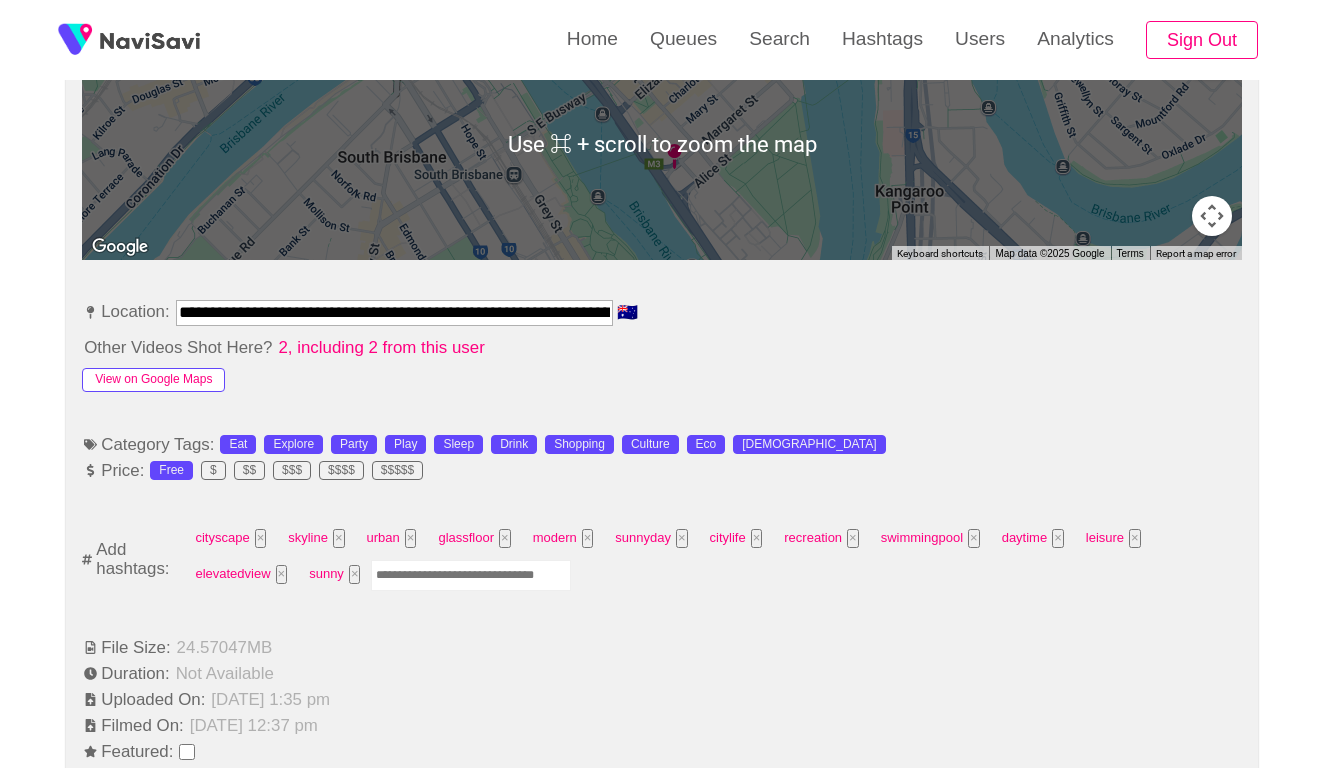 click on "View on Google Maps" at bounding box center [153, 380] 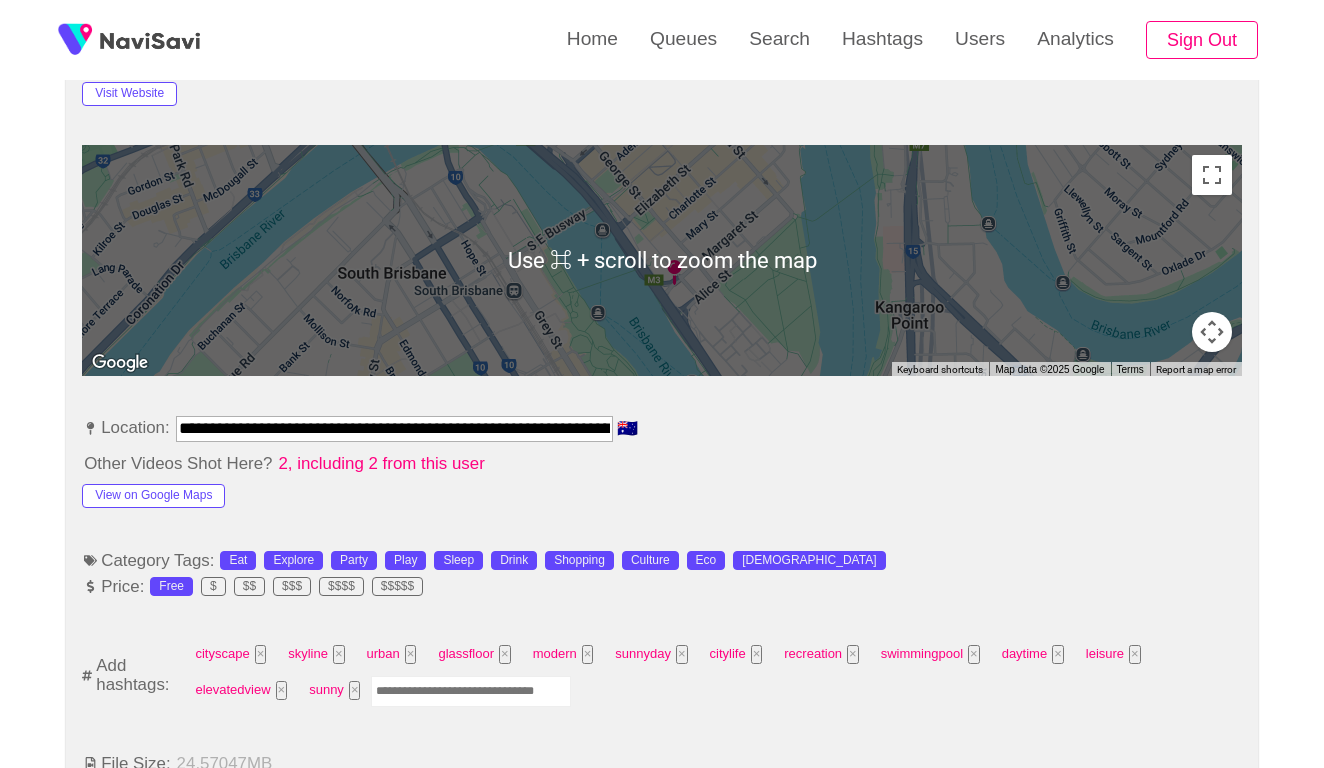 scroll, scrollTop: 909, scrollLeft: 0, axis: vertical 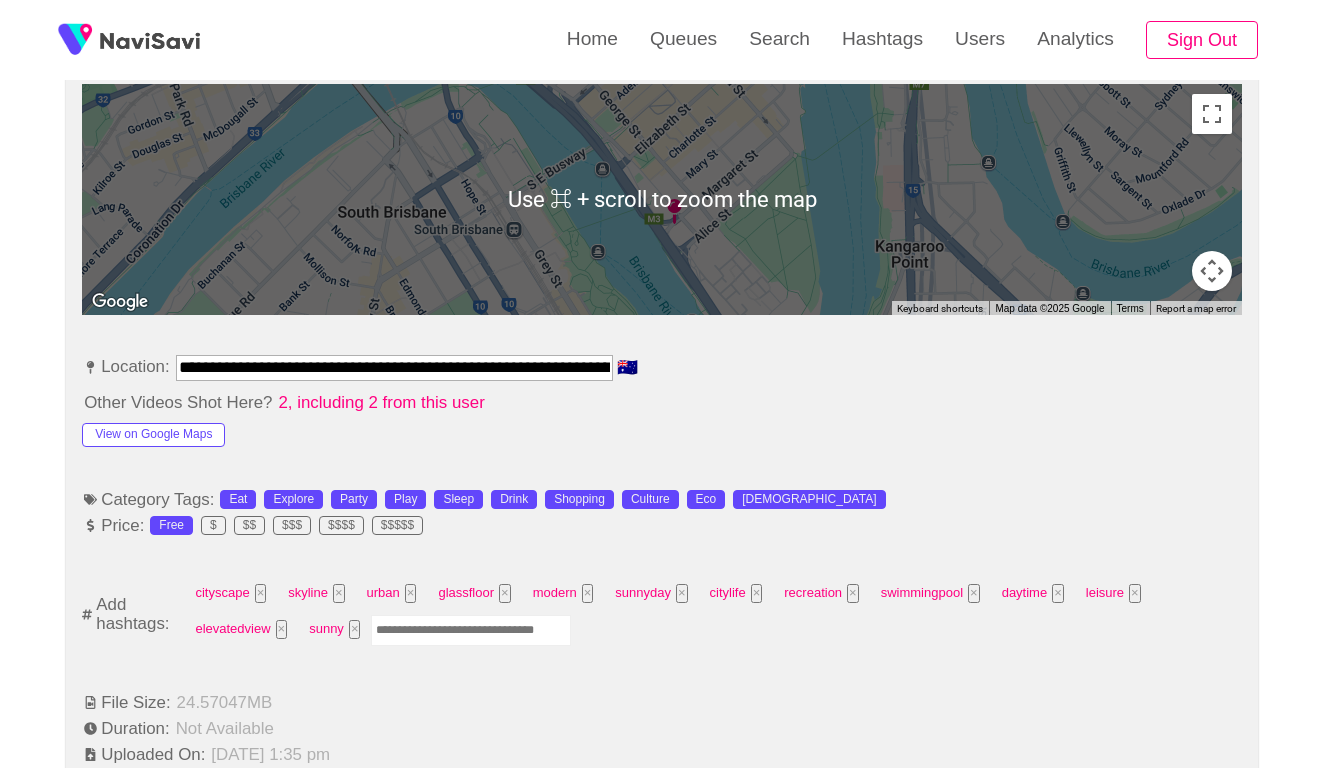 click at bounding box center (471, 630) 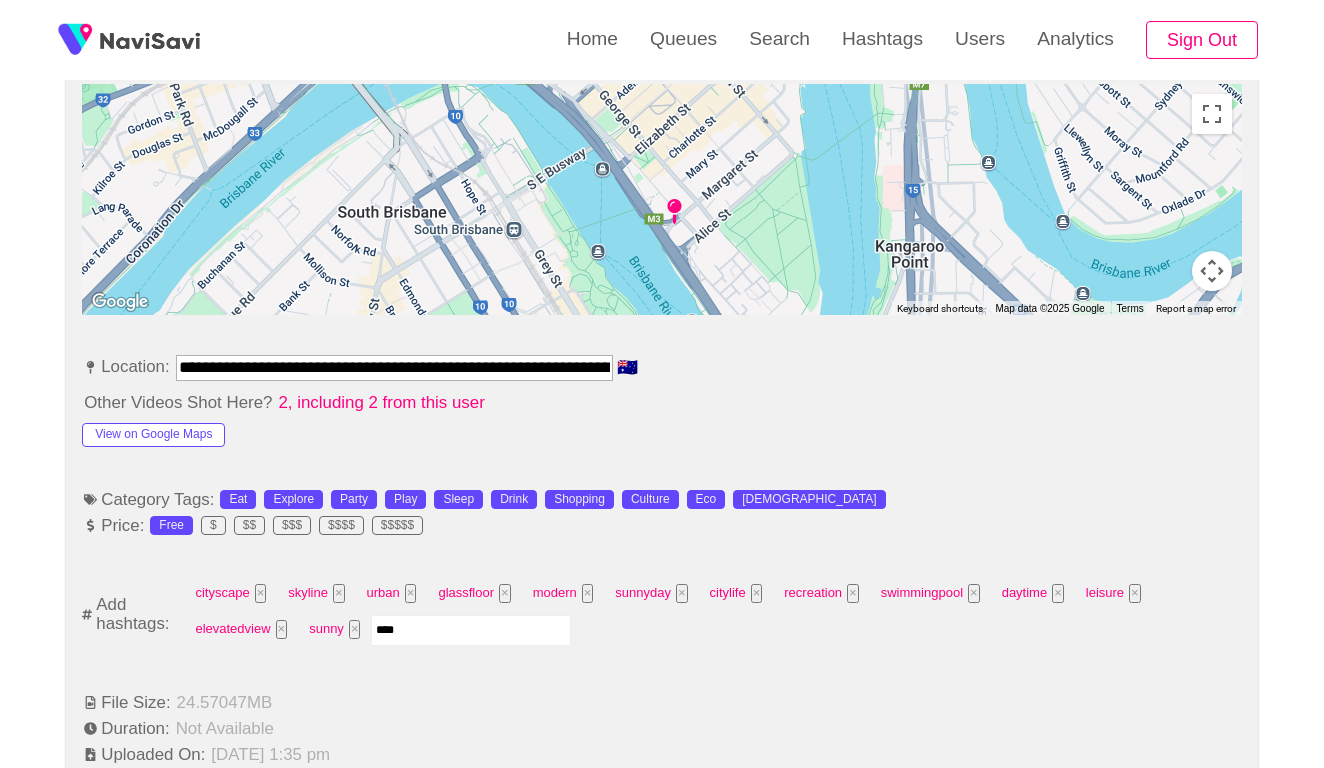type on "*****" 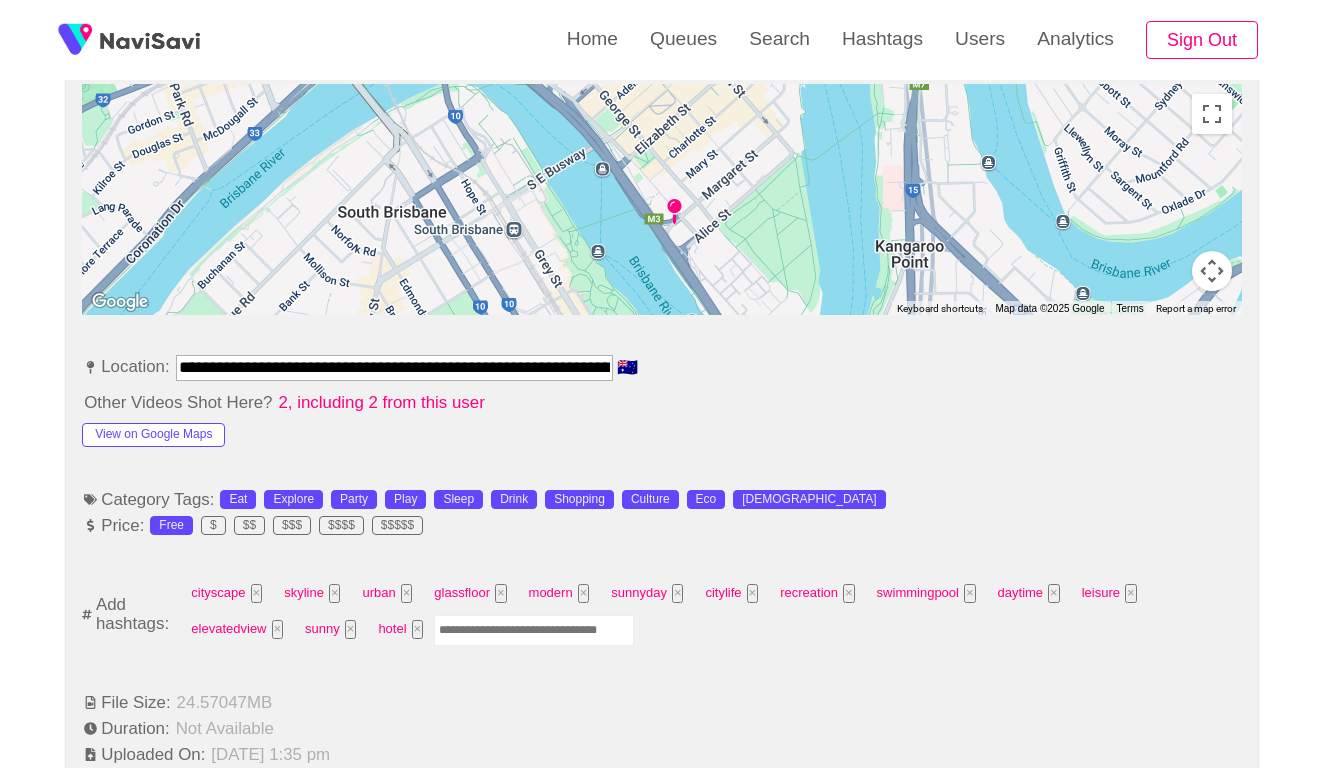 click on "**********" at bounding box center (662, 1013) 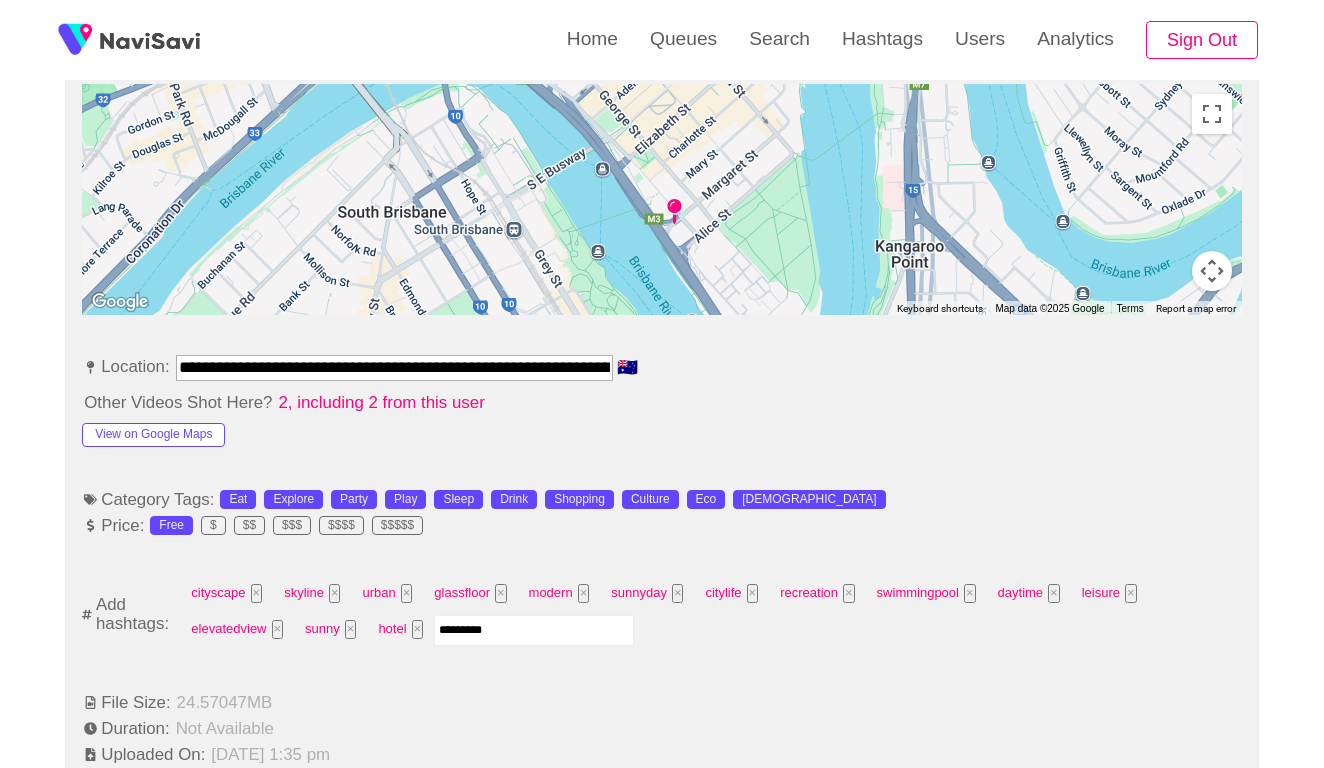 type on "**********" 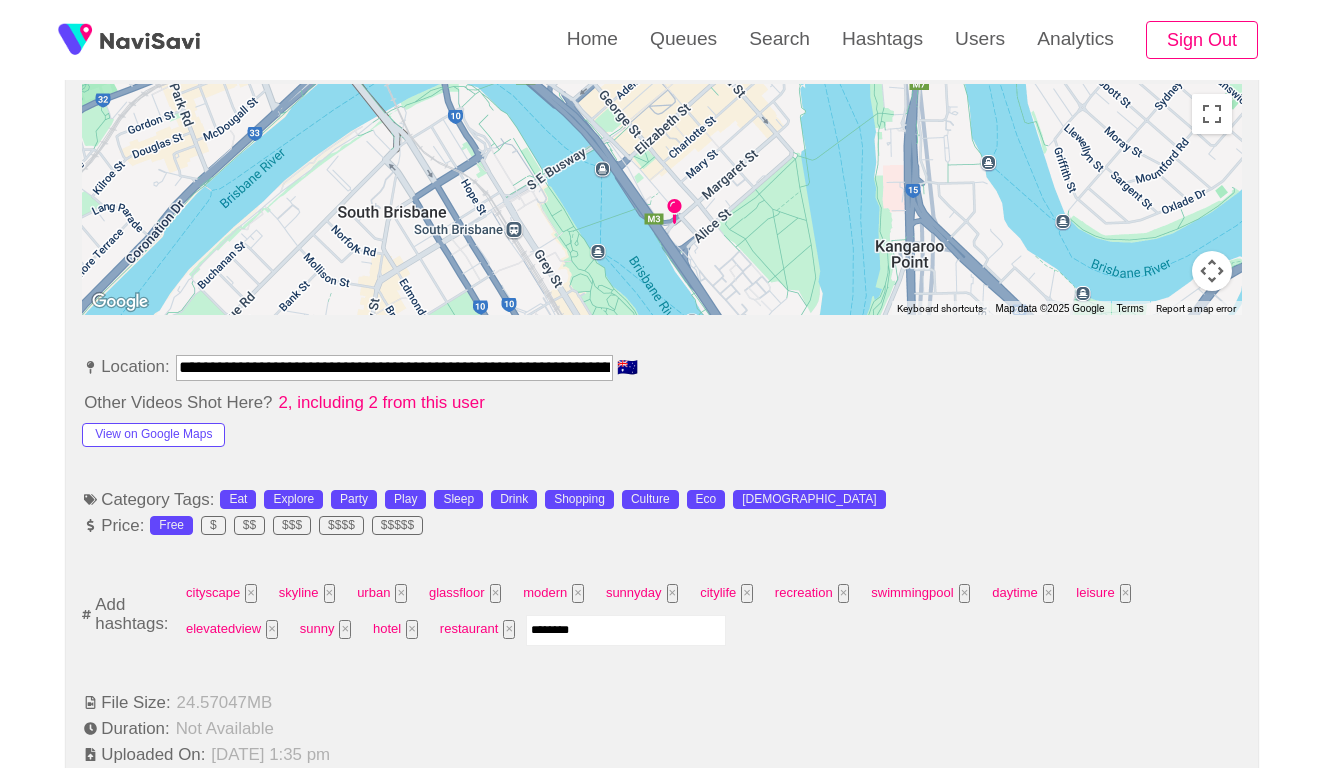 type on "*********" 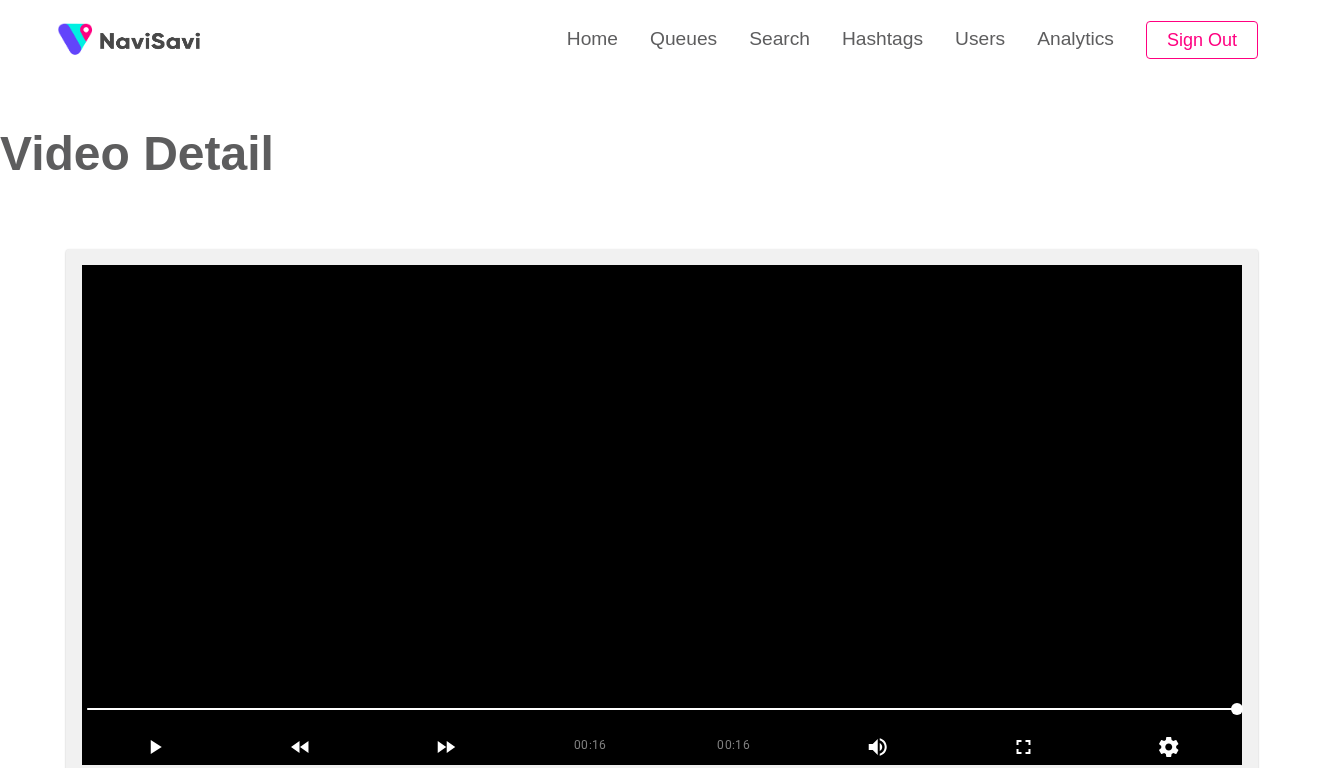 scroll, scrollTop: -1, scrollLeft: 0, axis: vertical 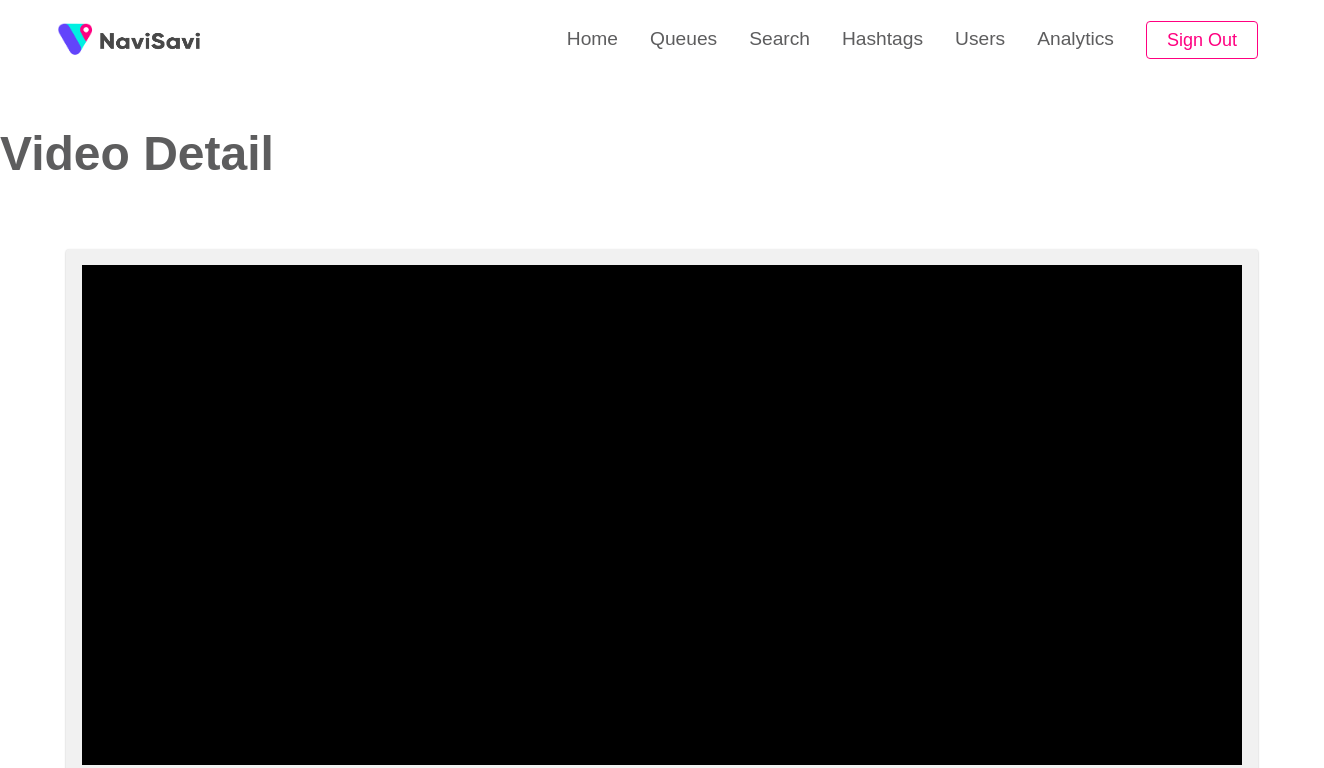 click at bounding box center [662, 709] 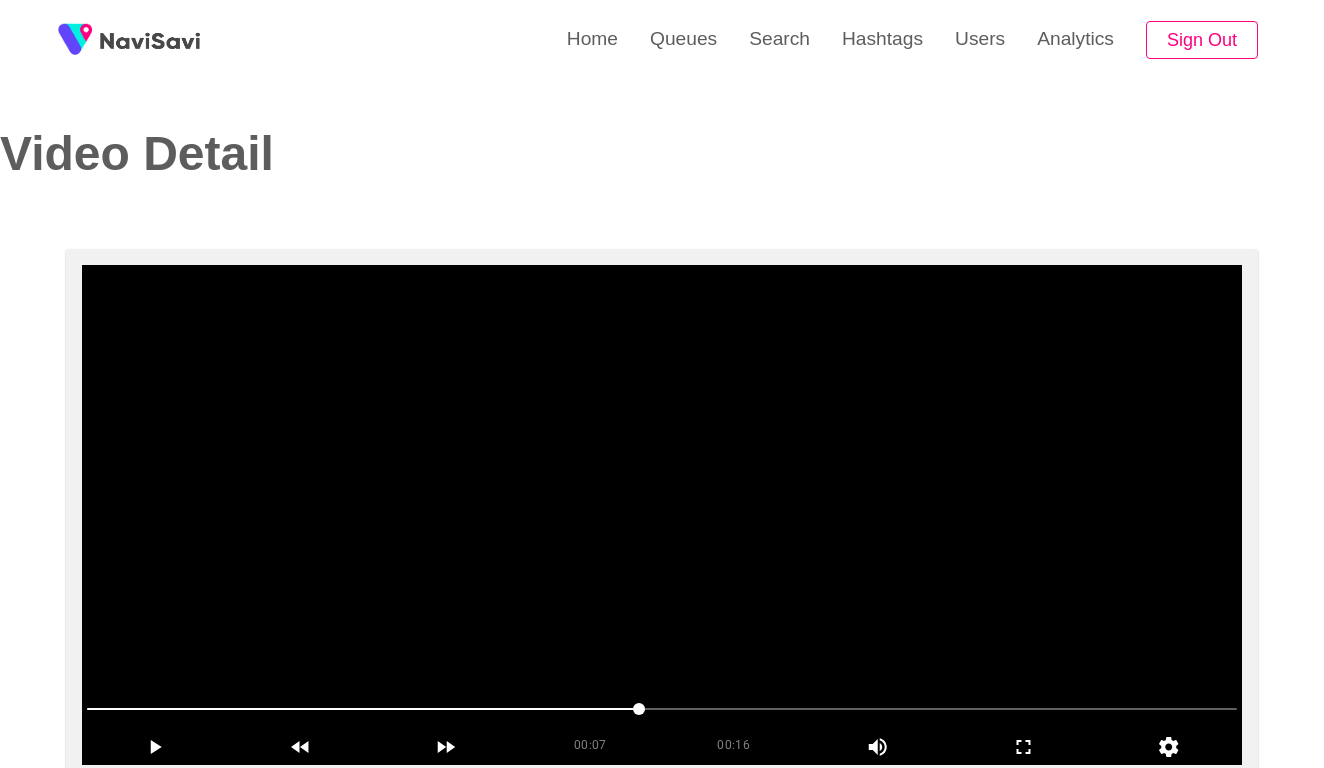 click at bounding box center [662, 709] 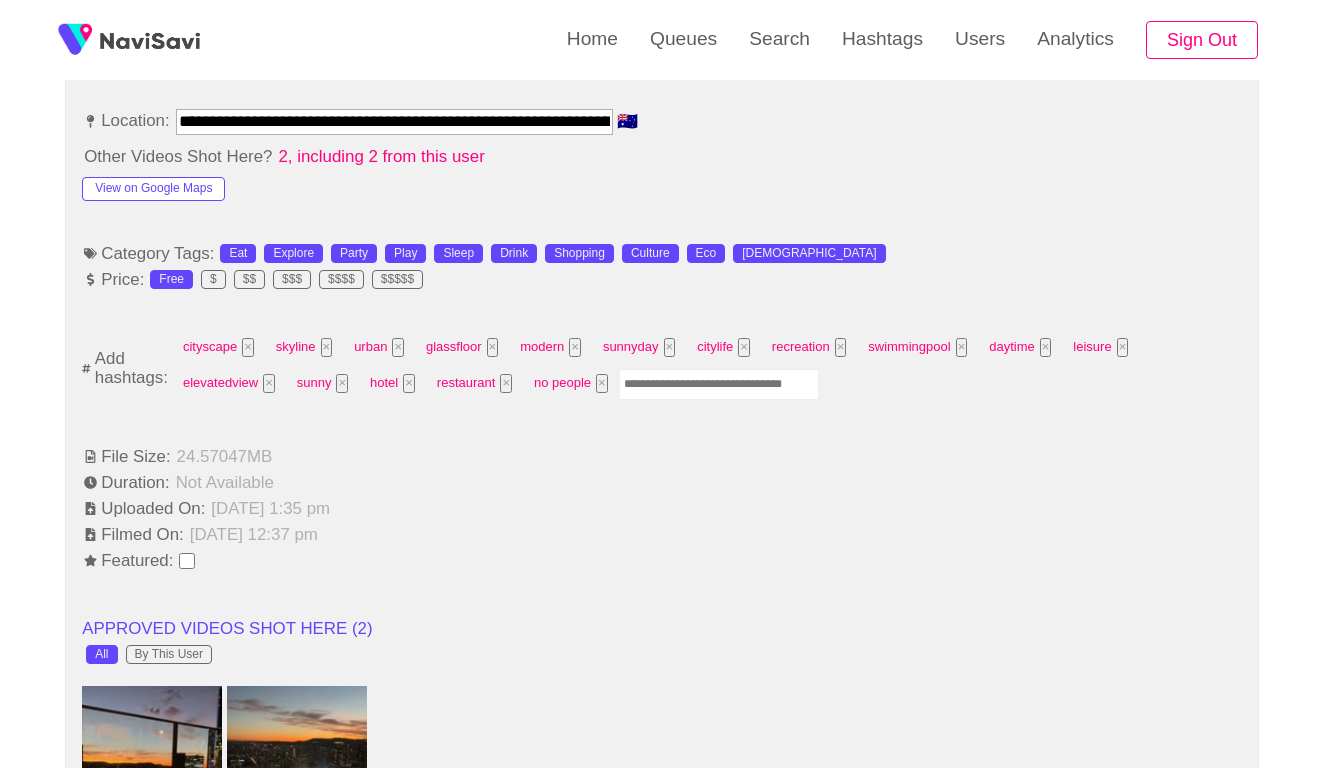 scroll, scrollTop: 1163, scrollLeft: 0, axis: vertical 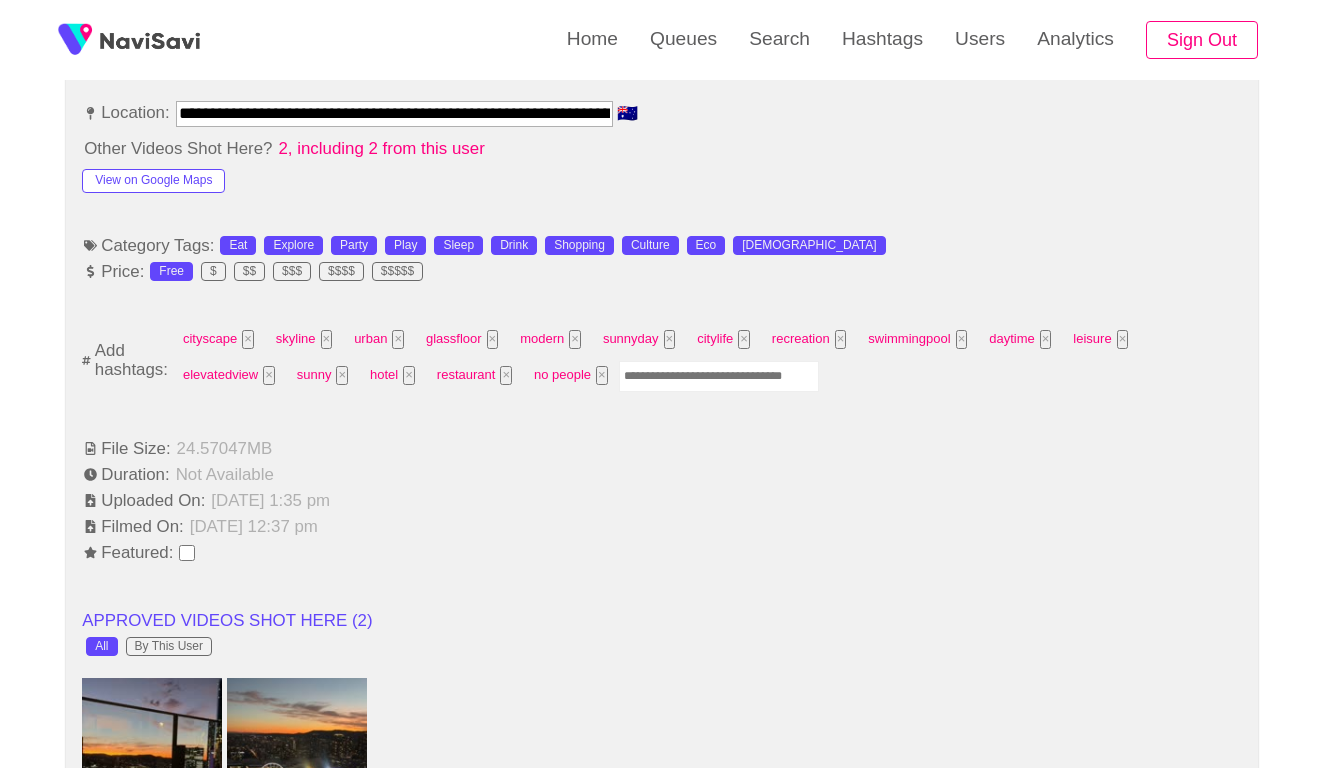 click at bounding box center (719, 376) 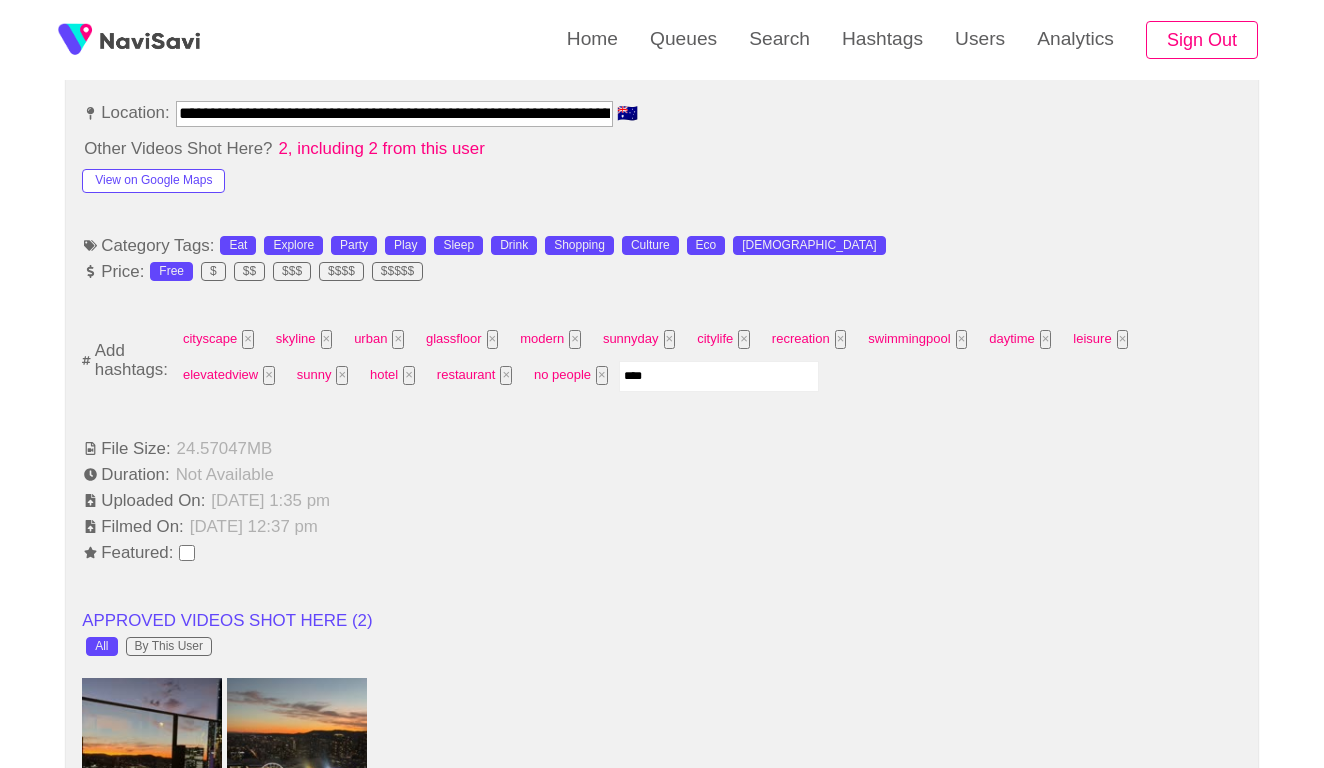 type on "*****" 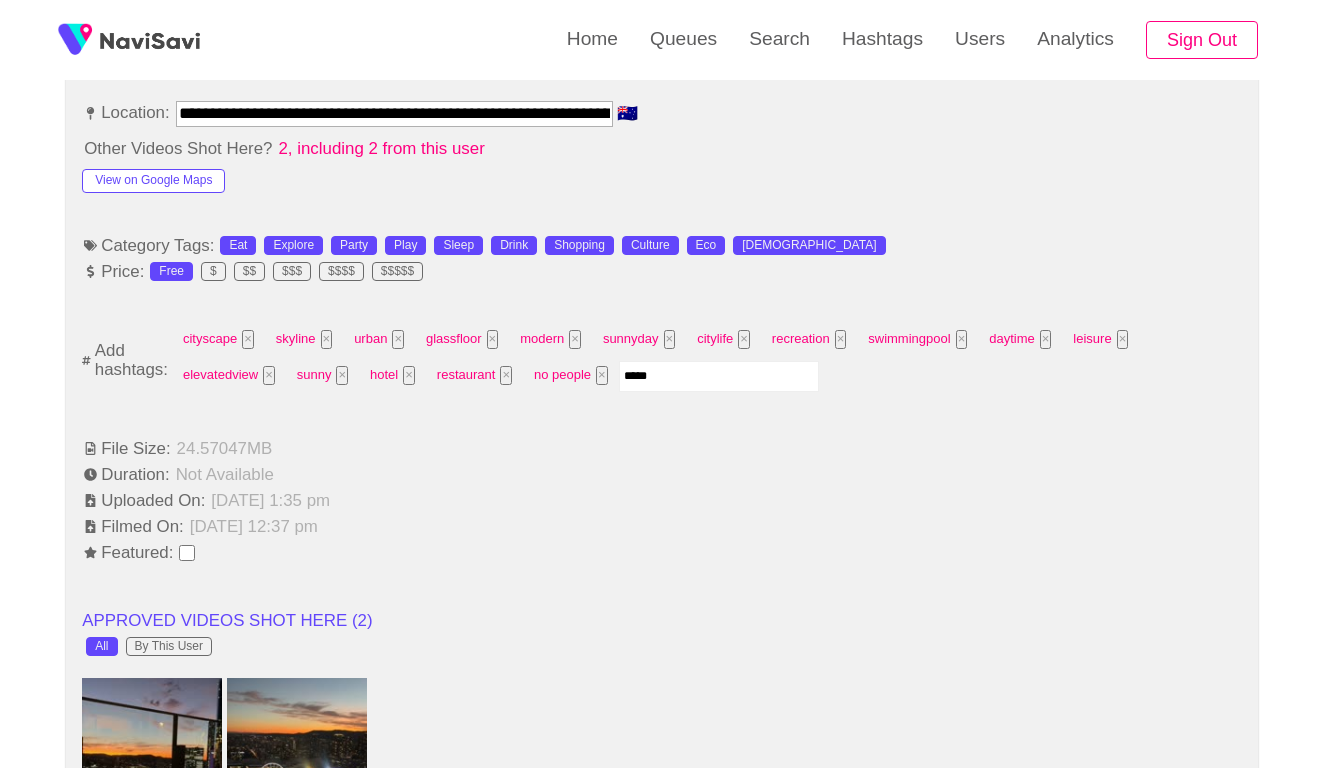 type 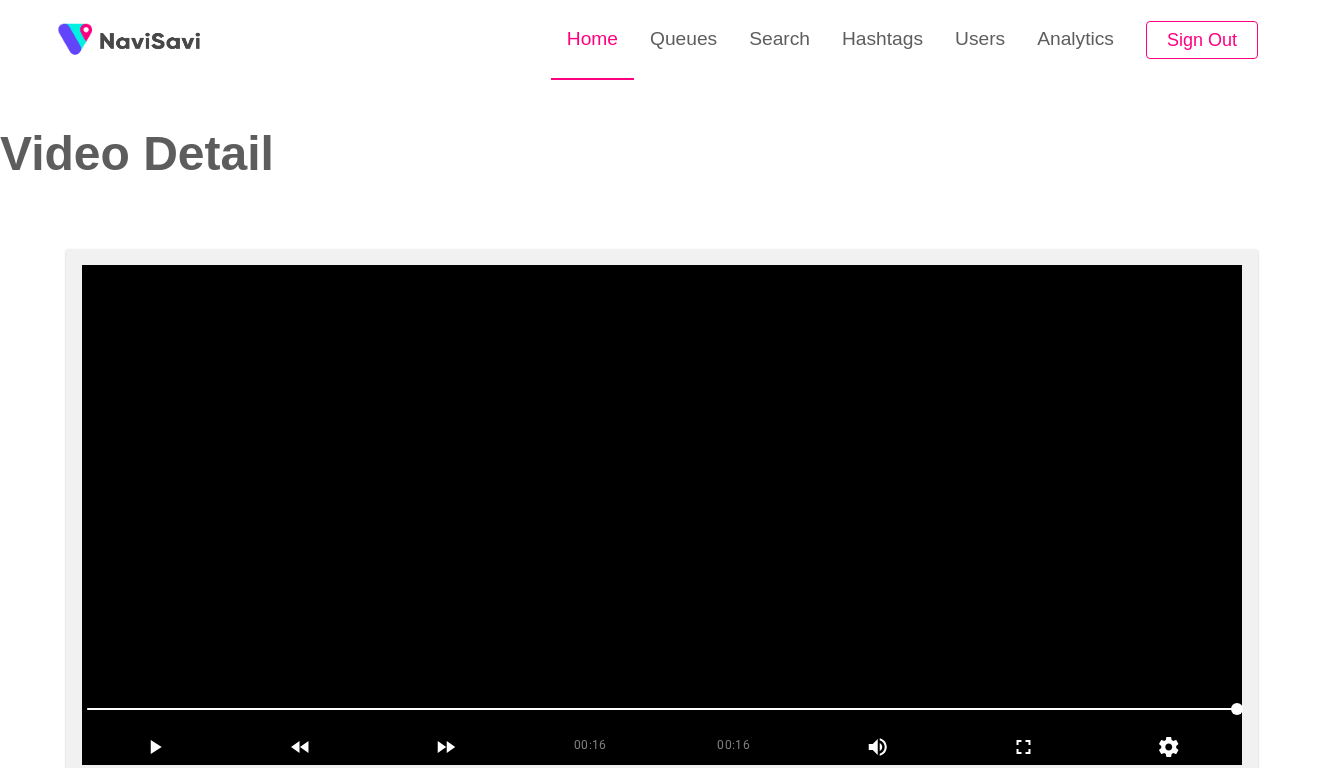 scroll, scrollTop: 0, scrollLeft: 0, axis: both 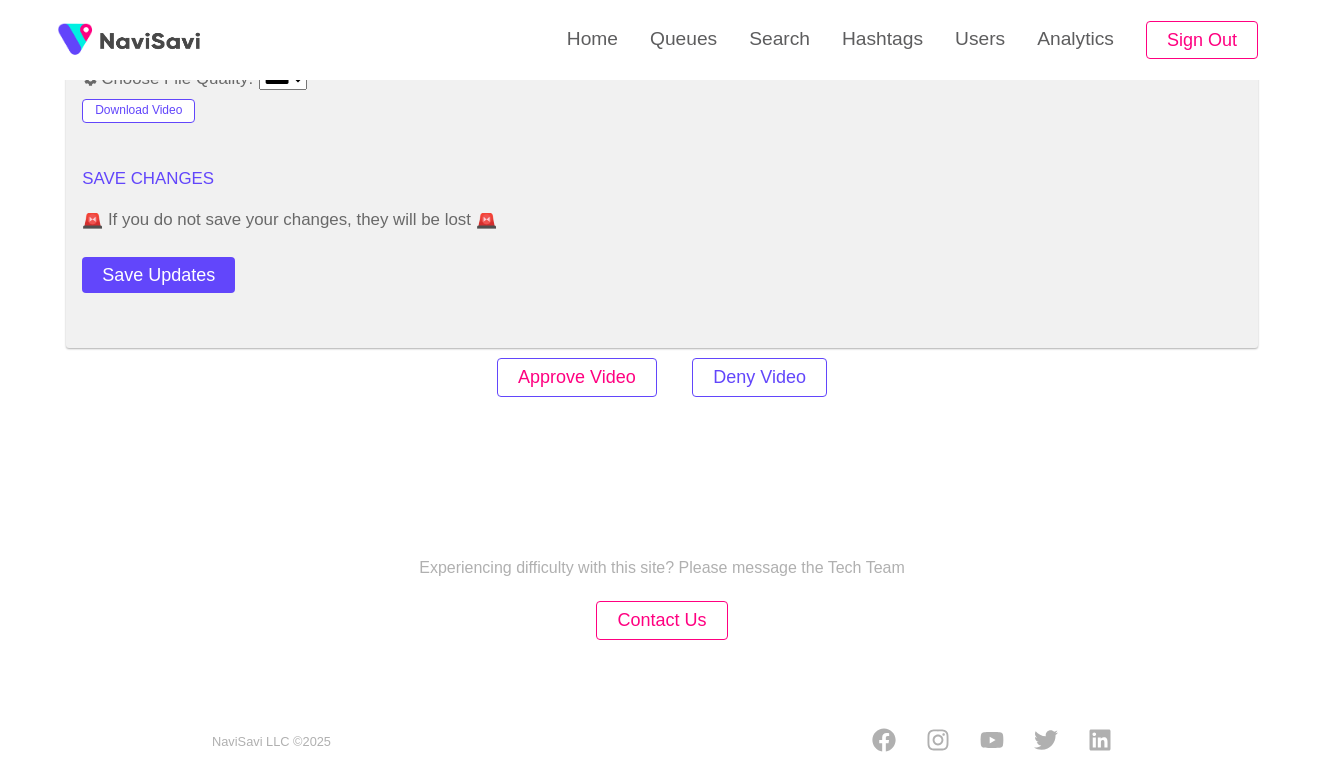 click on "Approve Video" at bounding box center [577, 377] 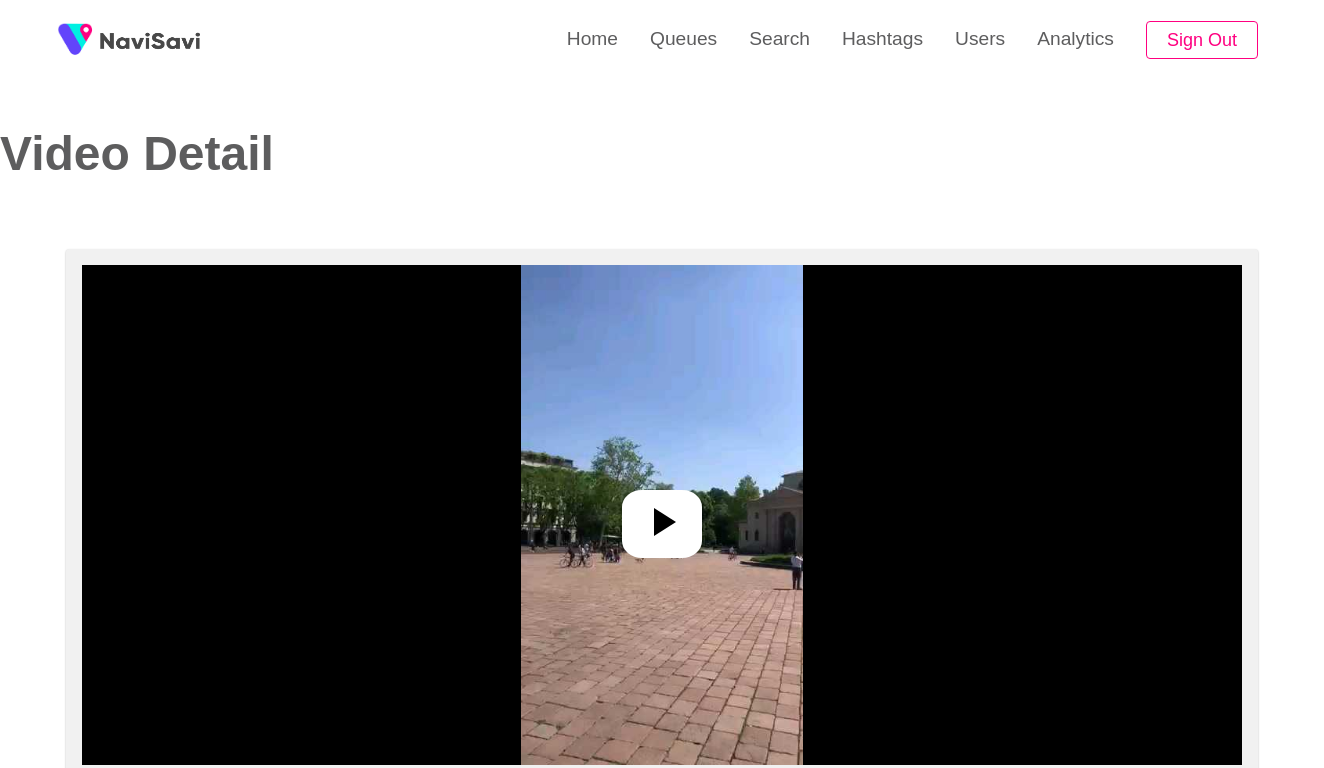 select on "**" 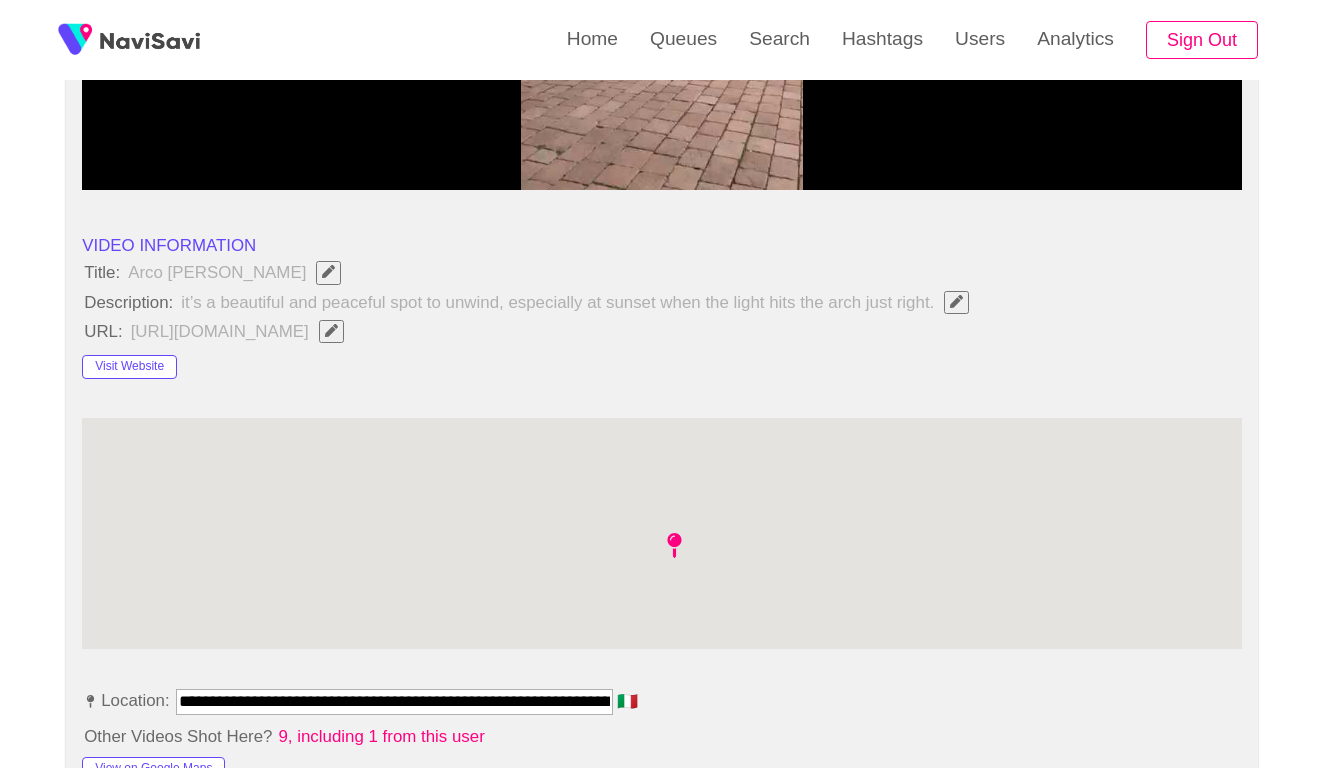 select on "**********" 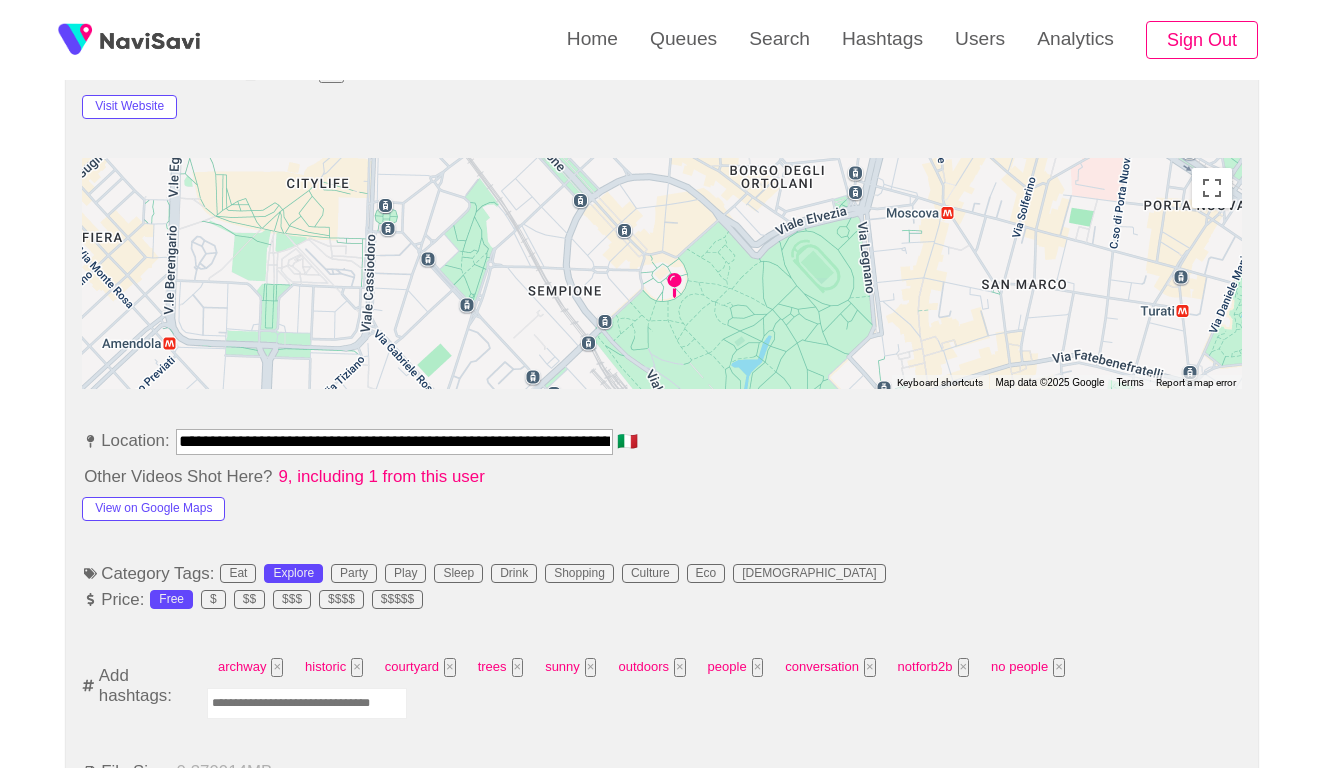 scroll, scrollTop: 956, scrollLeft: 0, axis: vertical 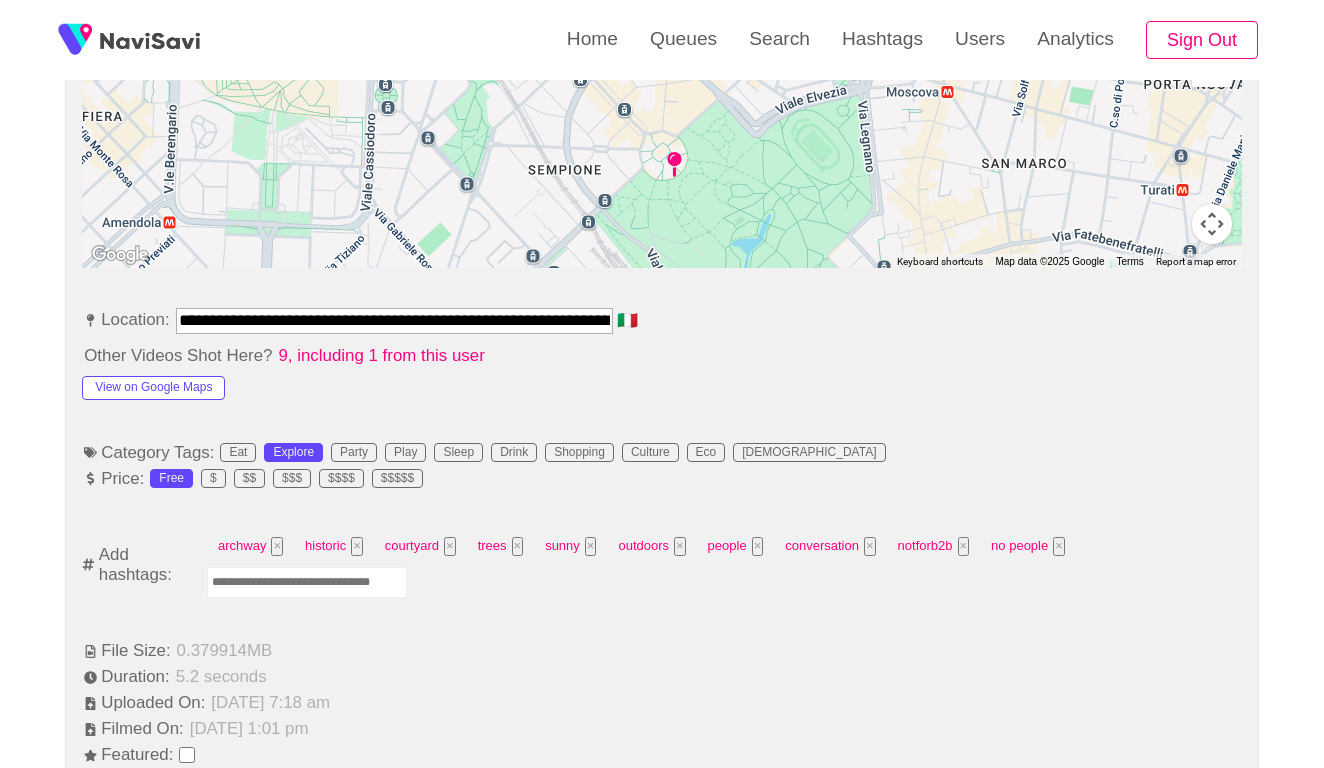click at bounding box center [307, 582] 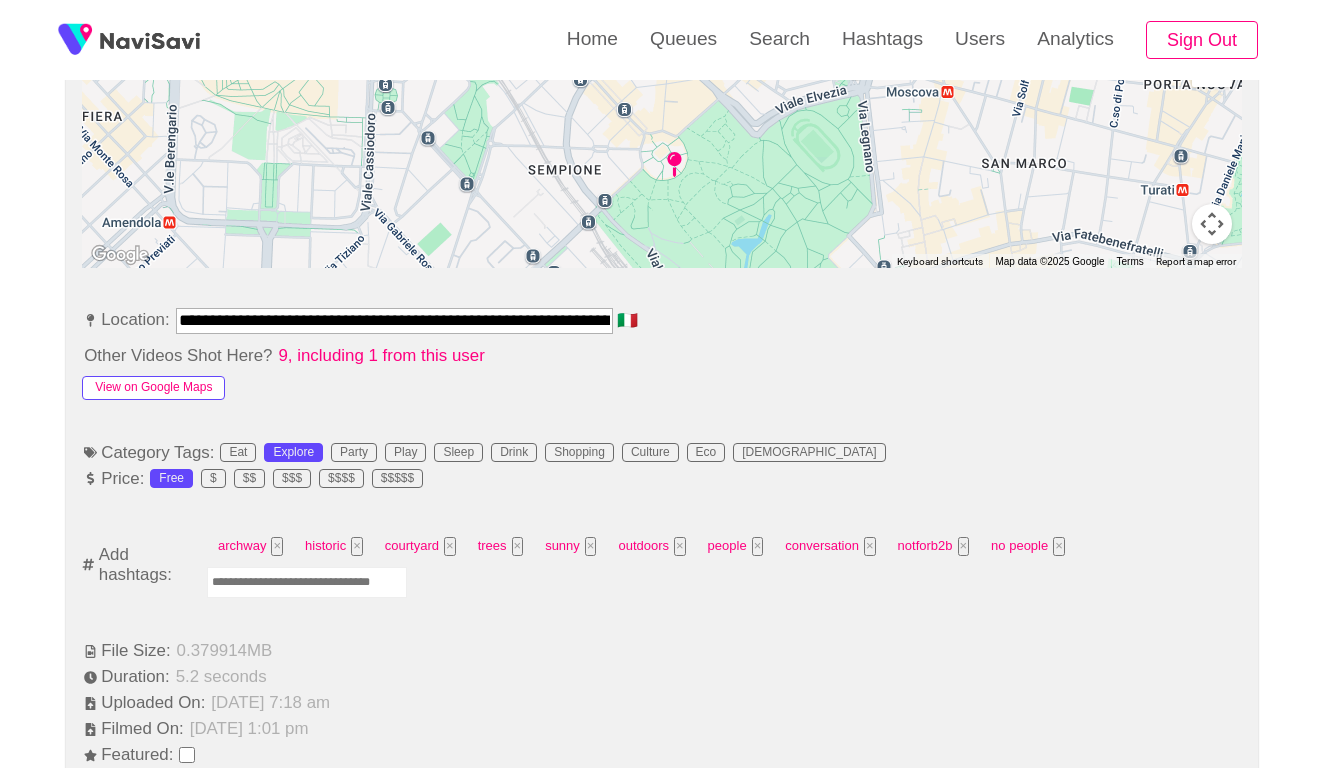 click on "View on Google Maps" at bounding box center [153, 388] 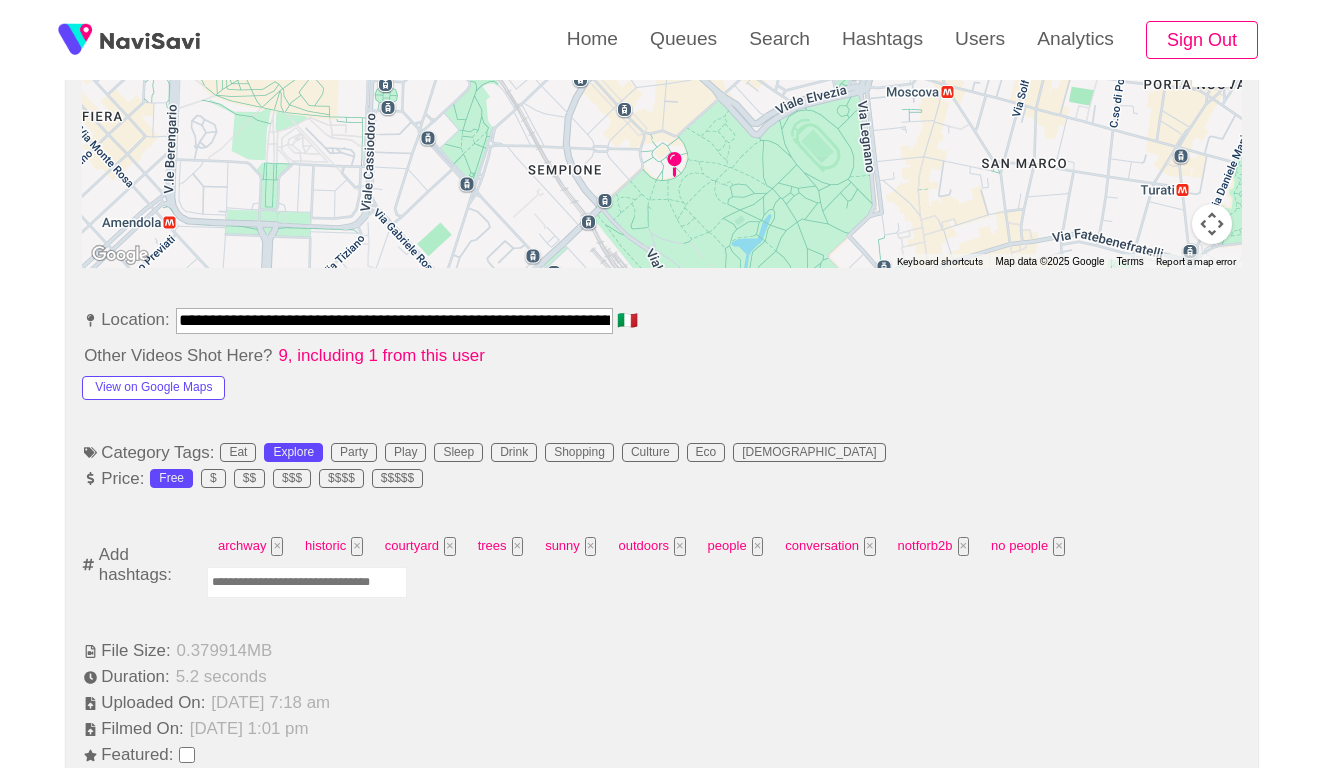click at bounding box center (307, 582) 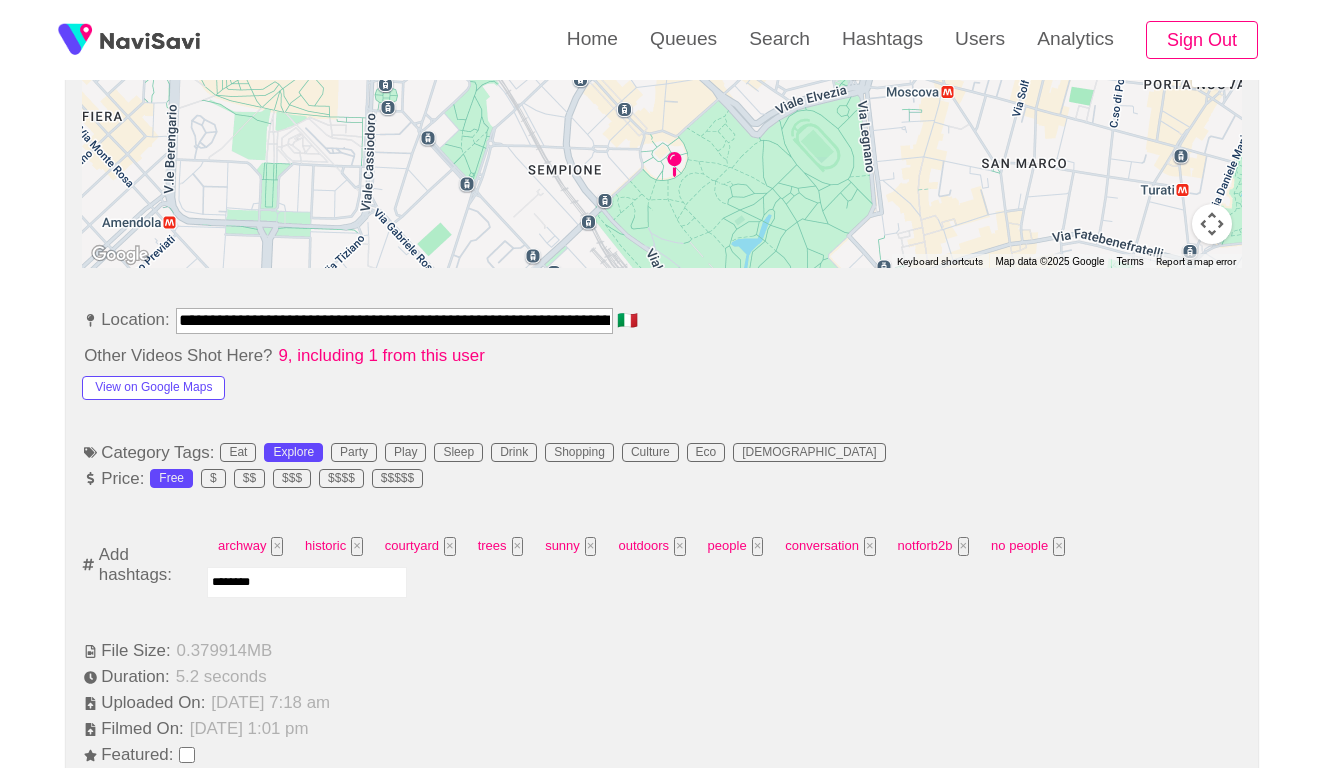 type on "*********" 